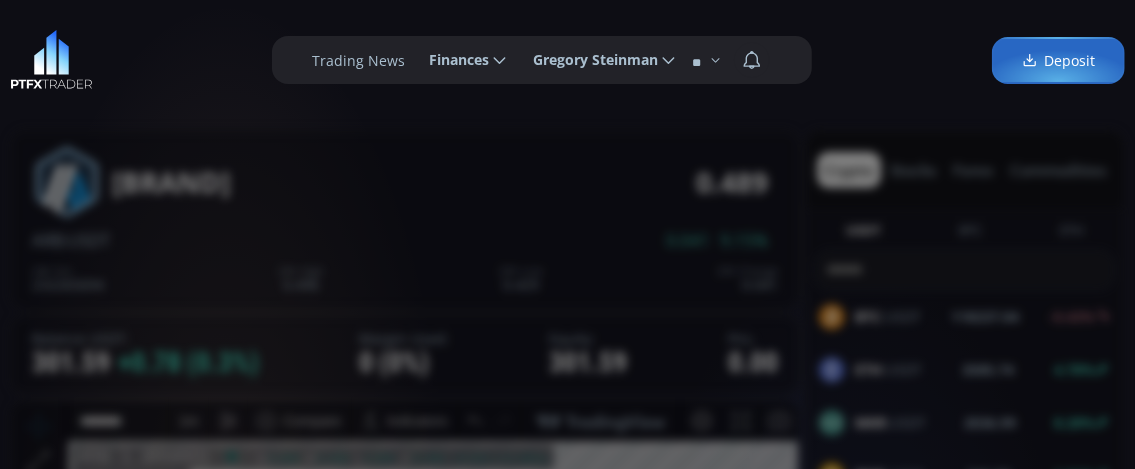 scroll, scrollTop: 0, scrollLeft: 0, axis: both 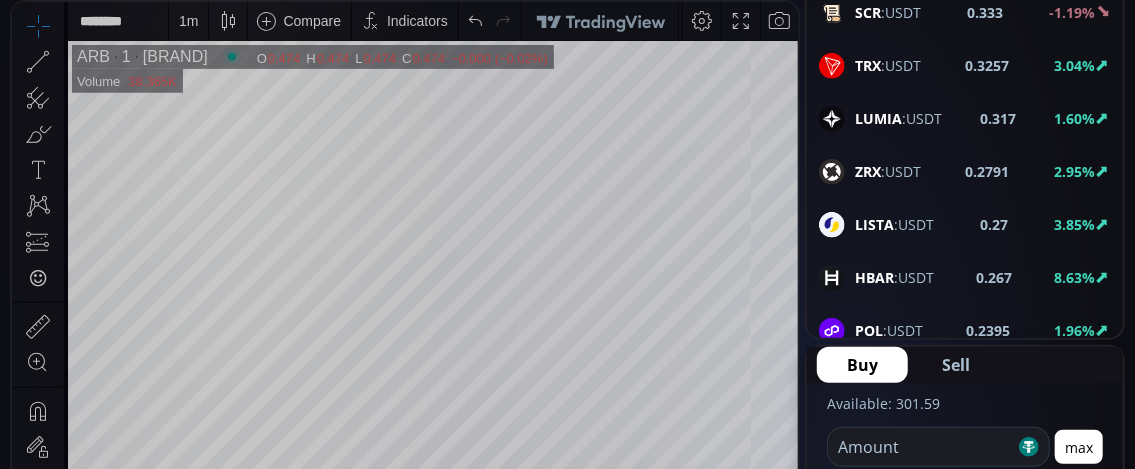 click on "HBAR :USDT" 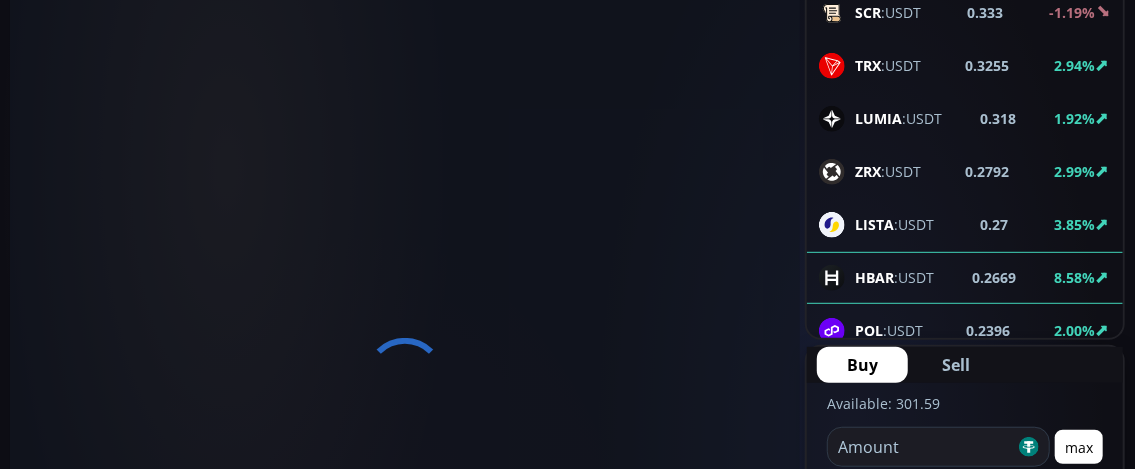 scroll, scrollTop: 0, scrollLeft: 0, axis: both 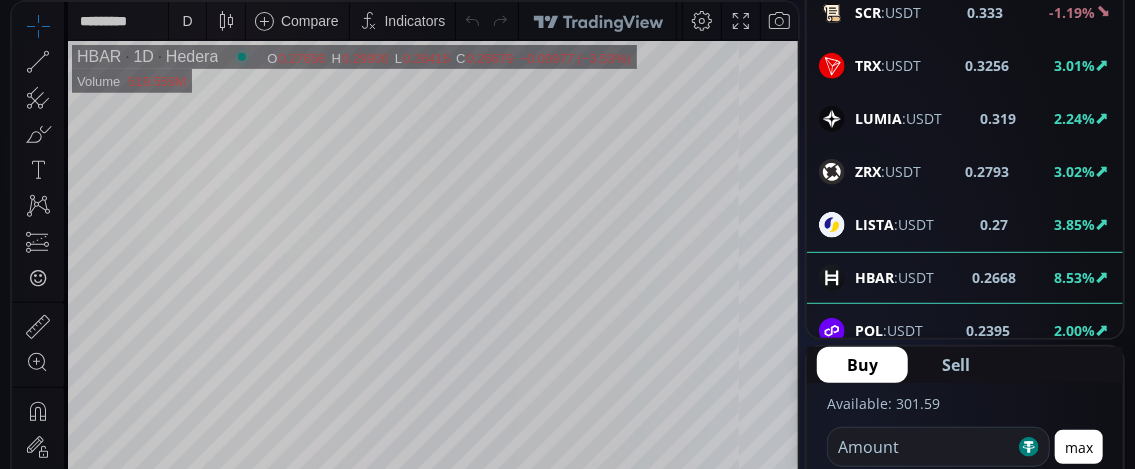 click on "D" at bounding box center [187, 21] 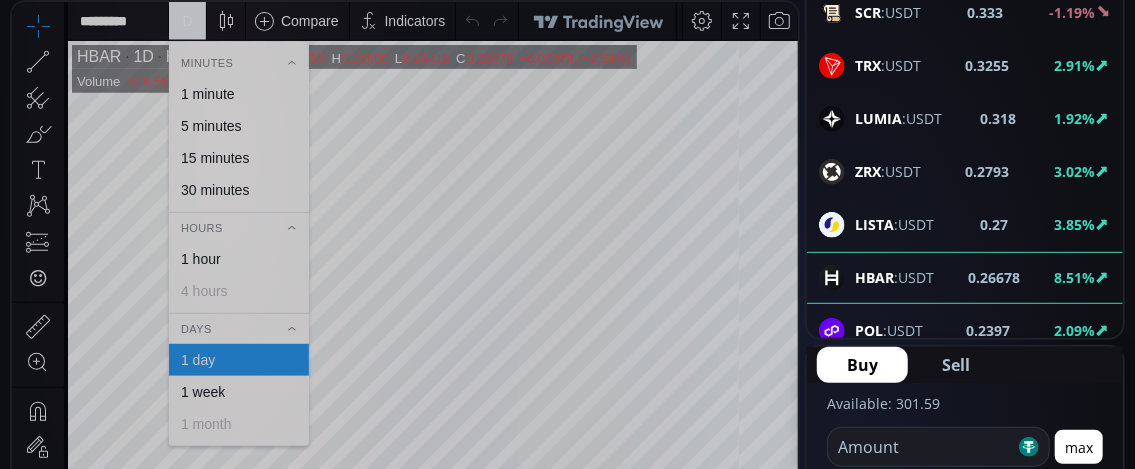 click on "1 minute" at bounding box center [208, 94] 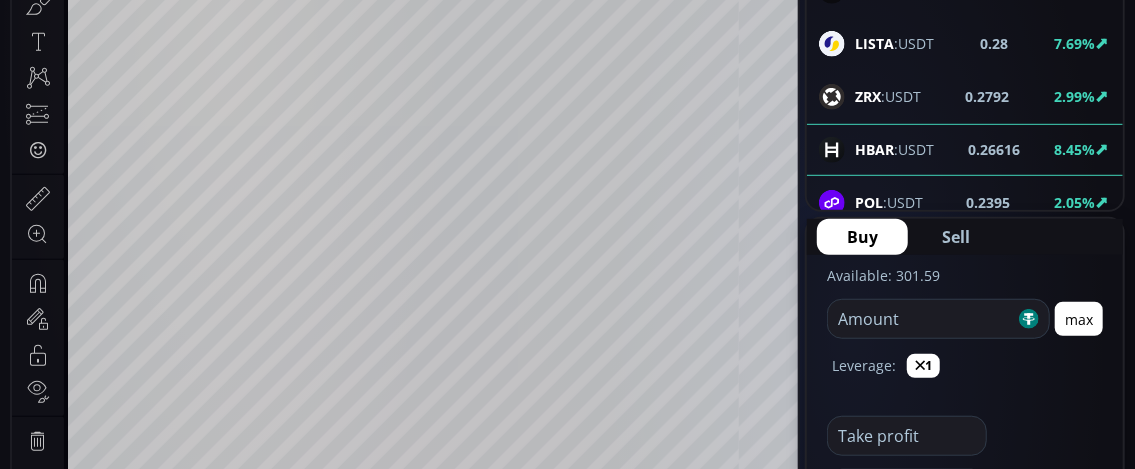 scroll, scrollTop: 500, scrollLeft: 0, axis: vertical 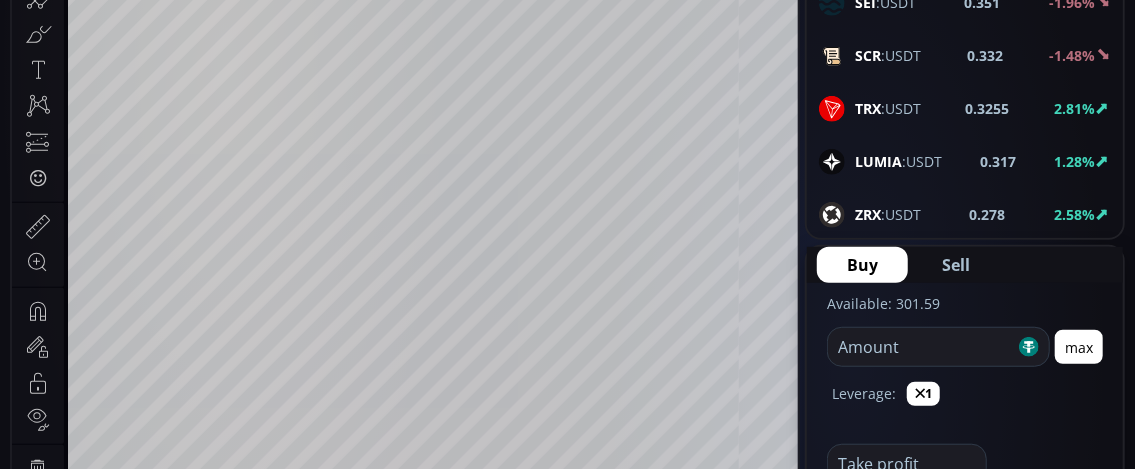 click on "ZRX" at bounding box center [868, 214] 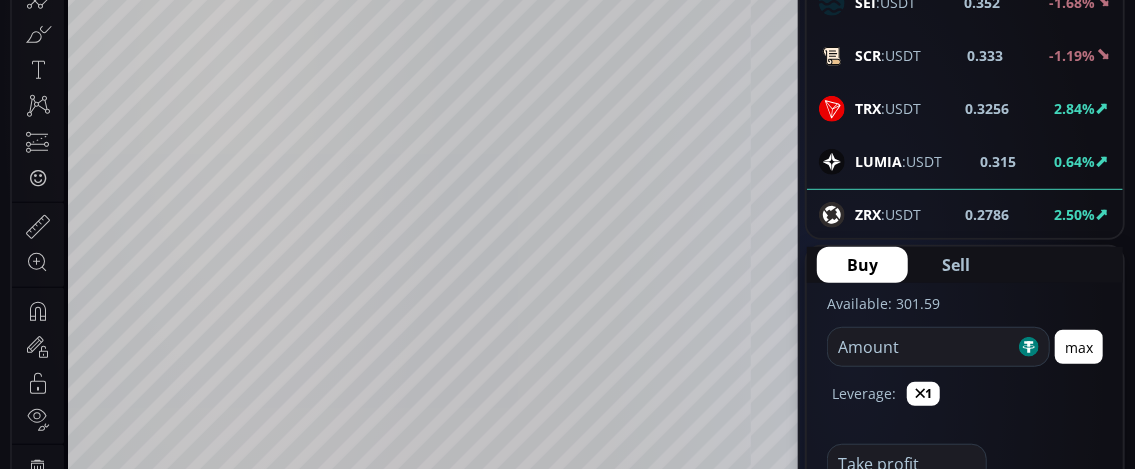 scroll, scrollTop: 400, scrollLeft: 0, axis: vertical 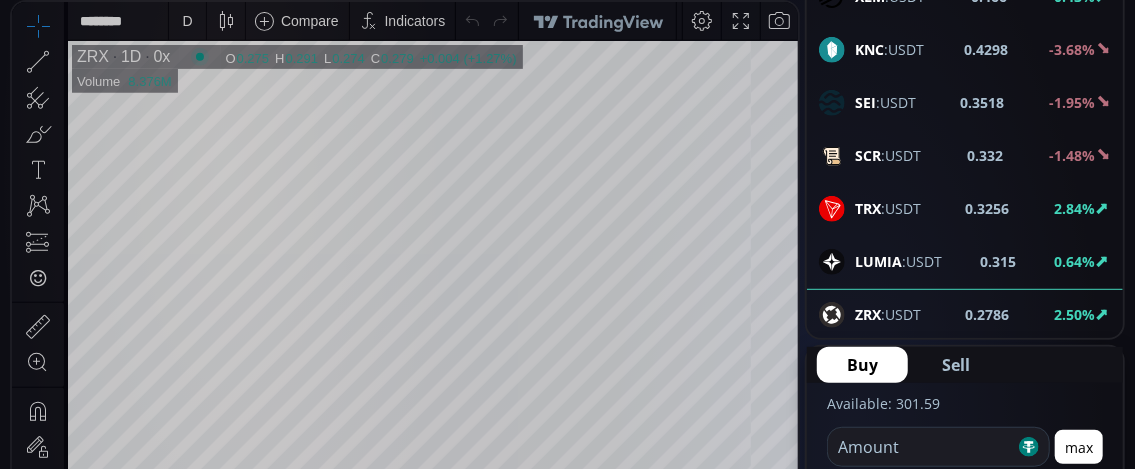 click on "D" at bounding box center (187, 21) 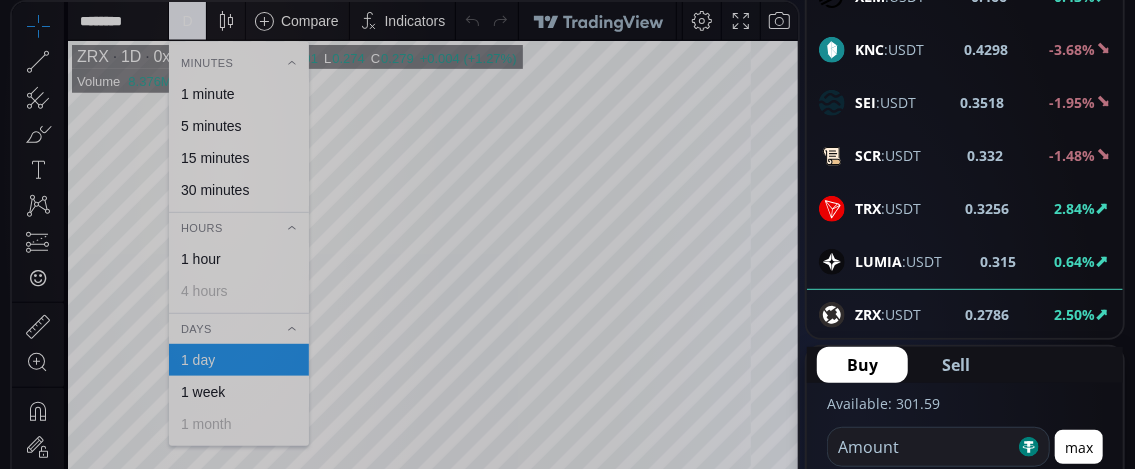 click on "1 minute" at bounding box center (208, 94) 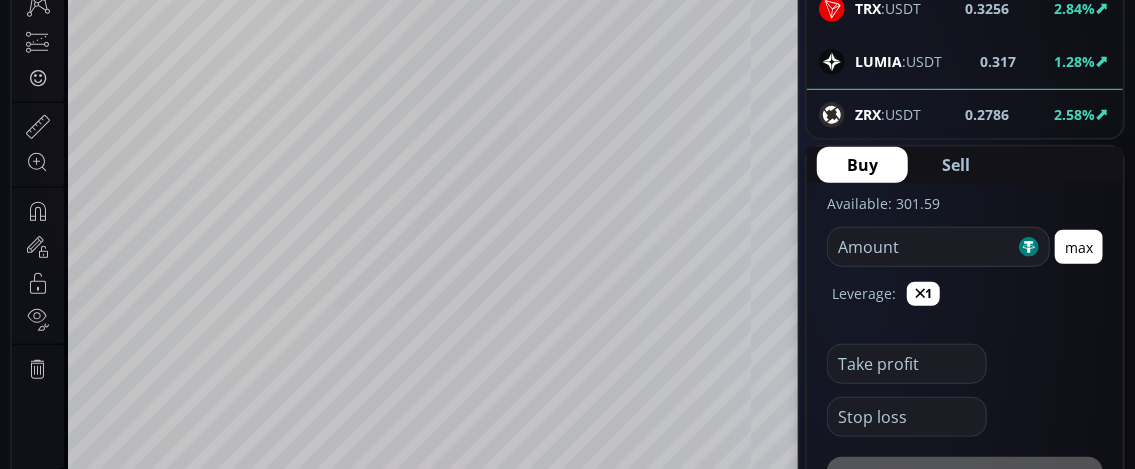 scroll, scrollTop: 500, scrollLeft: 0, axis: vertical 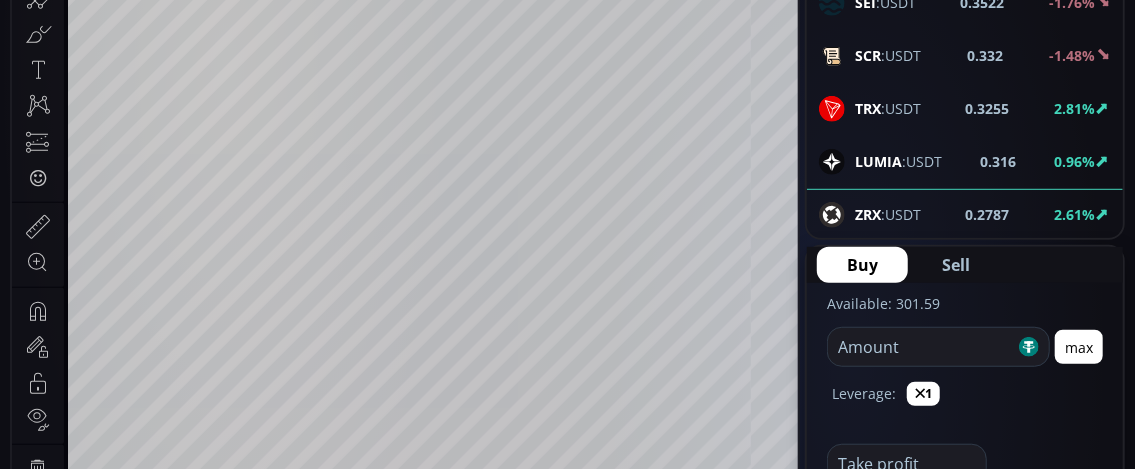 click on "LUMIA" at bounding box center [878, 161] 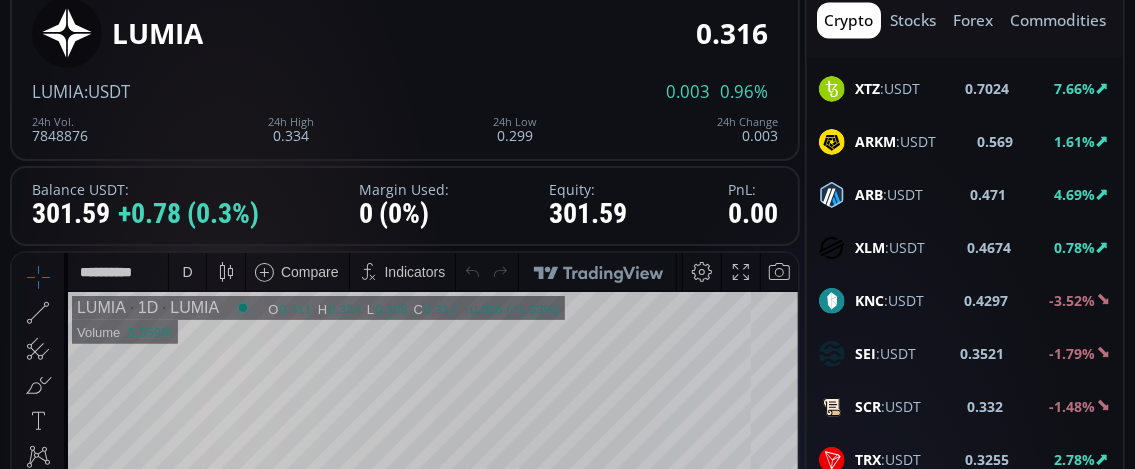 scroll, scrollTop: 100, scrollLeft: 0, axis: vertical 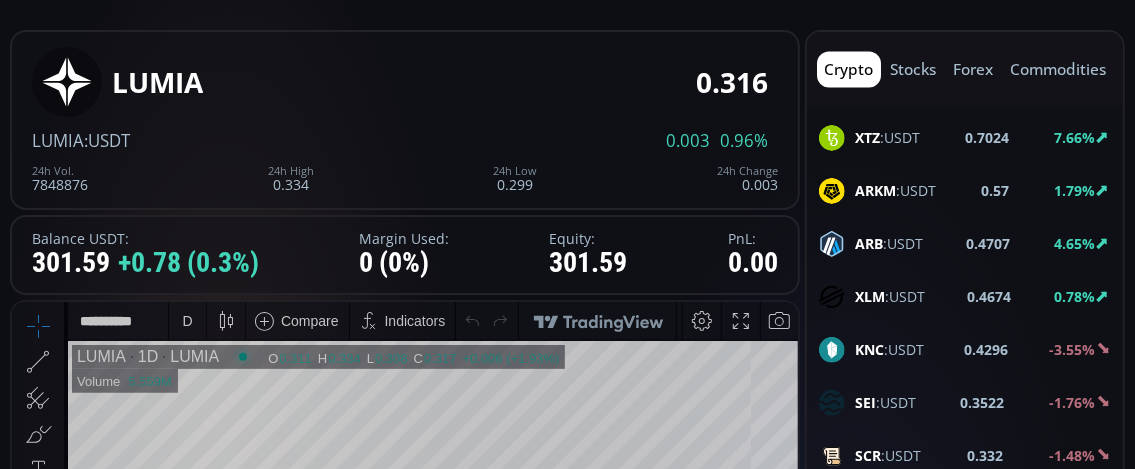 click on "D" at bounding box center (187, 320) 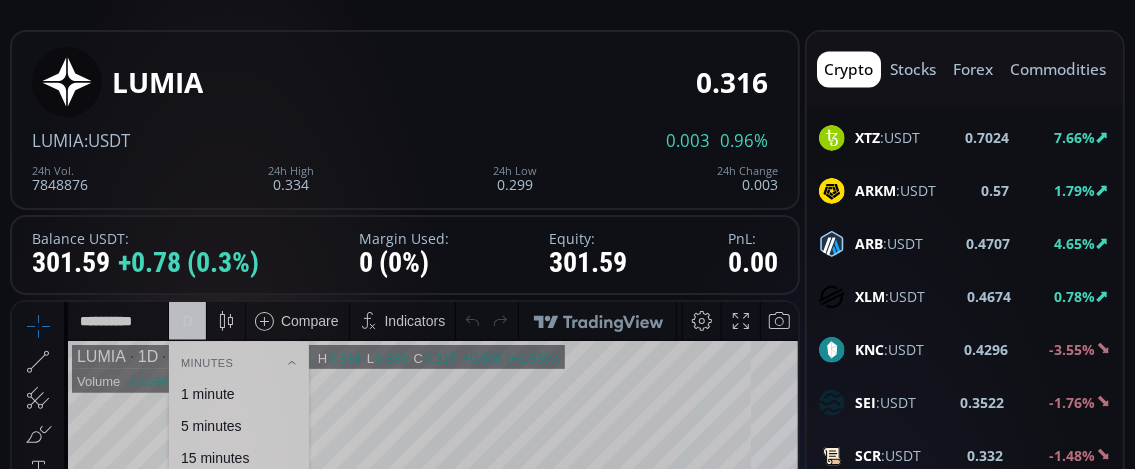 click on "1 minute" at bounding box center (239, 393) 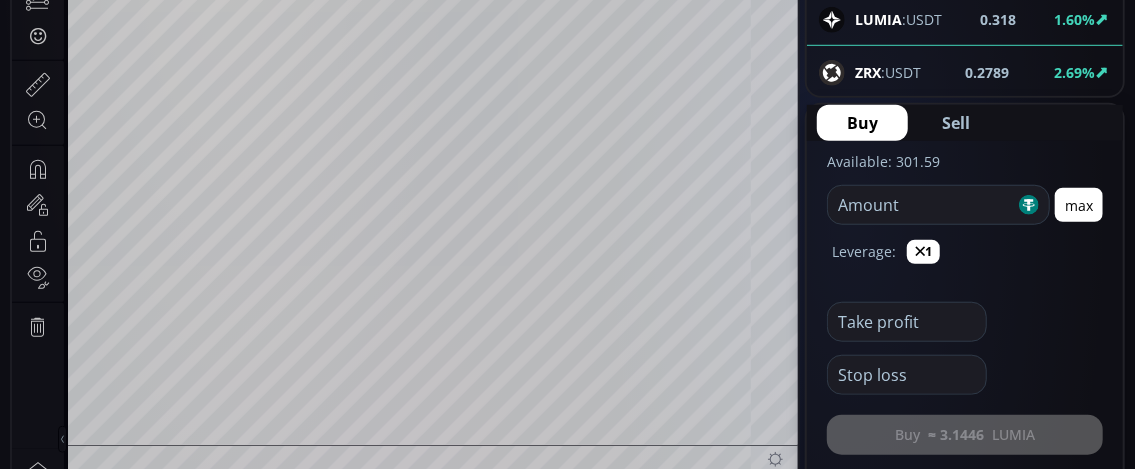 scroll, scrollTop: 600, scrollLeft: 0, axis: vertical 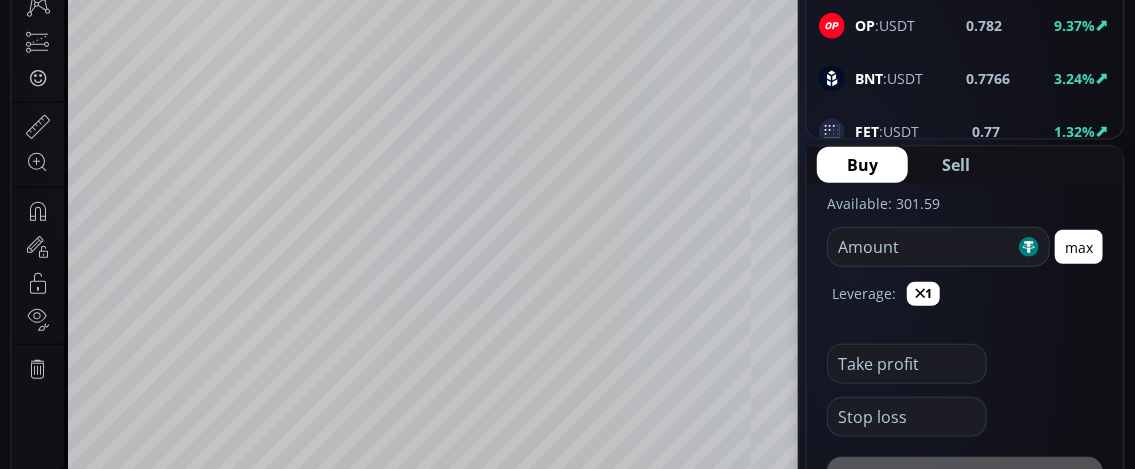 click on "BNT" at bounding box center (869, 78) 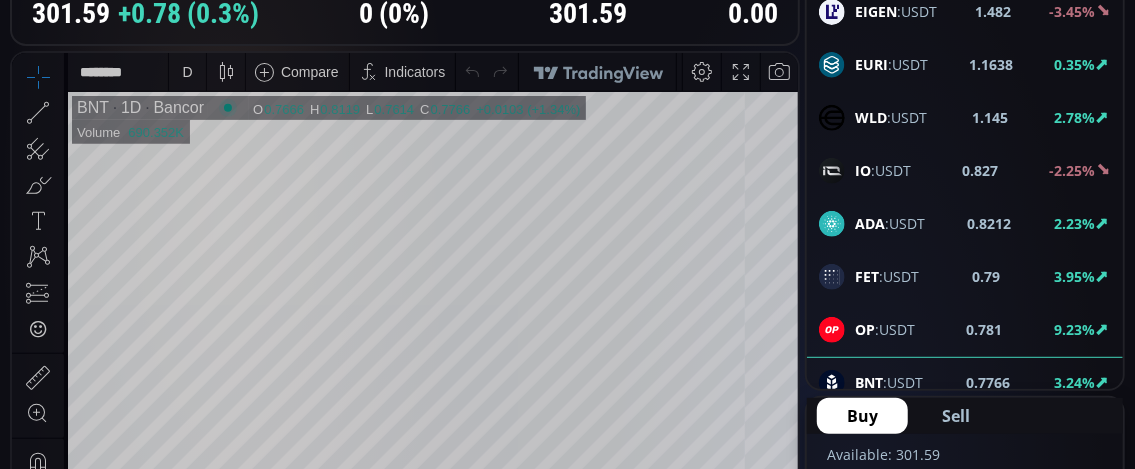 scroll, scrollTop: 200, scrollLeft: 0, axis: vertical 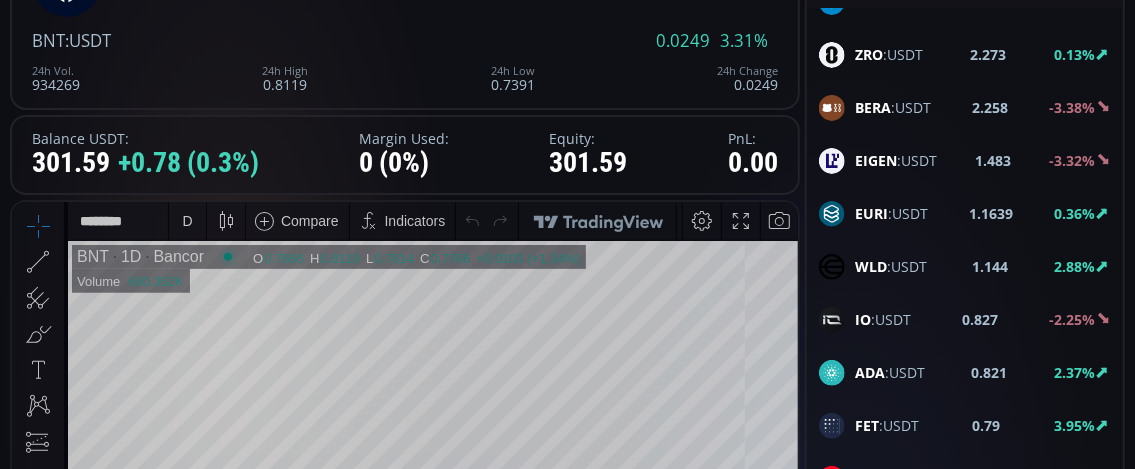 click on "D" at bounding box center (187, 220) 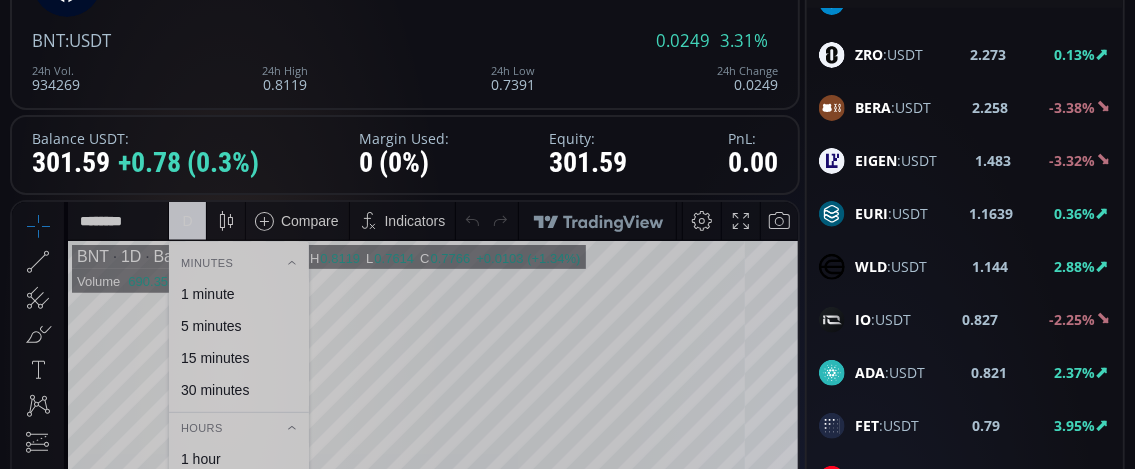 click on "1 minute" at bounding box center [208, 293] 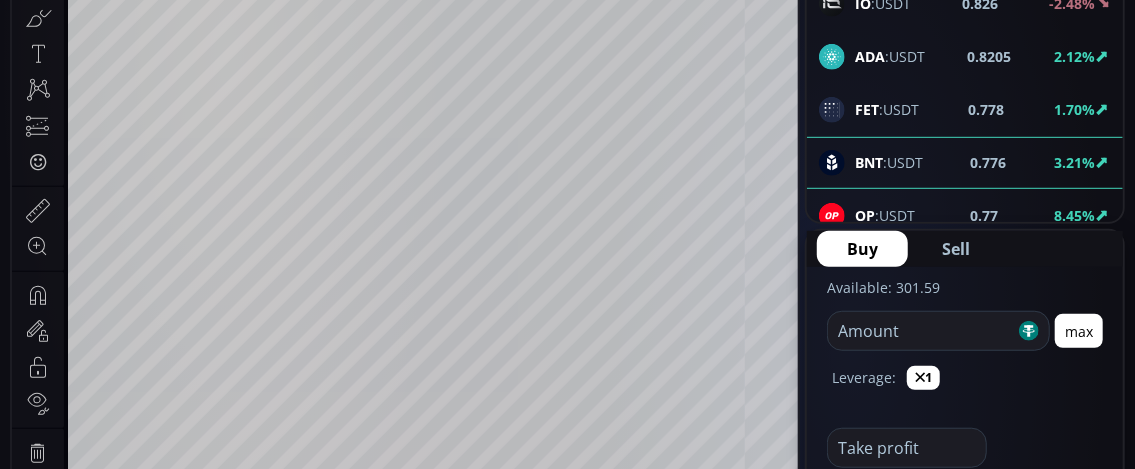 scroll, scrollTop: 500, scrollLeft: 0, axis: vertical 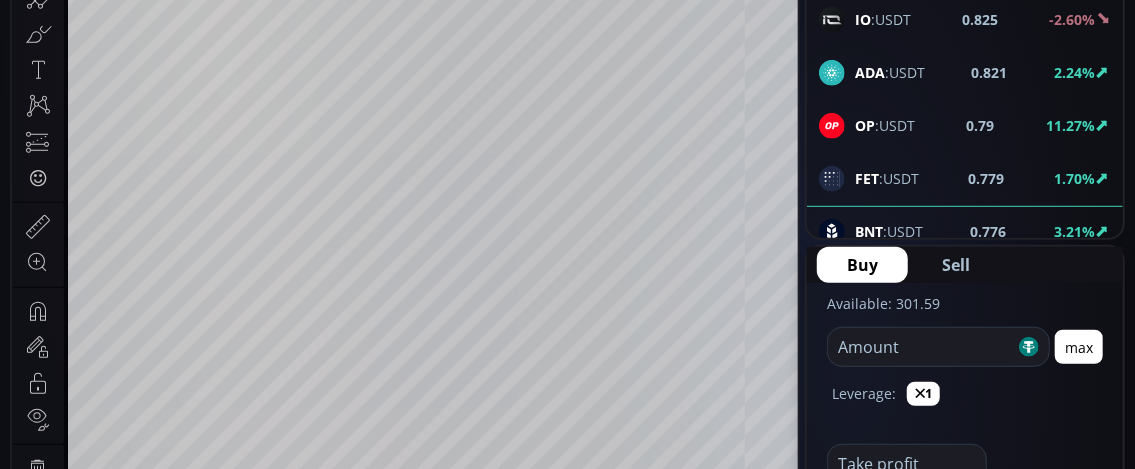 click on "OP :USDT" 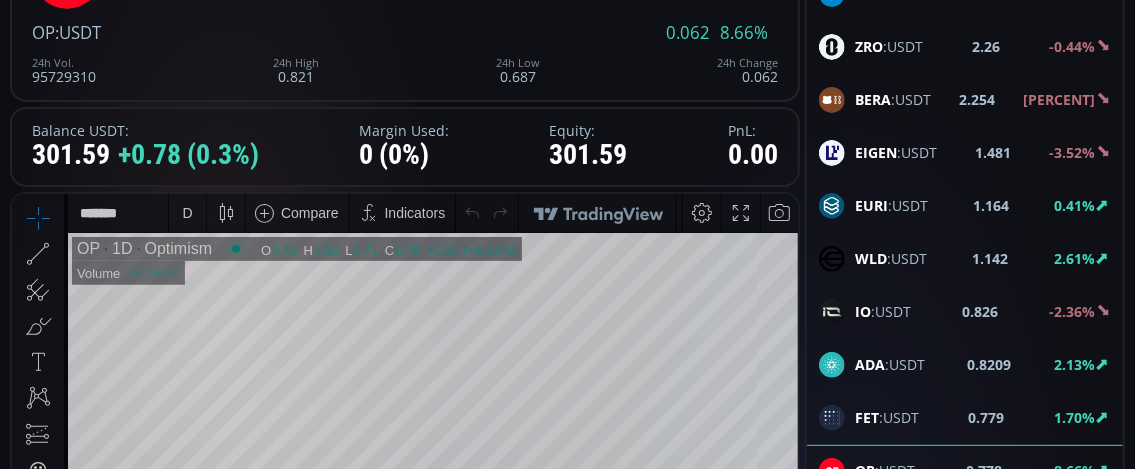 scroll, scrollTop: 200, scrollLeft: 0, axis: vertical 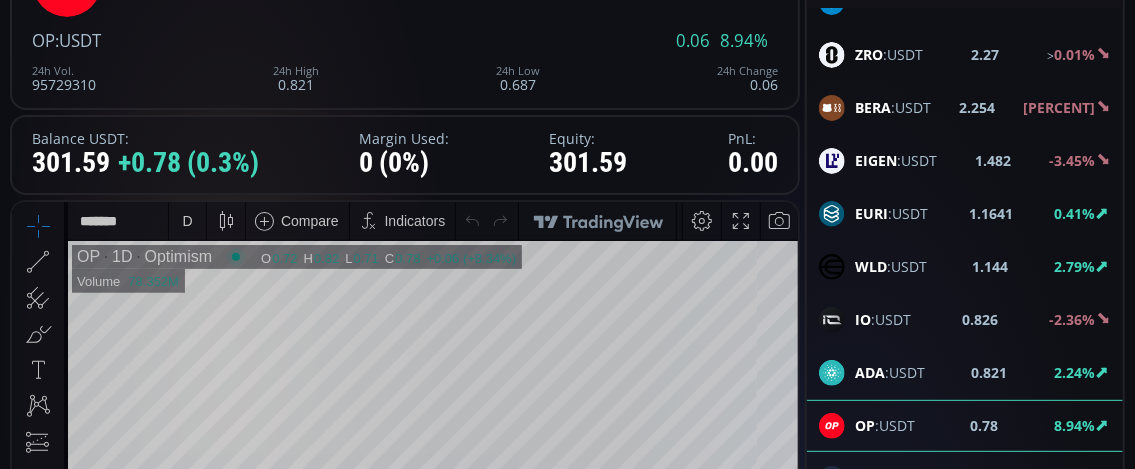 click on "D" at bounding box center (187, 220) 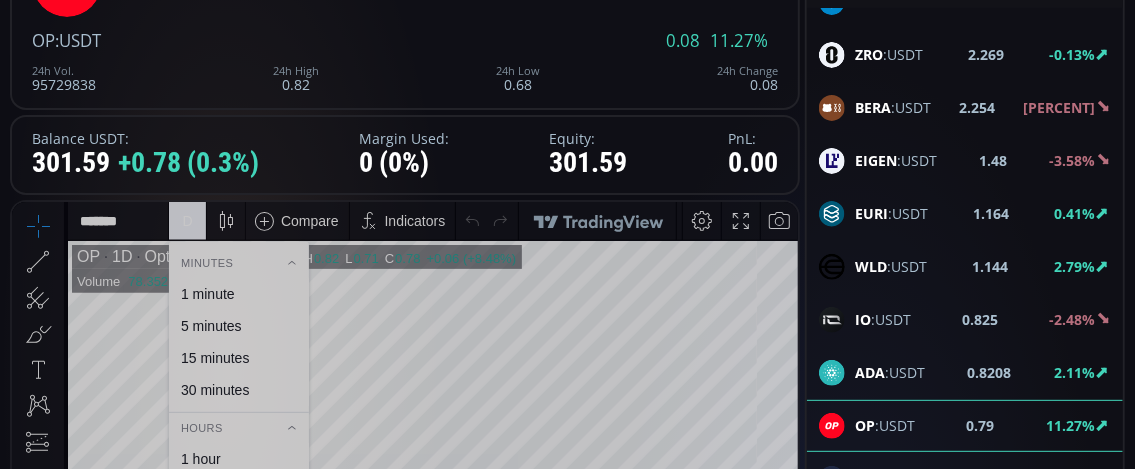 click on "1 minute" at bounding box center (208, 293) 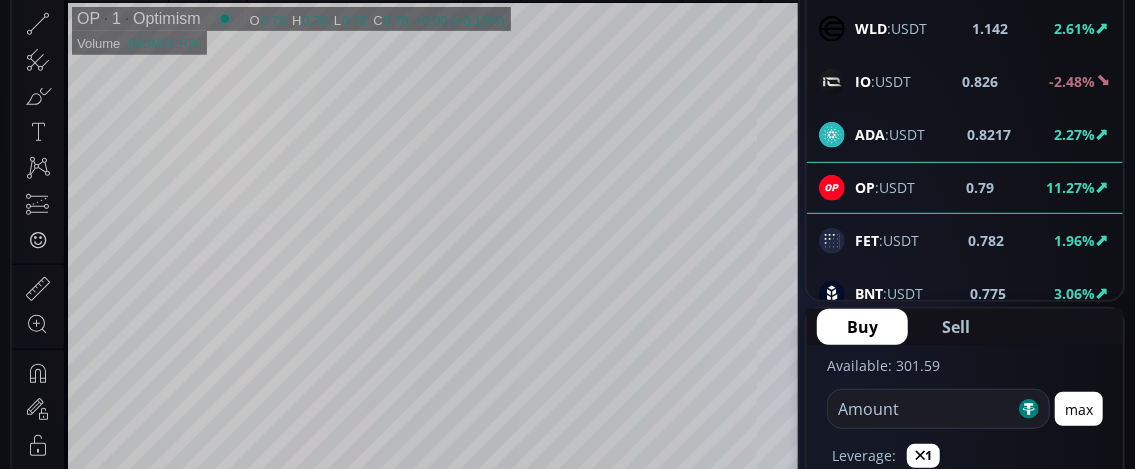 scroll, scrollTop: 400, scrollLeft: 0, axis: vertical 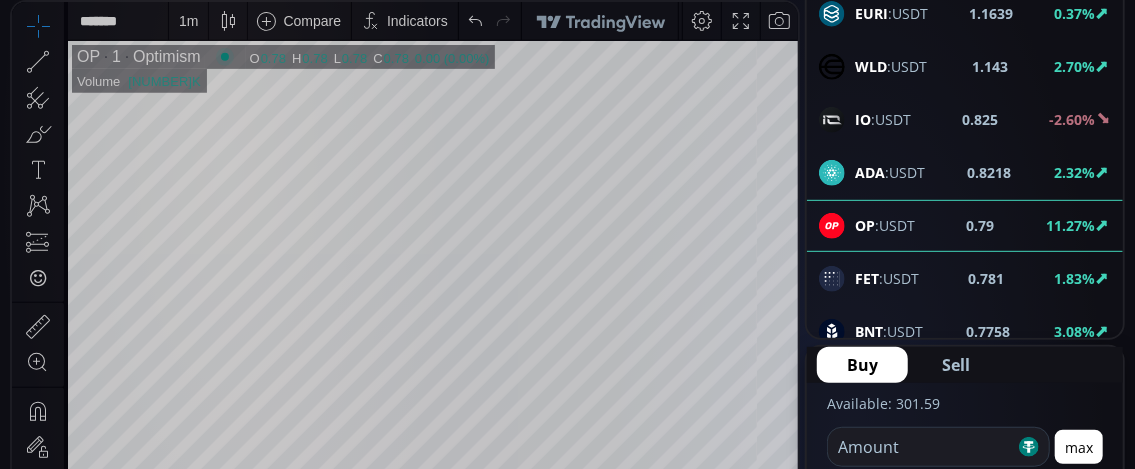 click on "IO :USDT" 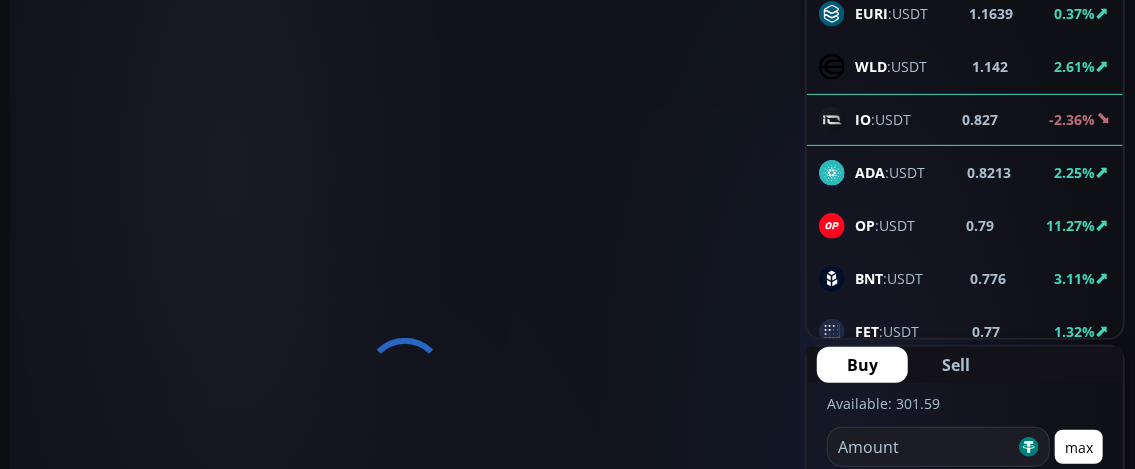 scroll, scrollTop: 0, scrollLeft: 0, axis: both 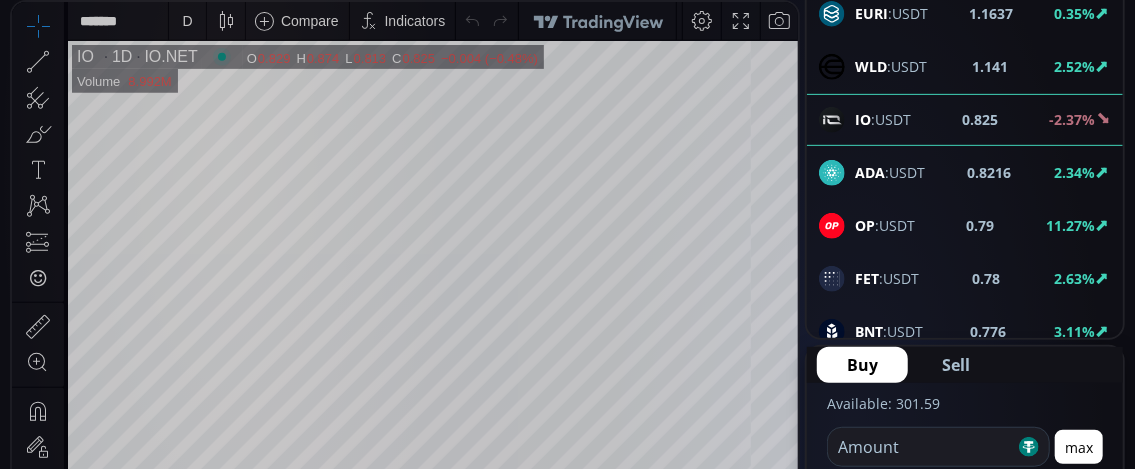click on "D" at bounding box center [187, 21] 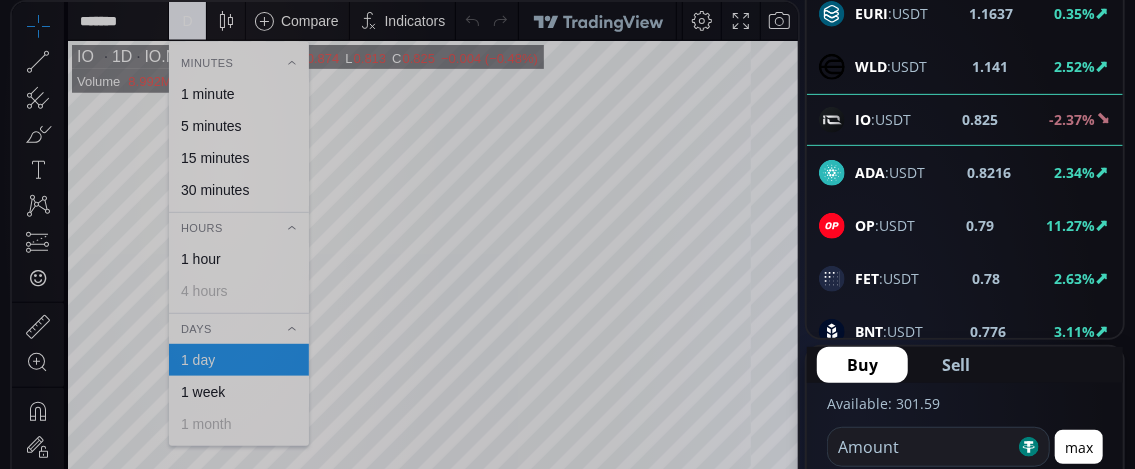 click on "1 minute" at bounding box center [208, 94] 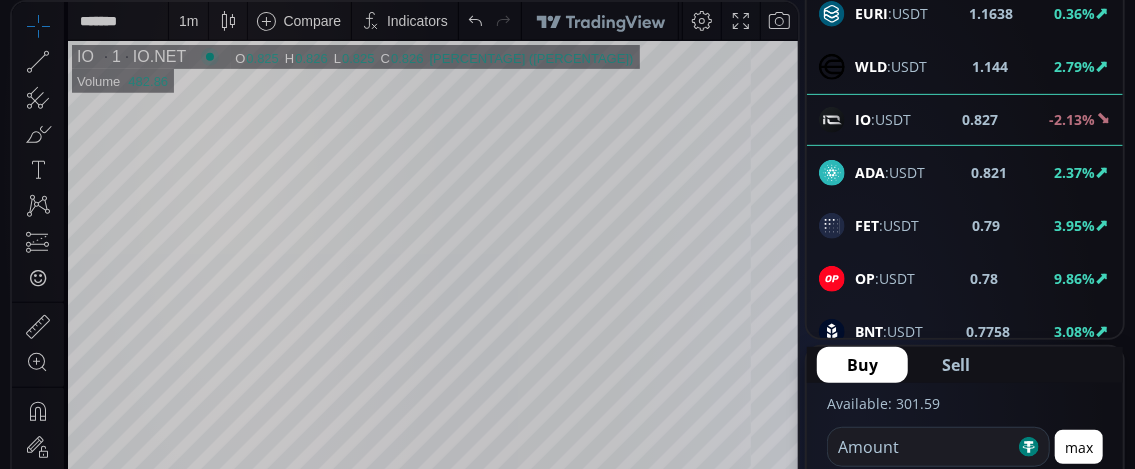 scroll, scrollTop: 600, scrollLeft: 0, axis: vertical 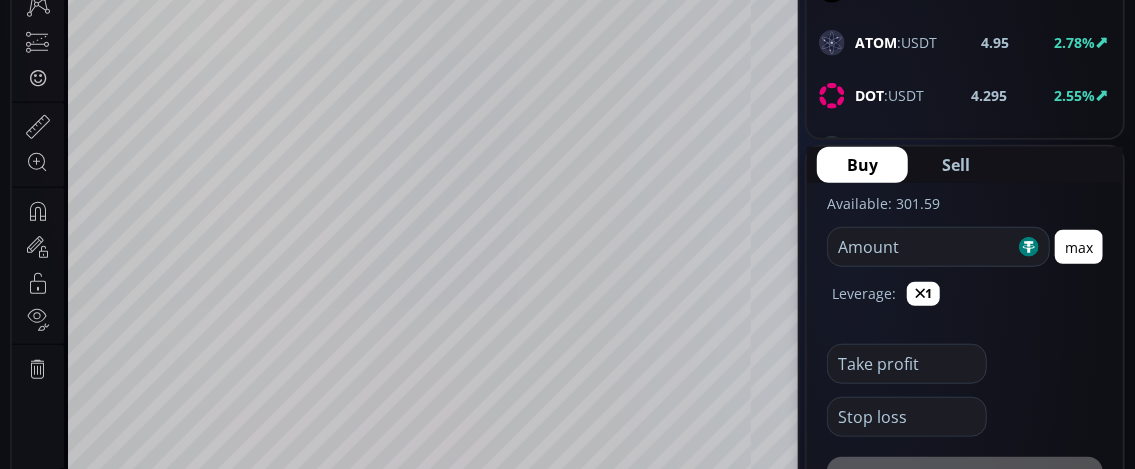 click on "XRP" at bounding box center [868, 148] 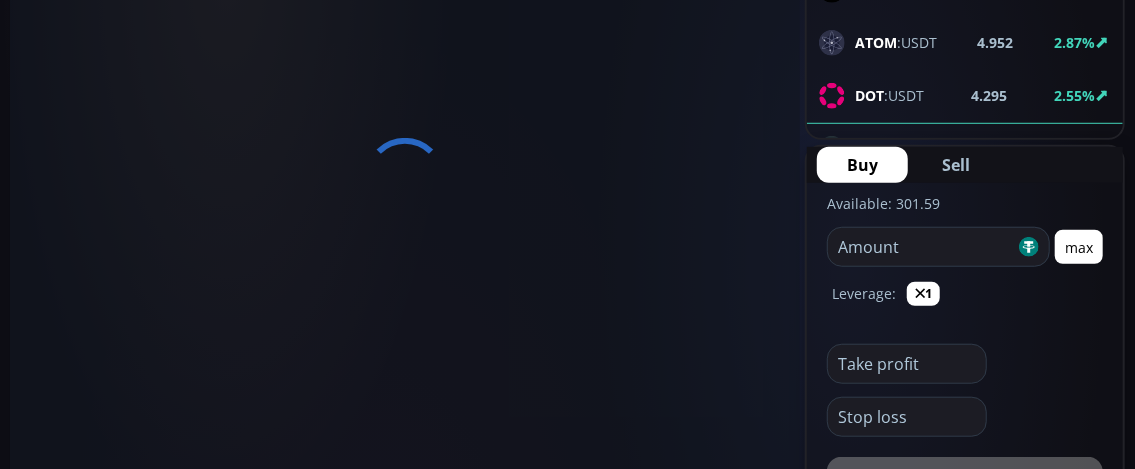 scroll, scrollTop: 0, scrollLeft: 0, axis: both 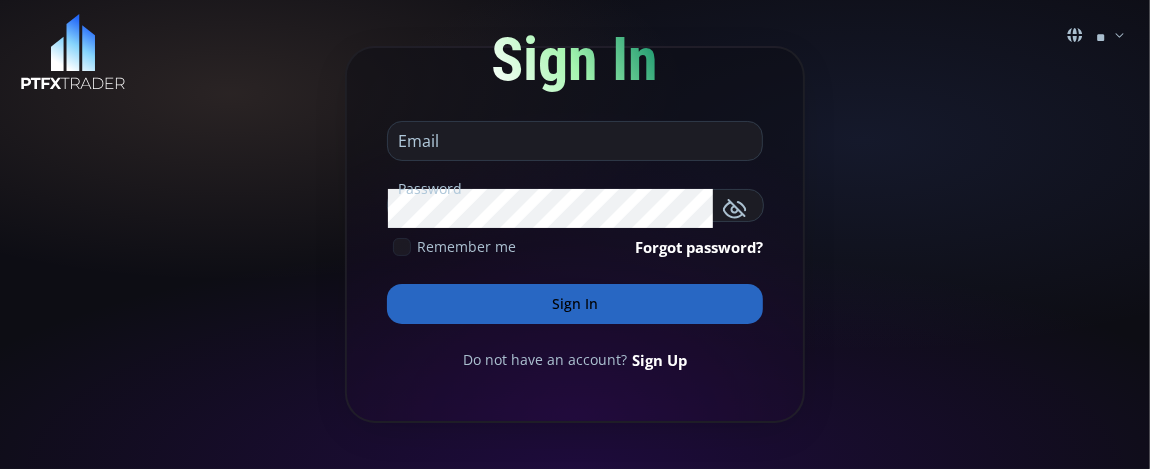 click at bounding box center (570, 141) 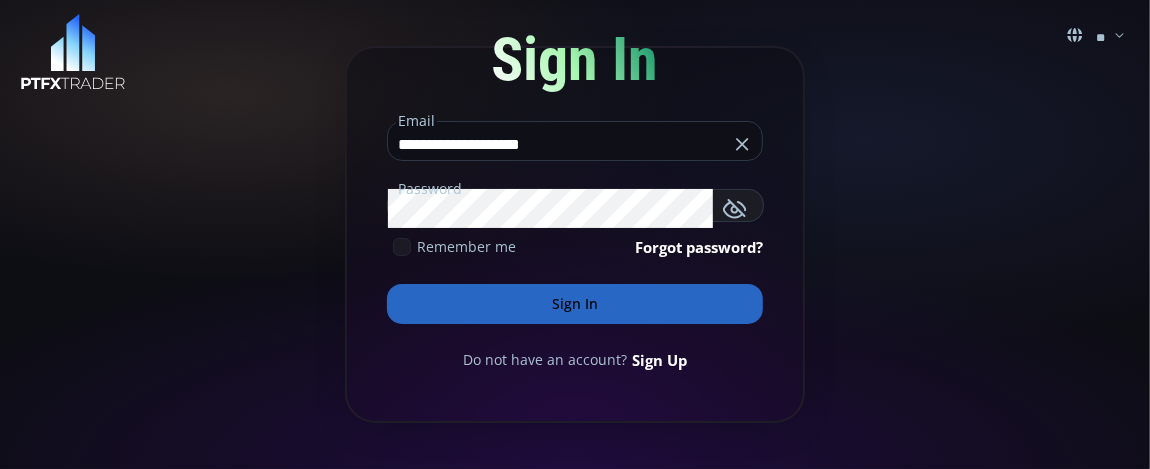 type on "**********" 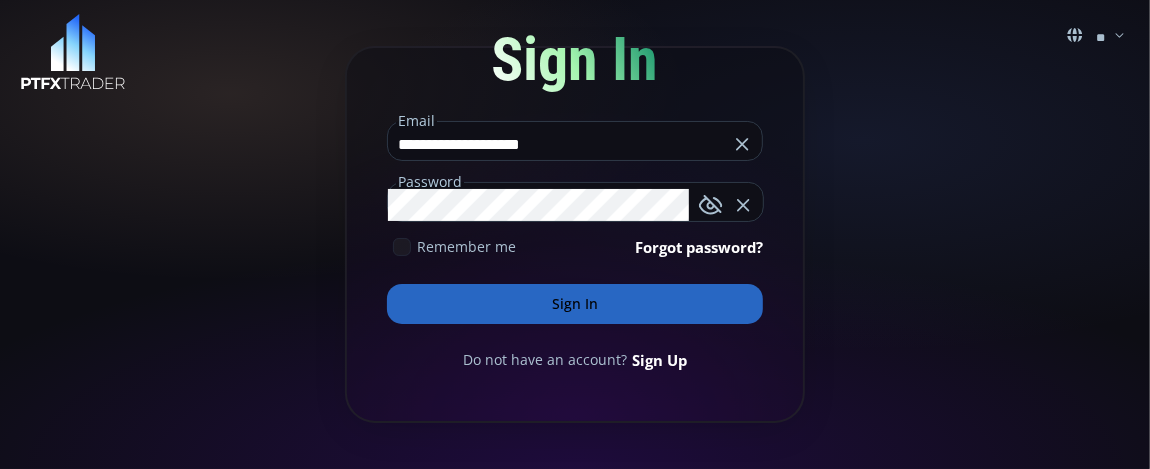 click on "Sign In" at bounding box center [575, 304] 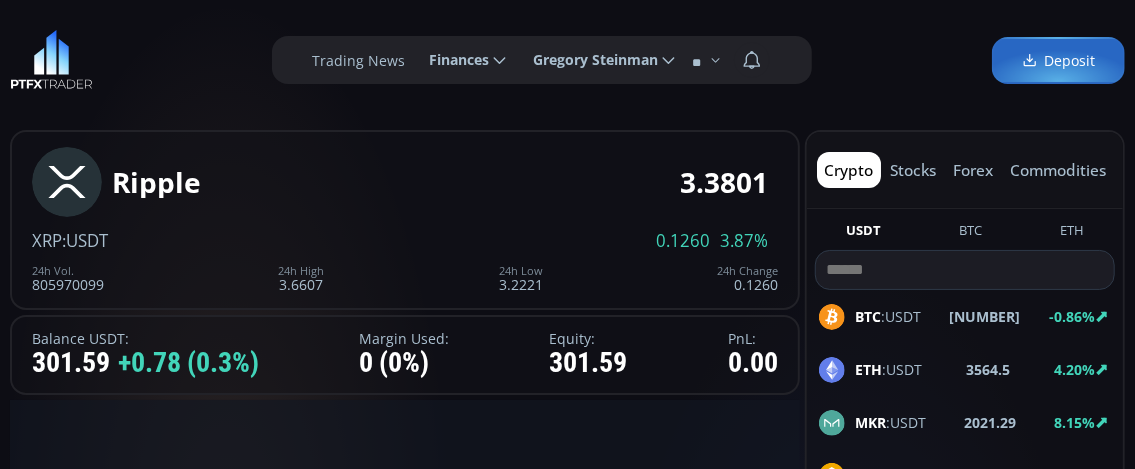 scroll, scrollTop: 0, scrollLeft: 0, axis: both 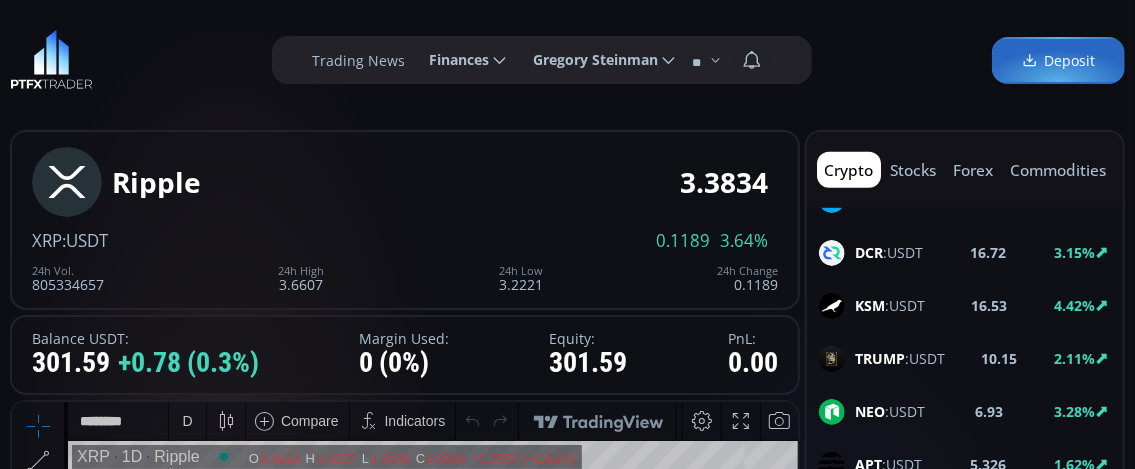 click on "NEO" at bounding box center [870, 411] 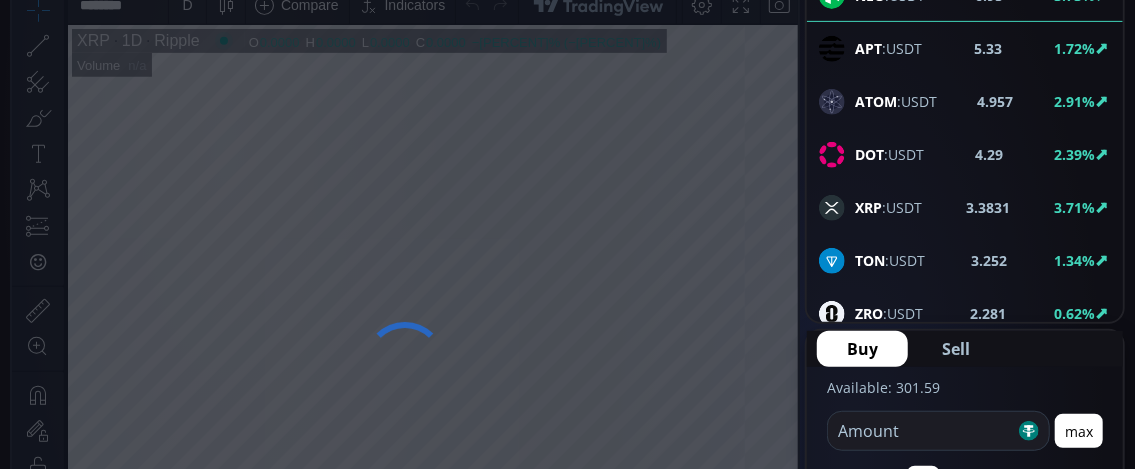 scroll, scrollTop: 400, scrollLeft: 0, axis: vertical 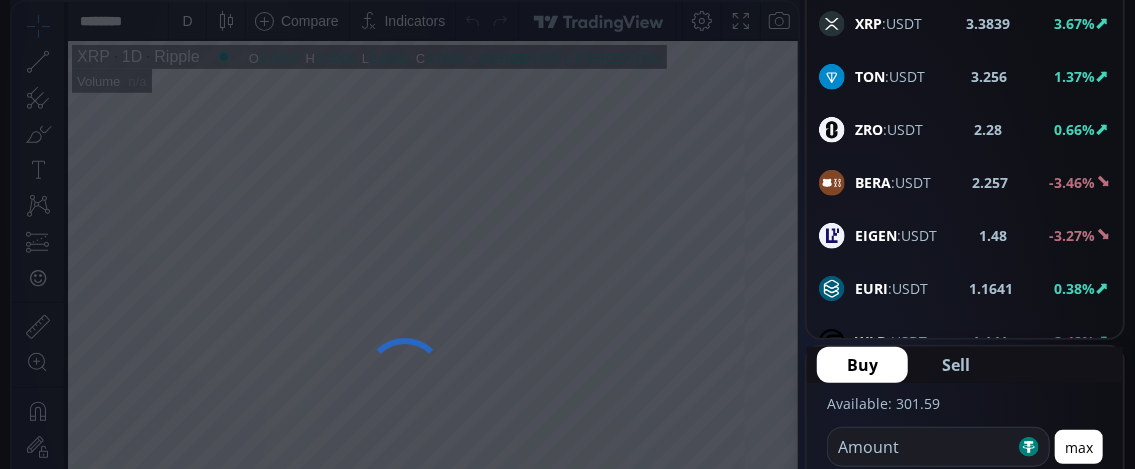 click on "EIGEN" at bounding box center (876, 235) 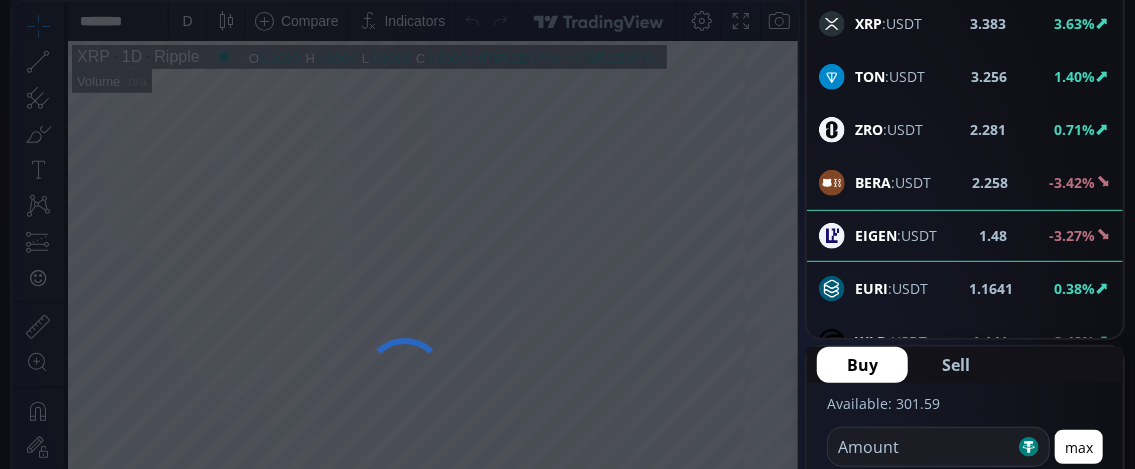 click on "BTC :USDT 117884.24 -0.89% ETH :USDT 3570.88 4.23% MKR :USDT 2008 7.19% BNB :USDT 738.1 2.26% BCH :USDT 513.59 3.57% BNSOL :USDT 188.41 1.73% SOL :USDT 177.35 1.69% LTC :USDT 104.18 2.82% DASH :USDT 23.6 3.87% ETC :USDT 23.32 16.95% BANANA :USDT 22.58 -2.17% LINK :USDT 17.94 4.42% DCR :USDT 16.68 2.65% KSM :USDT 16.52 4.29% TRUMP :USDT 10.15 2.11% NEO :USDT 6.96 3.88% APT :USDT 5.328 1.64% ATOM :USDT 4.955 2.76% DOT :USDT 4.303 2.48% XRP :USDT 3.383 3.63% TON :USDT 3.256 1.40% ZRO :USDT 2.281 0.71% BERA :USDT 2.258 -3.42% EIGEN :USDT 1.48 -3.27% EURI :USDT 1.1641 0.38% WLD :USDT 1.141 2.42% IO :USDT 0.826 -2.25% ADA :USDT 0.8236 2.25% FET :USDT 0.78 2.63% OP :USDT 0.779 8.80% BNT :USDT 0.7765 3.35% XTZ :USDT 0.7007 7.30% ARKM :USDT 0.568 1.25% ARB :USDT 0.47 6.82% XLM :USDT 0.4659 -0.15% KNC :USDT 0.4292 -3.38% SEI :USDT 0.3517 -1.54% SCR :USDT 0.332 -1.19% TRX :USDT 0.3268 3.09% LUMIA :USDT 0.318 1.60% ZRX :USDT 0.2797 3.02% LISTA :USDT 0.2699 1.96% HBAR :USDT 0.26572 8.00% POL :USDT 0.2396 2.00% DOGE :USDT" 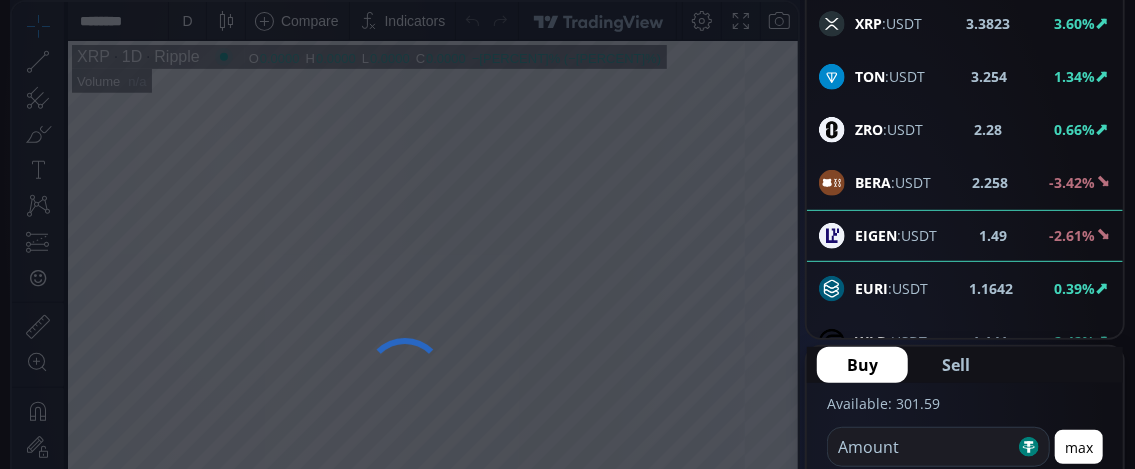 click on "BTC :USDT 117884.25 -0.89% ETH :USDT 3571.01 4.21% MKR :USDT 2008.69 7.21% BNB :USDT 738.11 2.26% BCH :USDT 513.6 3.57% BNSOL :USDT 188.41 1.73% SOL :USDT 177.36 1.70% LTC :USDT 104.18 2.79% DASH :USDT 23.6 3.83% ETC :USDT 23.31 16.90% BANANA :USDT 22.57 -2.25% LINK :USDT 17.94 4.42% DCR :USDT 16.68 2.65% KSM :USDT 16.53 4.36% TRUMP :USDT 10.14 2.01% NEO :USDT 6.94 3.58% APT :USDT 5.326 1.60% ATOM :USDT 4.955 2.76% DOT :USDT 4.3 2.41% XRP :USDT 3.3823 3.60% TON :USDT 3.254 1.34% ZRO :USDT 2.28 0.66% BERA :USDT 2.258 -3.42% EIGEN :USDT 1.49 -2.61% EURI :USDT 1.1642 0.39% WLD :USDT 1.141 2.42% IO :USDT 0.827 -2.13% ADA :USDT 0.8237 2.27% OP :USDT 0.79 11.27% FET :USDT 0.78 2.63% BNT :USDT 0.7765 3.35% XTZ :USDT 0.7007 7.30% ARKM :USDT 0.566 0.89% ARB :USDT 0.48 9.09% XLM :USDT 0.4659 -0.15% KNC :USDT 0.429 -3.51% SEI :USDT 0.3518 -1.51% SCR :USDT 0.331 -1.49% TRX :USDT 0.3267 3.06% LUMIA :USDT 0.318 1.60% ZRX :USDT 0.2798 3.06% LISTA :USDT 0.2698 1.93% HBAR :USDT 0.26568 8.00% POL :USDT 0.2398 2.09% DOGE :USDT" 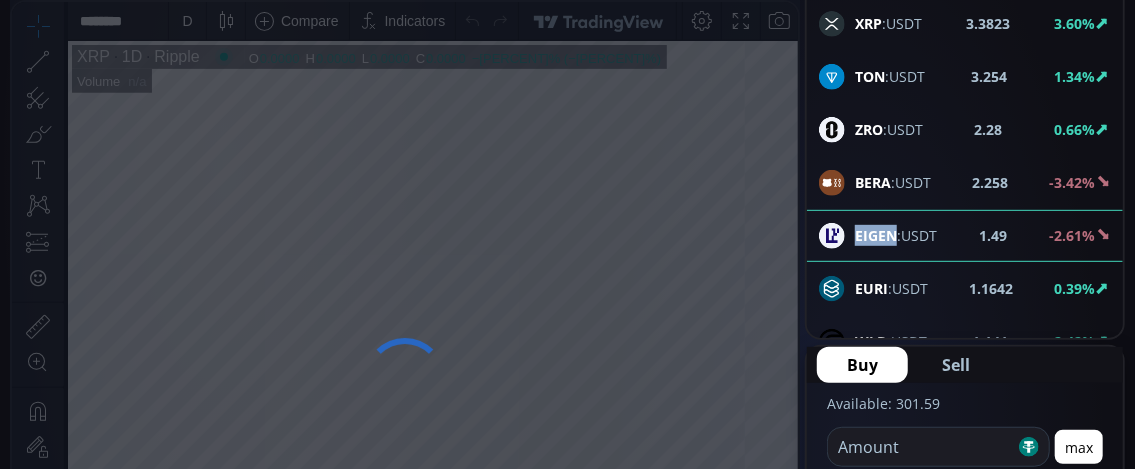 click on "BTC :USDT 117884.25 -0.89% ETH :USDT 3571.01 4.21% MKR :USDT 2008.69 7.21% BNB :USDT 738.11 2.26% BCH :USDT 513.6 3.57% BNSOL :USDT 188.41 1.73% SOL :USDT 177.36 1.70% LTC :USDT 104.18 2.79% DASH :USDT 23.6 3.83% ETC :USDT 23.31 16.90% BANANA :USDT 22.57 -2.25% LINK :USDT 17.94 4.42% DCR :USDT 16.68 2.65% KSM :USDT 16.53 4.36% TRUMP :USDT 10.14 2.01% NEO :USDT 6.94 3.58% APT :USDT 5.326 1.60% ATOM :USDT 4.955 2.76% DOT :USDT 4.3 2.41% XRP :USDT 3.3823 3.60% TON :USDT 3.254 1.34% ZRO :USDT 2.28 0.66% BERA :USDT 2.258 -3.42% EIGEN :USDT 1.49 -2.61% EURI :USDT 1.1642 0.39% WLD :USDT 1.141 2.42% IO :USDT 0.827 -2.13% ADA :USDT 0.8237 2.27% OP :USDT 0.79 11.27% FET :USDT 0.78 2.63% BNT :USDT 0.7765 3.35% XTZ :USDT 0.7007 7.30% ARKM :USDT 0.566 0.89% ARB :USDT 0.48 9.09% XLM :USDT 0.4659 -0.15% KNC :USDT 0.429 -3.51% SEI :USDT 0.3518 -1.51% SCR :USDT 0.331 -1.49% TRX :USDT 0.3267 3.06% LUMIA :USDT 0.318 1.60% ZRX :USDT 0.2798 3.06% LISTA :USDT 0.2698 1.93% HBAR :USDT 0.26568 8.00% POL :USDT 0.2398 2.09% DOGE :USDT" 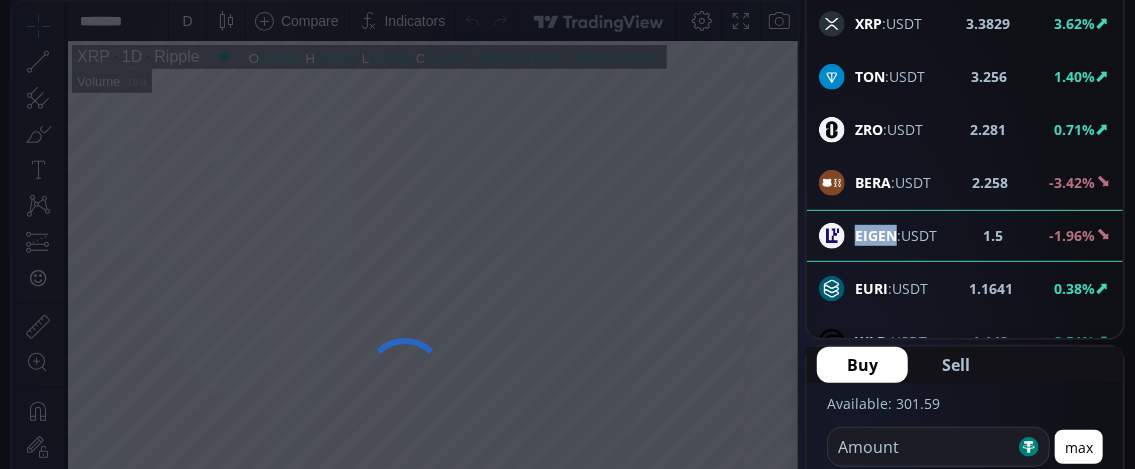 click on "BTC :USDT 117884.25 -0.88% ETH :USDT 3571.68 4.24% MKR :USDT 2009.91 7.29% BNB :USDT 738.19 2.28% BCH :USDT 513.6 3.57% BNSOL :USDT 188.41 1.73% SOL :USDT 177.4 1.71% LTC :USDT 104.19 2.79% DASH :USDT 23.6 3.83% ETC :USDT 23.31 16.90% BANANA :USDT 22.58 -2.21% LINK :USDT 17.94 4.48% DCR :USDT 16.72 2.89% KSM :USDT 16.53 4.36% TRUMP :USDT 10.14 2.01% NEO :USDT 6.94 3.58% APT :USDT 5.328 1.64% ATOM :USDT 4.957 2.80% DOT :USDT 4.304 2.50% XRP :USDT 3.3829 3.62% TON :USDT 3.256 1.40% ZRO :USDT 2.281 0.71% BERA :USDT 2.258 -3.42% EIGEN :USDT 1.5 -1.96% EURI :USDT 1.1641 0.38% WLD :USDT 1.142 2.51% IO :USDT 0.826 -2.25% ADA :USDT 0.8238 2.30% FET :USDT 0.782 2.09% BNT :USDT 0.7767 3.38% OP :USDT 0.77 8.45% XTZ :USDT 0.7008 7.32% ARKM :USDT 0.568 1.25% ARB :USDT 0.4701 4.65% XLM :USDT 0.4659 -0.17% KNC :USDT 0.4292 -3.66% SEI :USDT 0.3516 -1.60% SCR :USDT 0.333 -0.89% TRX :USDT 0.3269 3.12% LUMIA :USDT 0.319 1.92% ZRX :USDT 0.2799 3.09% LISTA :USDT 0.2703 2.12% HBAR :USDT 0.26568 8.01% POL :USDT 0.2398 2.09% DOGE BB" 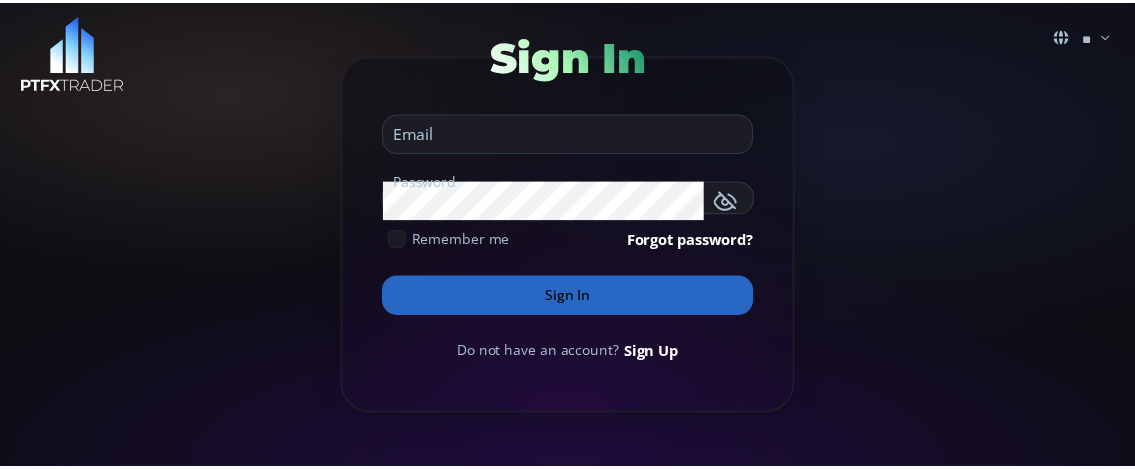 scroll, scrollTop: 0, scrollLeft: 0, axis: both 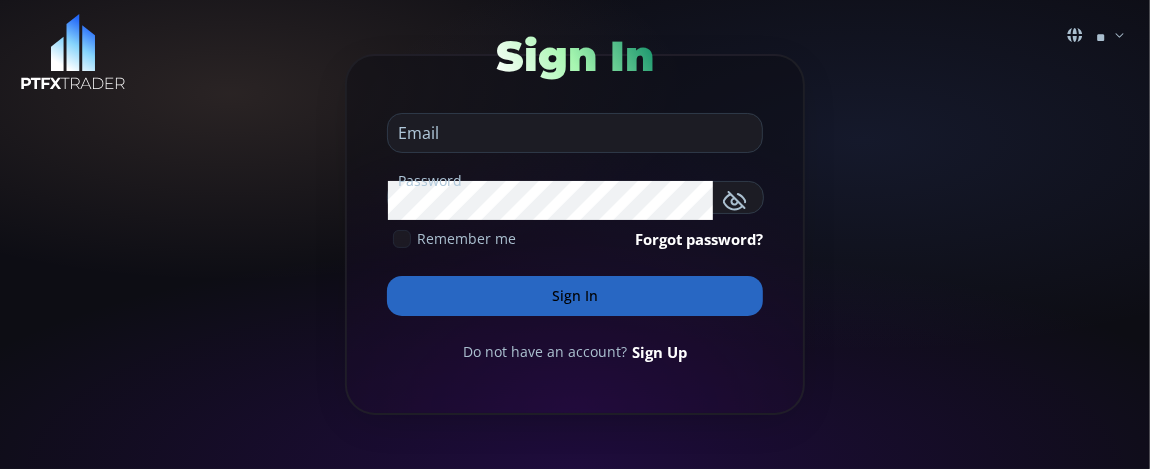 click at bounding box center [570, 133] 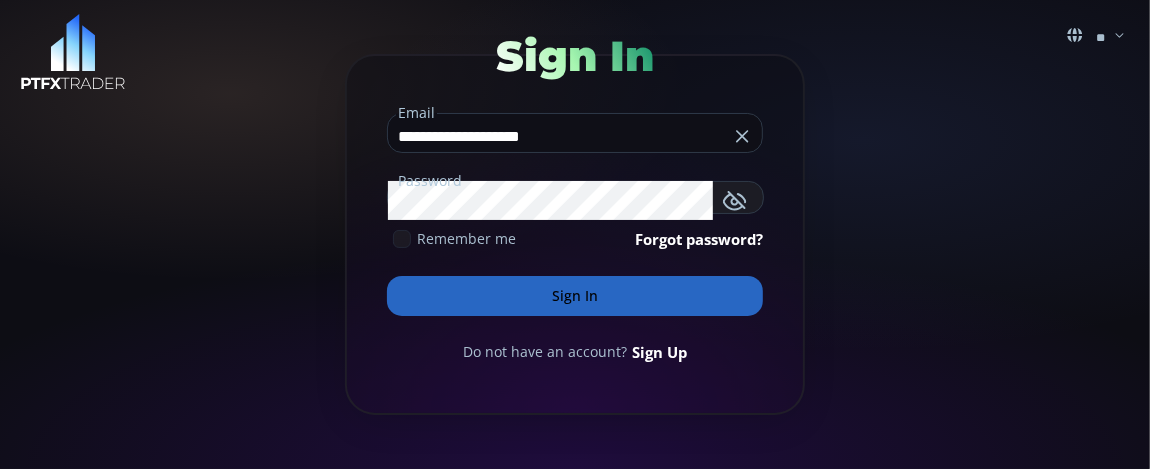 type on "**********" 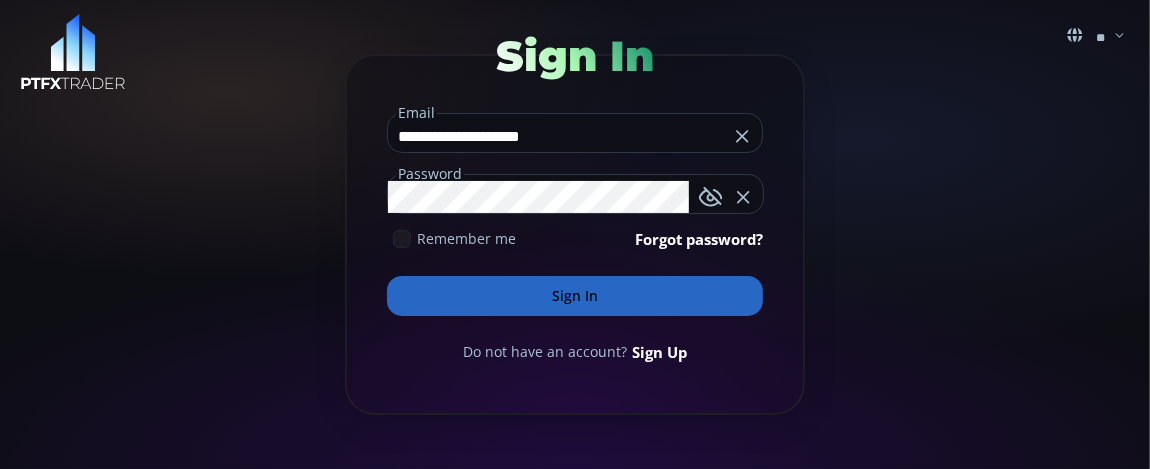 click on "Sign In" at bounding box center (575, 296) 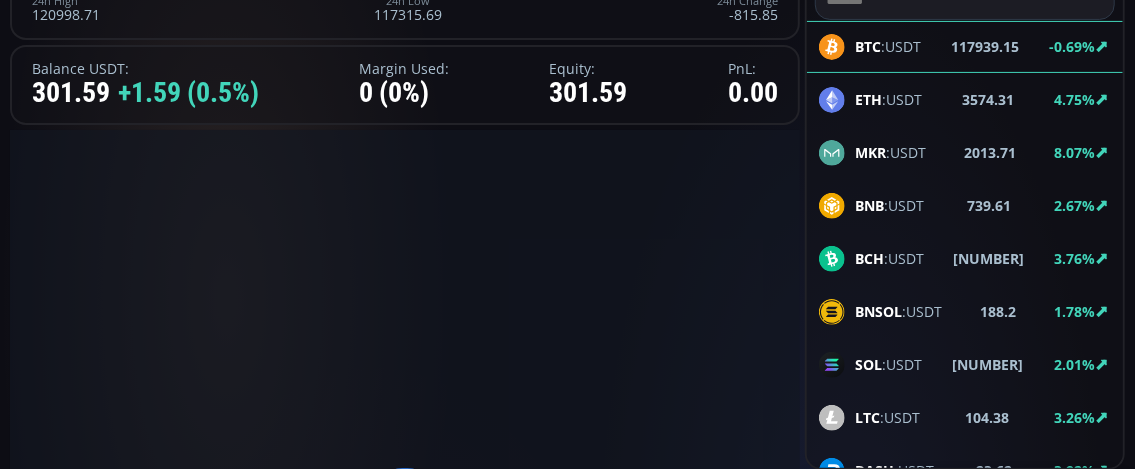scroll, scrollTop: 300, scrollLeft: 0, axis: vertical 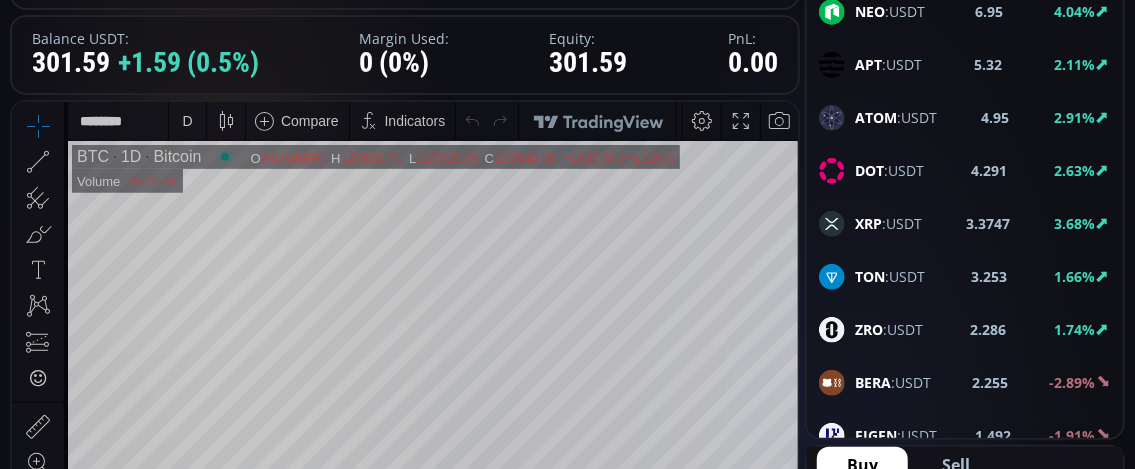 click on "EIGEN :USDT" 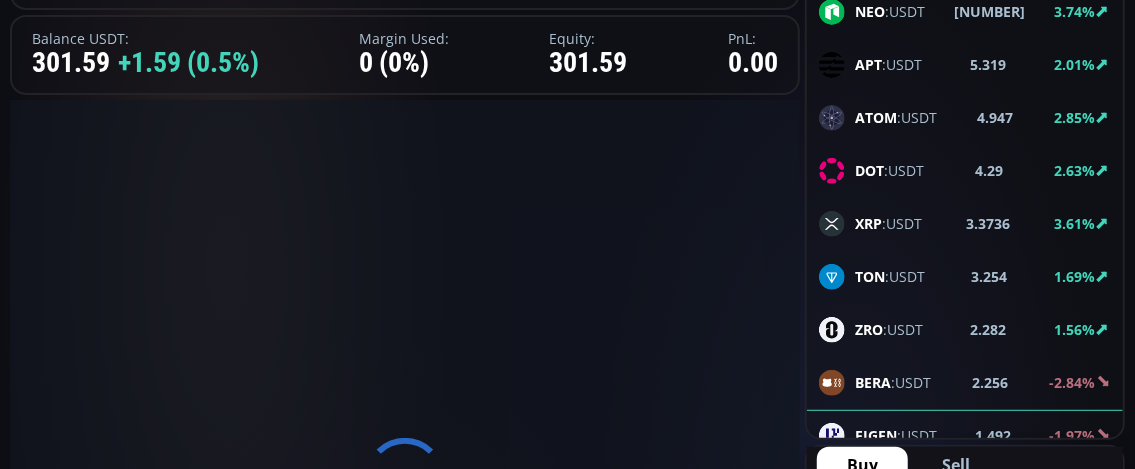 scroll, scrollTop: 0, scrollLeft: 0, axis: both 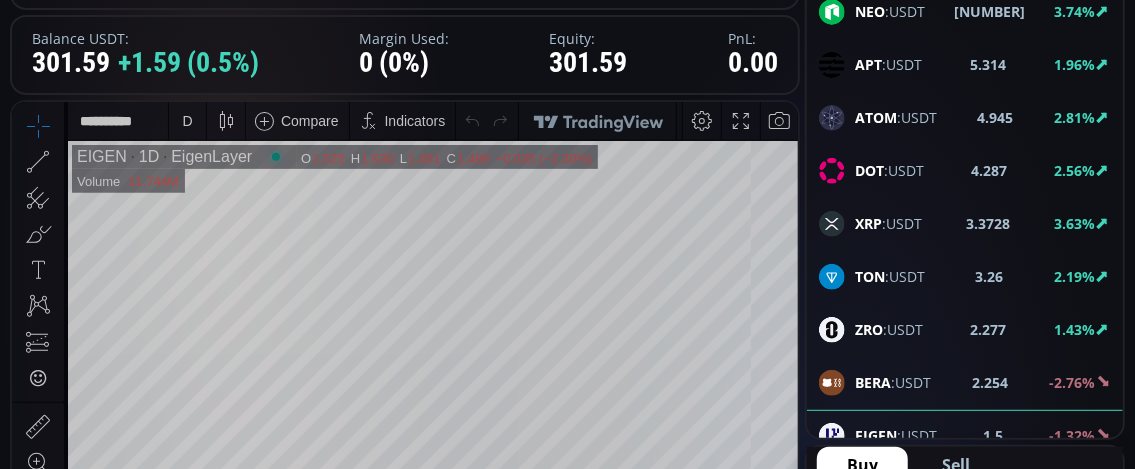 click on "D" at bounding box center (187, 120) 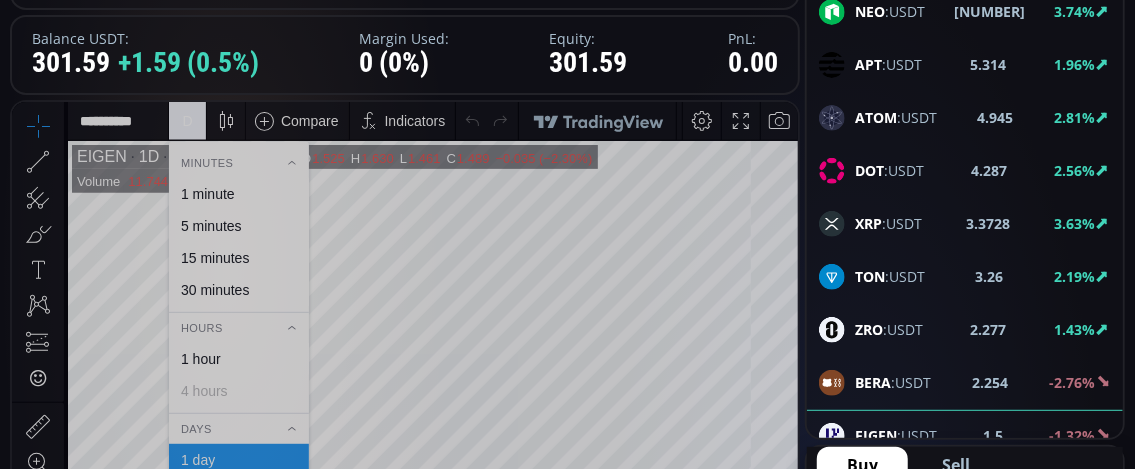 click on "1 minute" at bounding box center (208, 193) 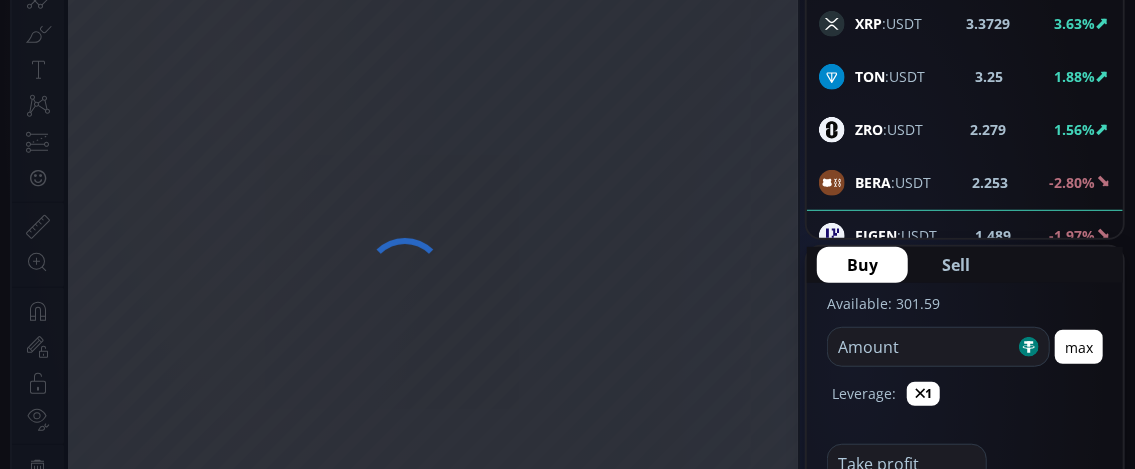 scroll, scrollTop: 600, scrollLeft: 0, axis: vertical 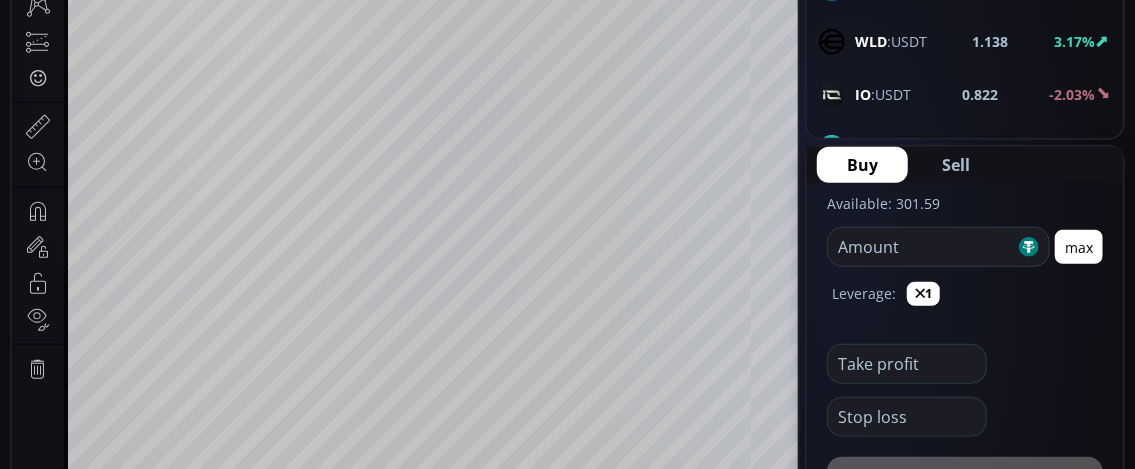 click on "IO" at bounding box center (863, 94) 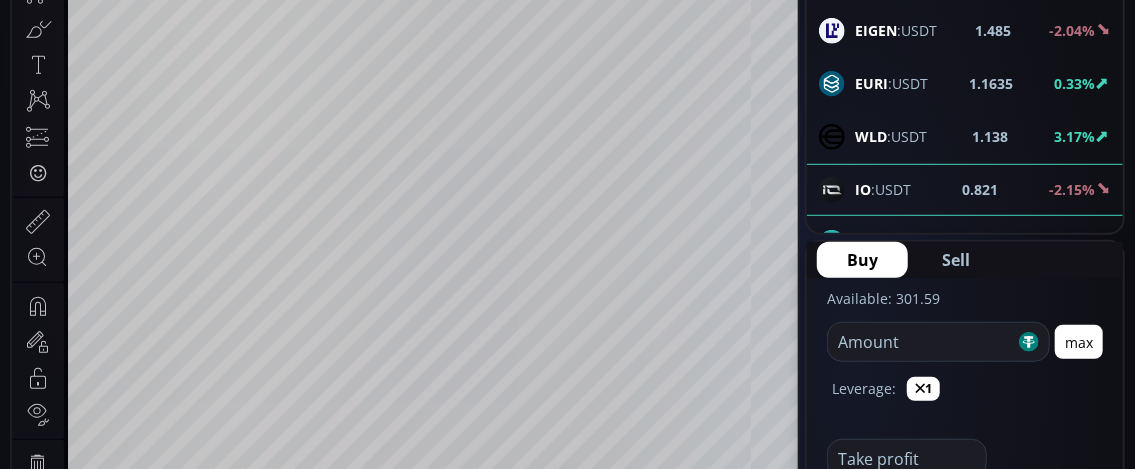 scroll, scrollTop: 500, scrollLeft: 0, axis: vertical 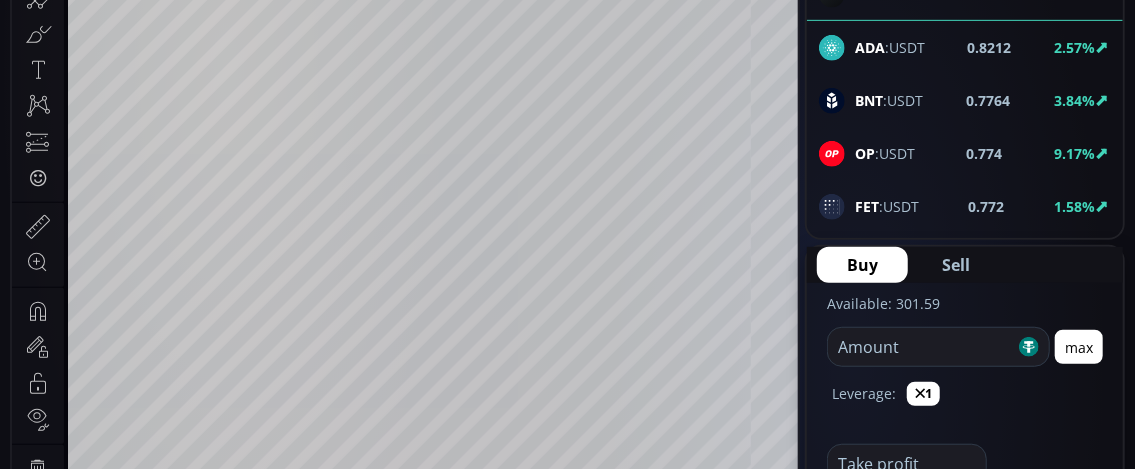 click on "FET :USDT" 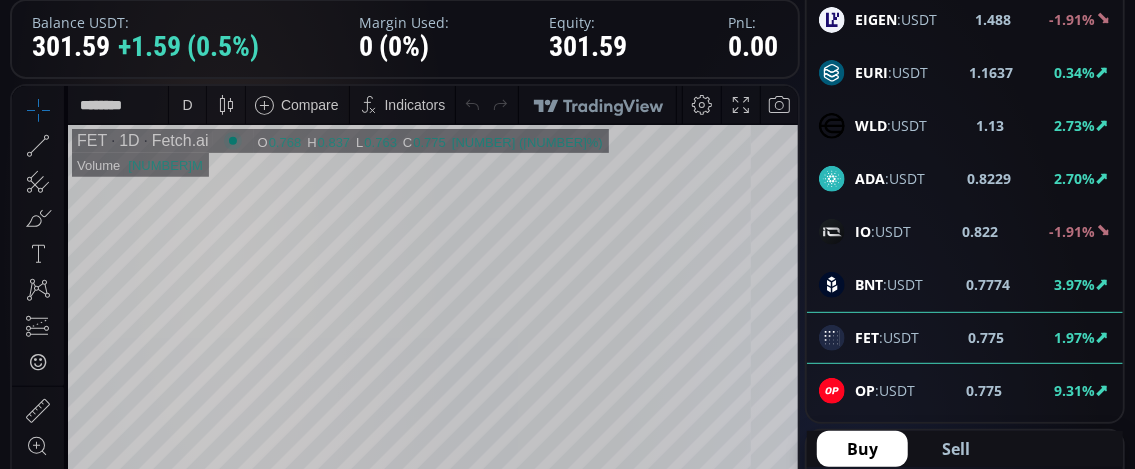 scroll, scrollTop: 300, scrollLeft: 0, axis: vertical 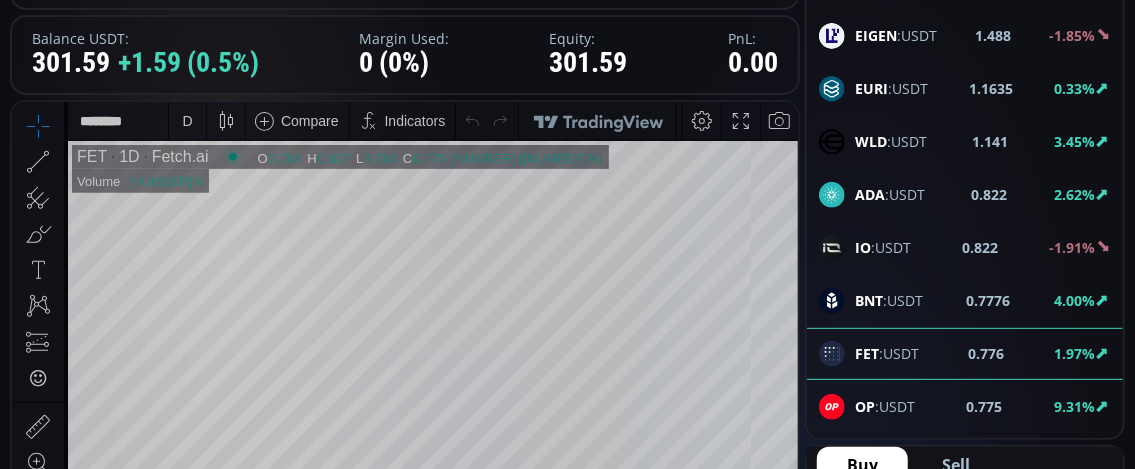 click on "D" at bounding box center (187, 120) 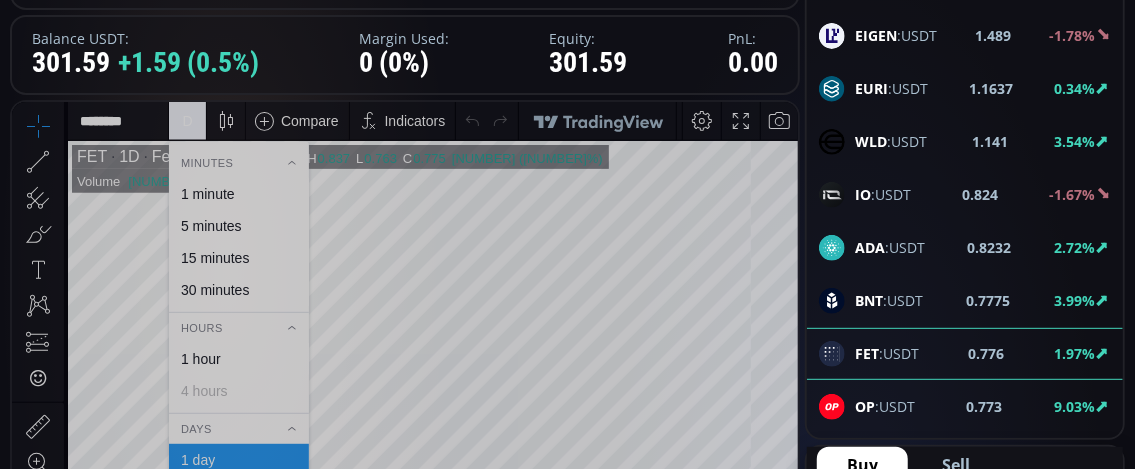 click on "1 minute" at bounding box center [208, 193] 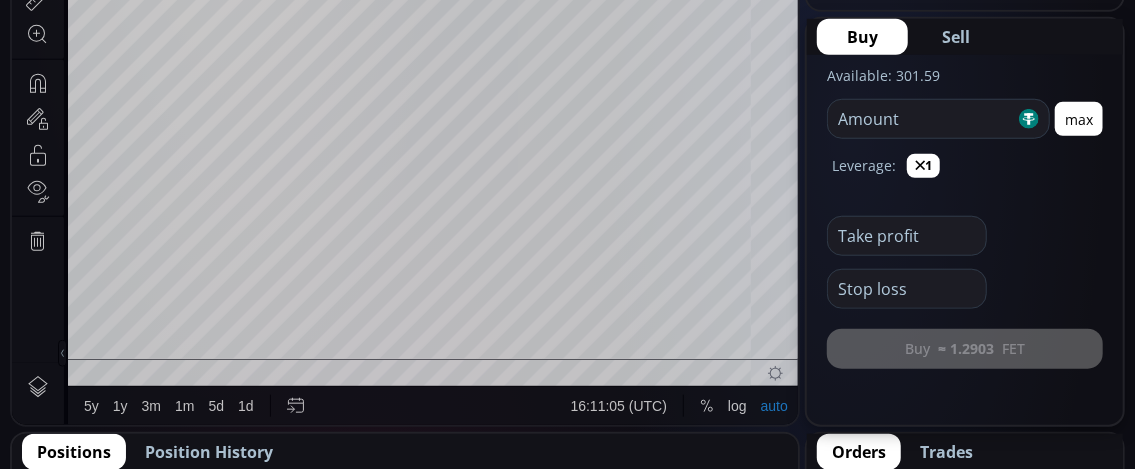 scroll, scrollTop: 700, scrollLeft: 0, axis: vertical 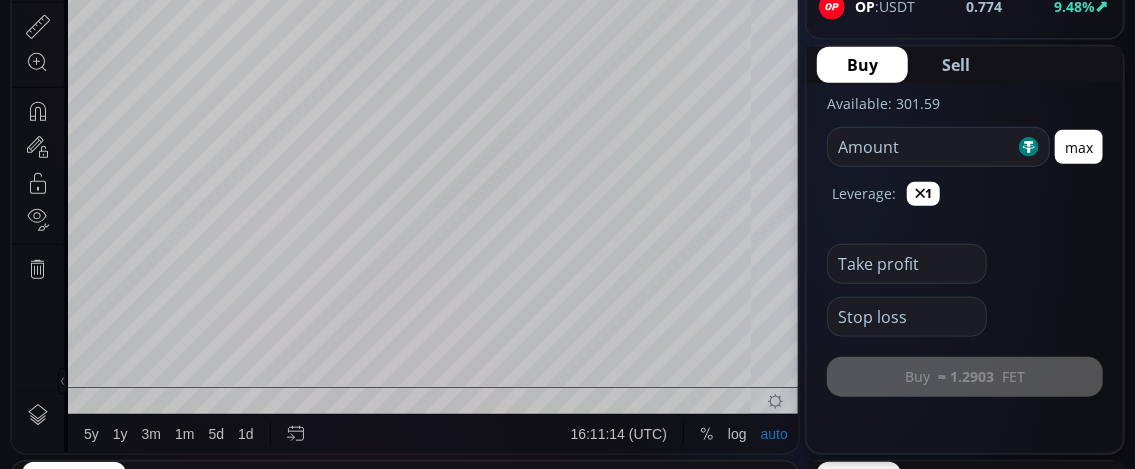 click at bounding box center (921, 147) 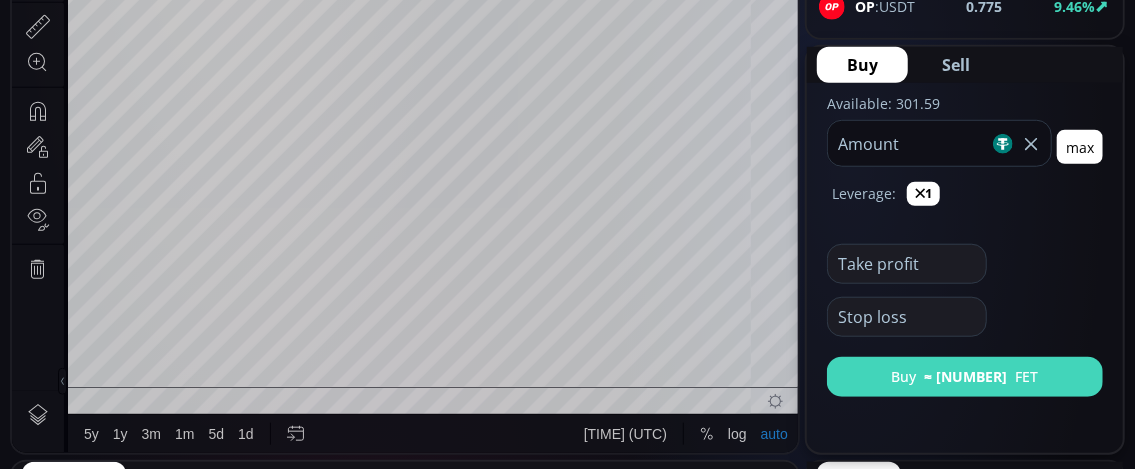 type on "***" 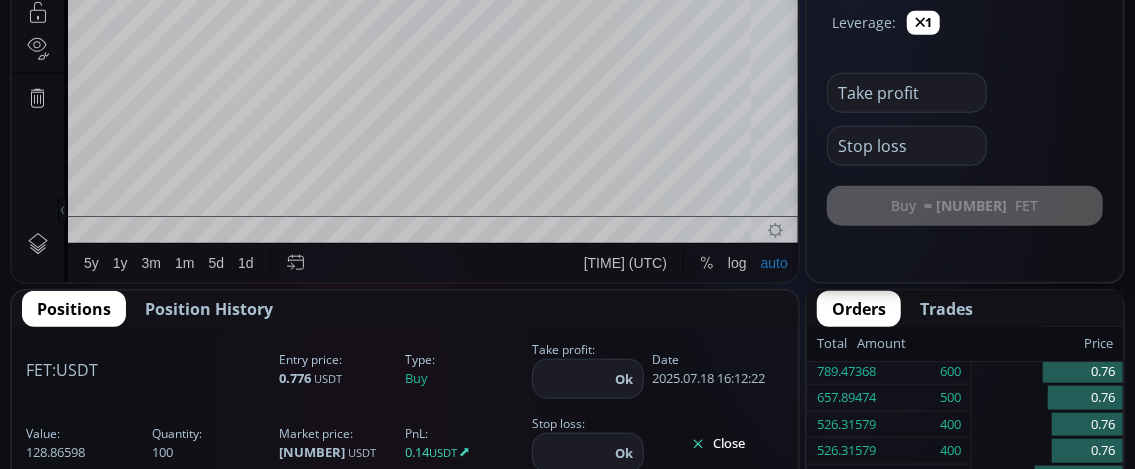 scroll, scrollTop: 900, scrollLeft: 0, axis: vertical 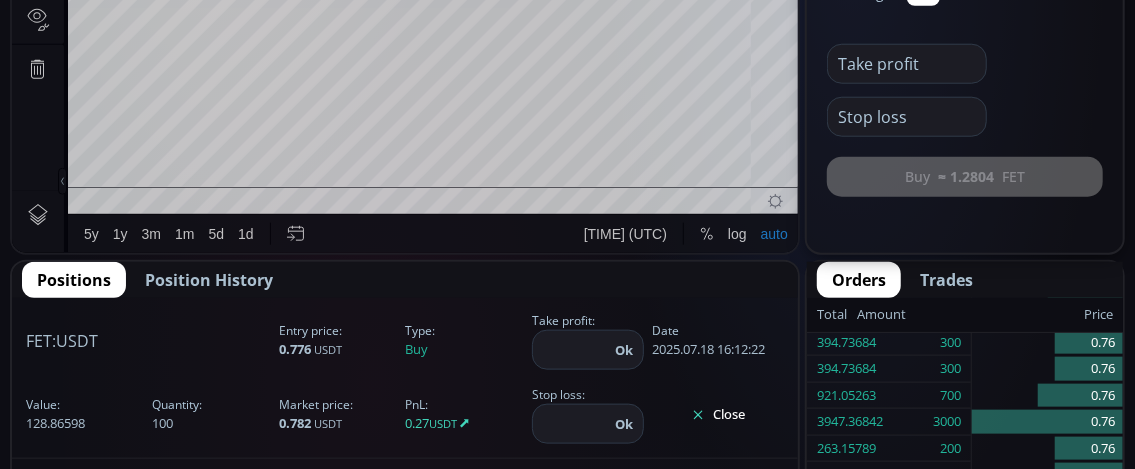 click on "Close" at bounding box center [718, 415] 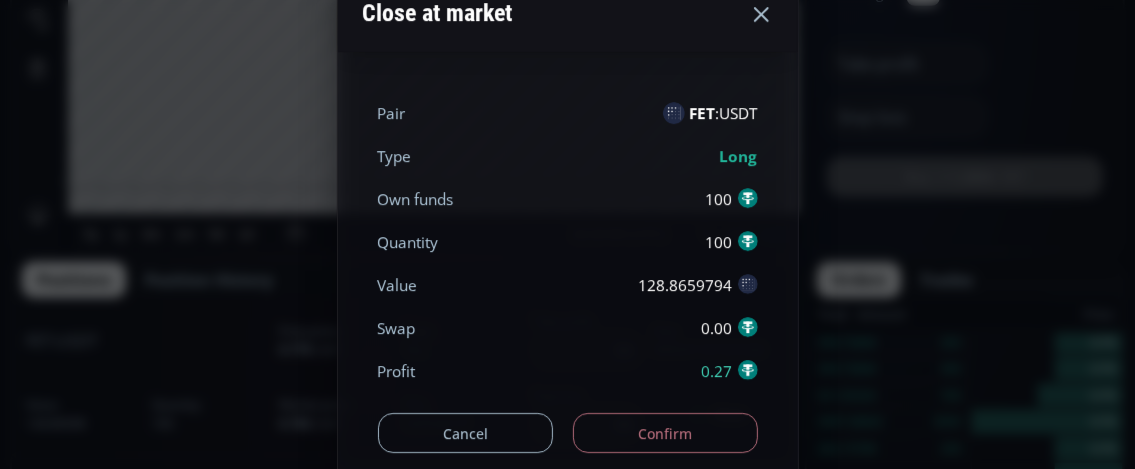 click on "Confirm" at bounding box center (665, 433) 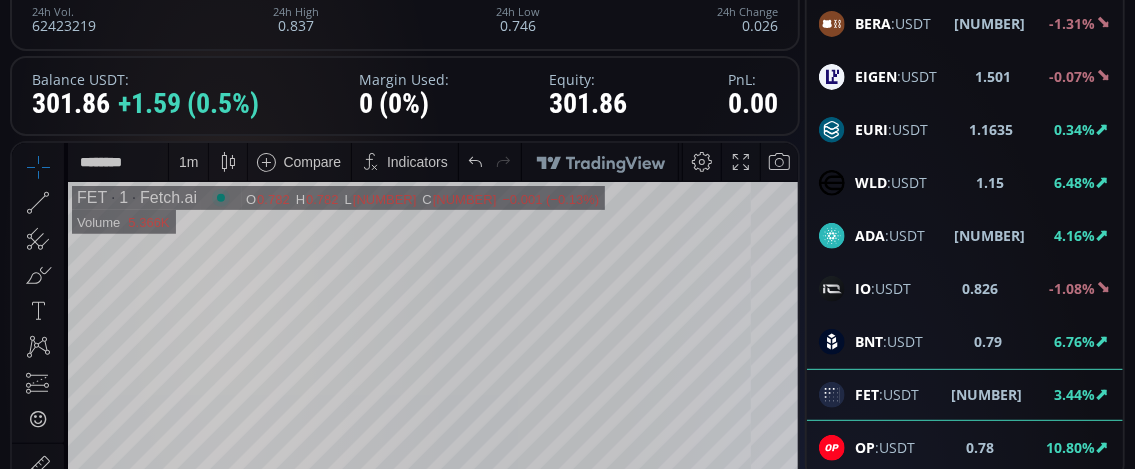 scroll, scrollTop: 200, scrollLeft: 0, axis: vertical 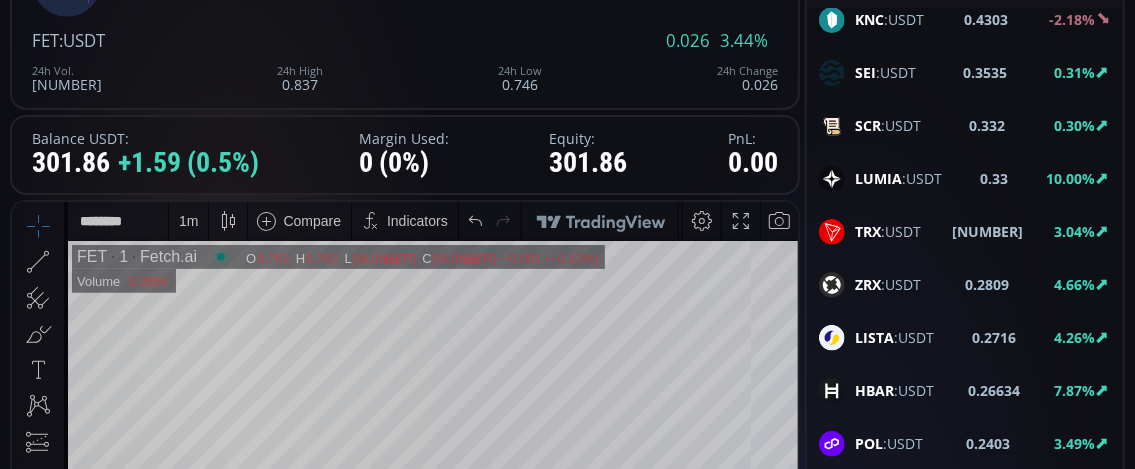 click on "HBAR :USDT" 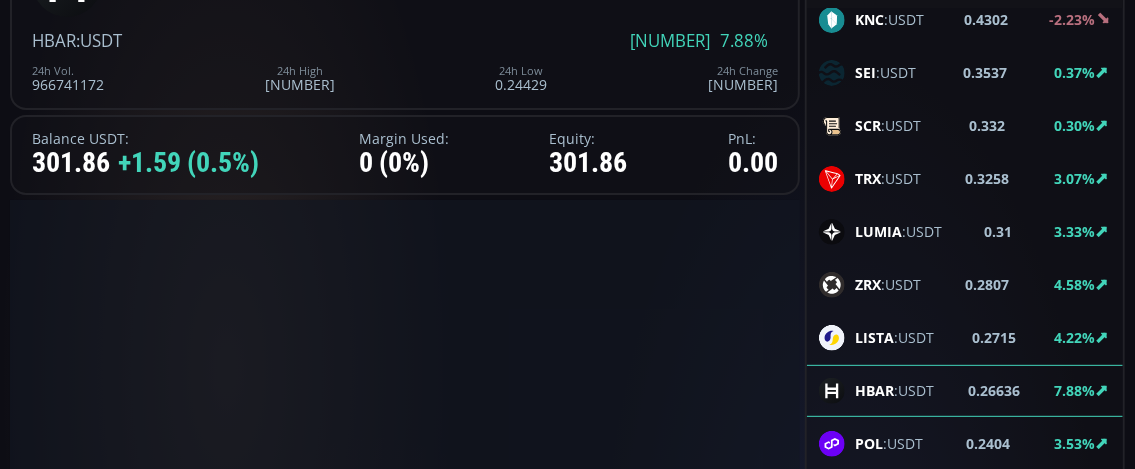 scroll, scrollTop: 0, scrollLeft: 0, axis: both 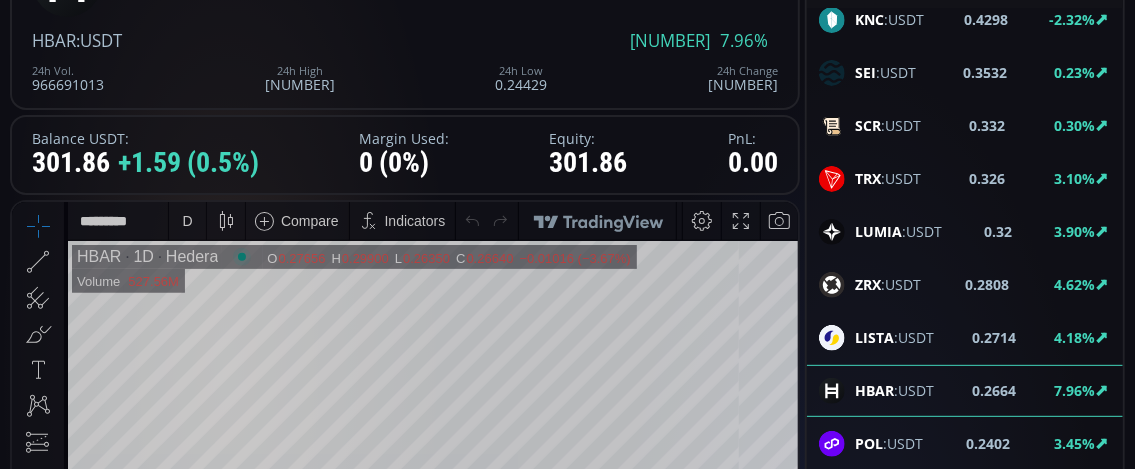 click on "D" at bounding box center [187, 220] 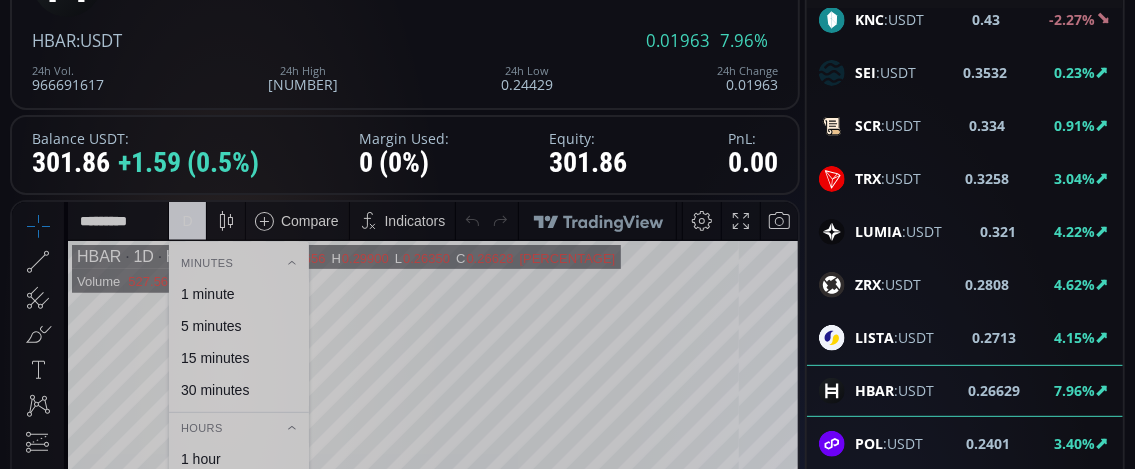 click on "1 minute" at bounding box center (208, 293) 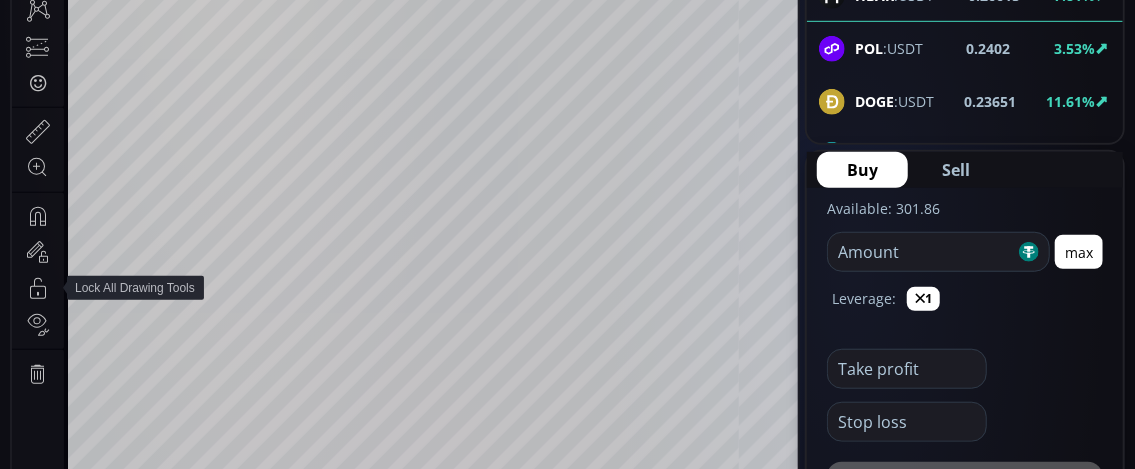 scroll, scrollTop: 600, scrollLeft: 0, axis: vertical 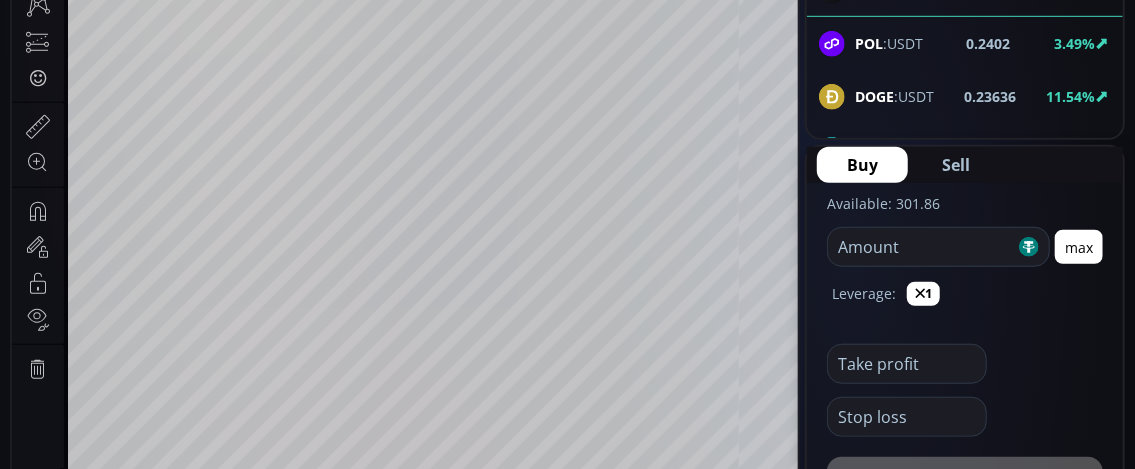 click on "DOGE" at bounding box center (874, 96) 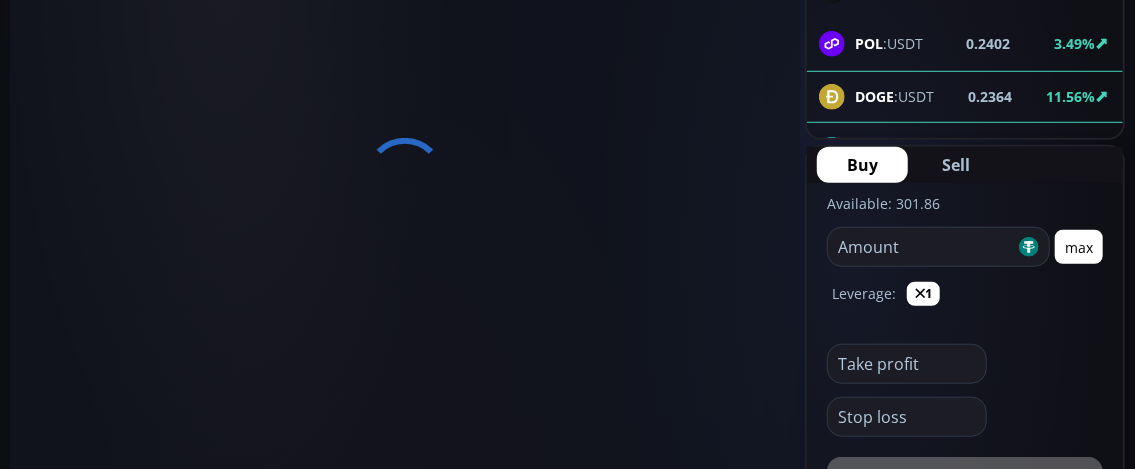 scroll, scrollTop: 0, scrollLeft: 0, axis: both 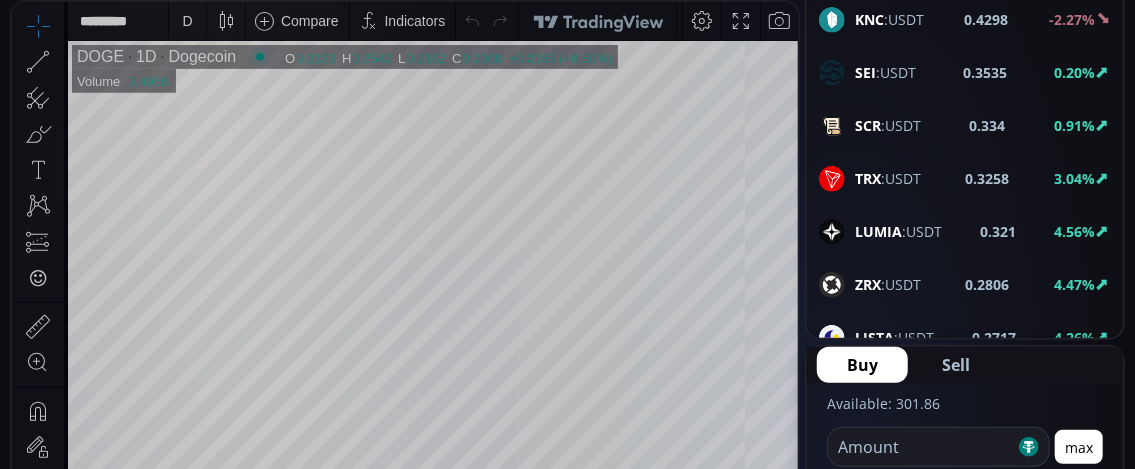 click on "D" at bounding box center (187, 21) 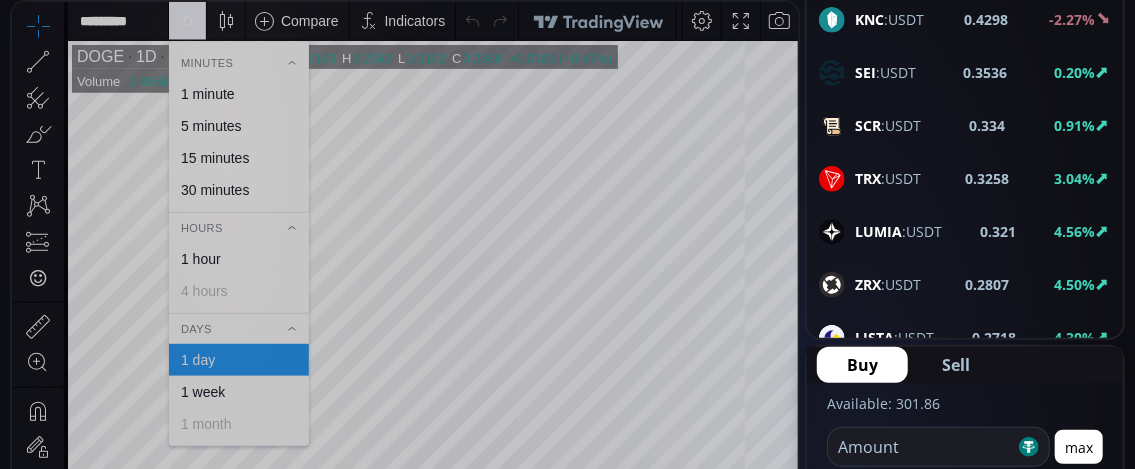 click on "1 minute" at bounding box center [208, 94] 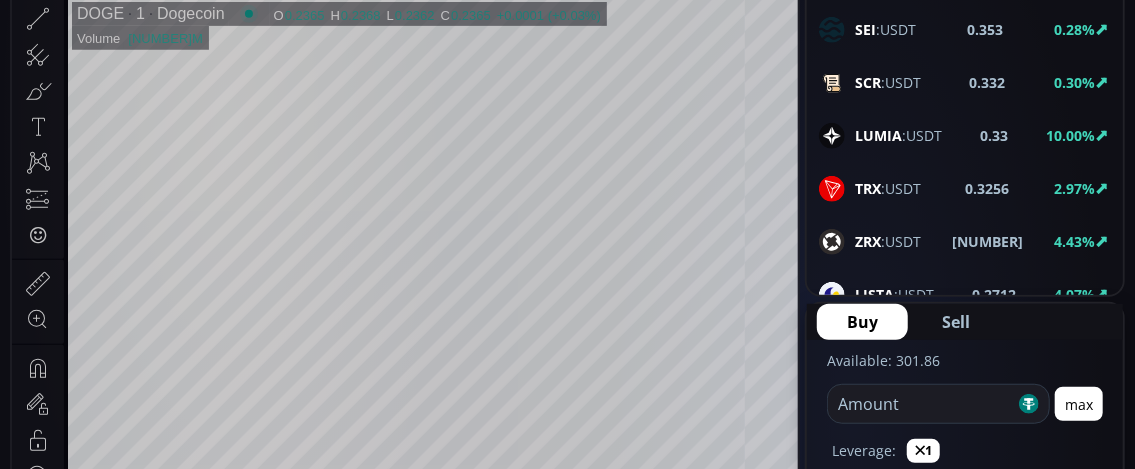 scroll, scrollTop: 400, scrollLeft: 0, axis: vertical 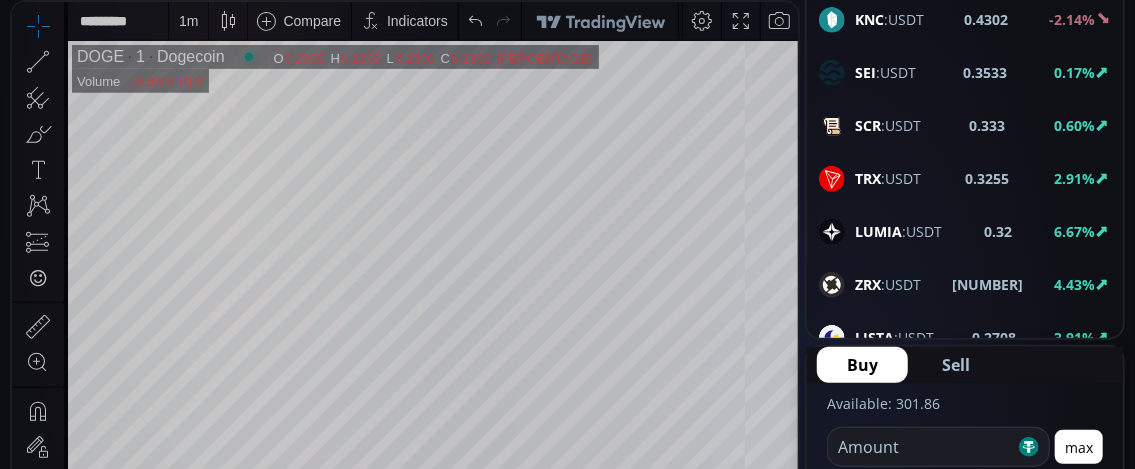 click on "TRX" at bounding box center (868, 178) 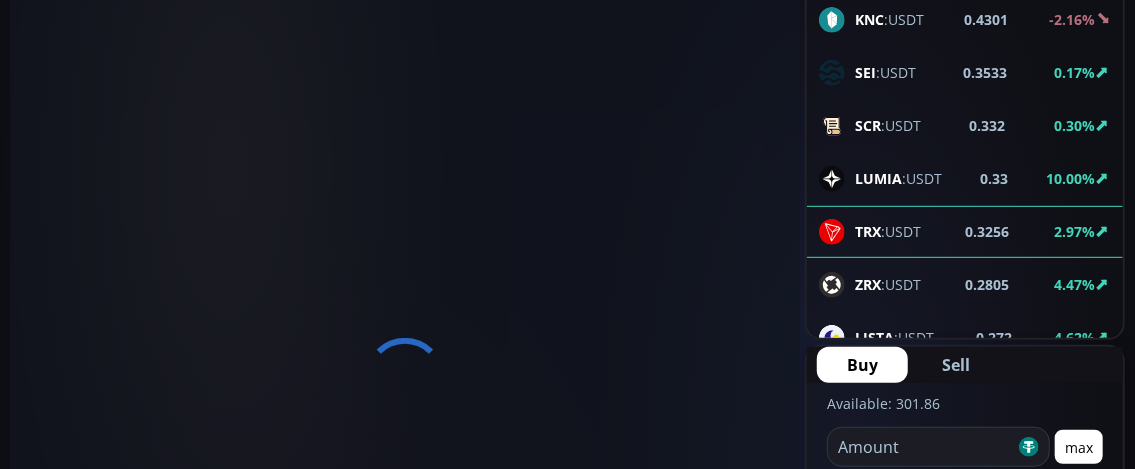 scroll, scrollTop: 0, scrollLeft: 0, axis: both 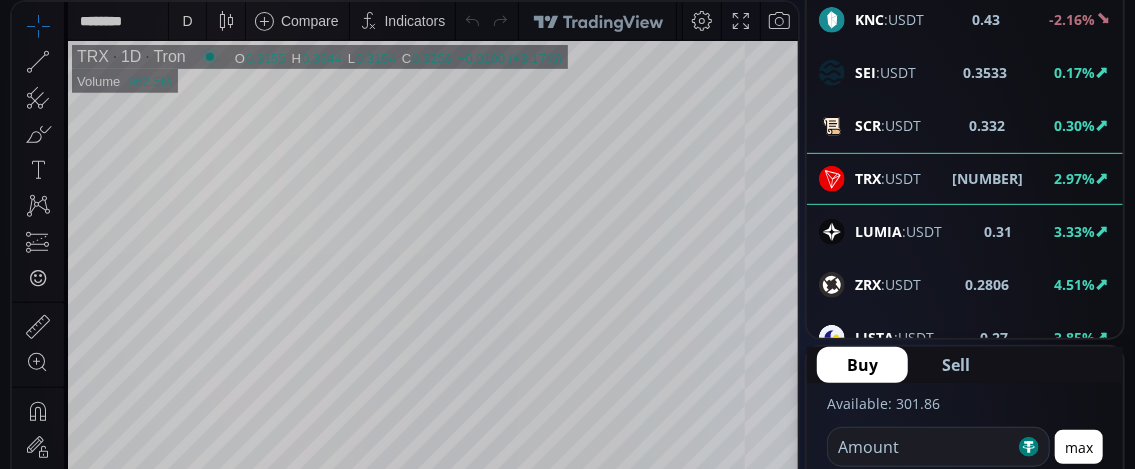 click on "D" at bounding box center [187, 21] 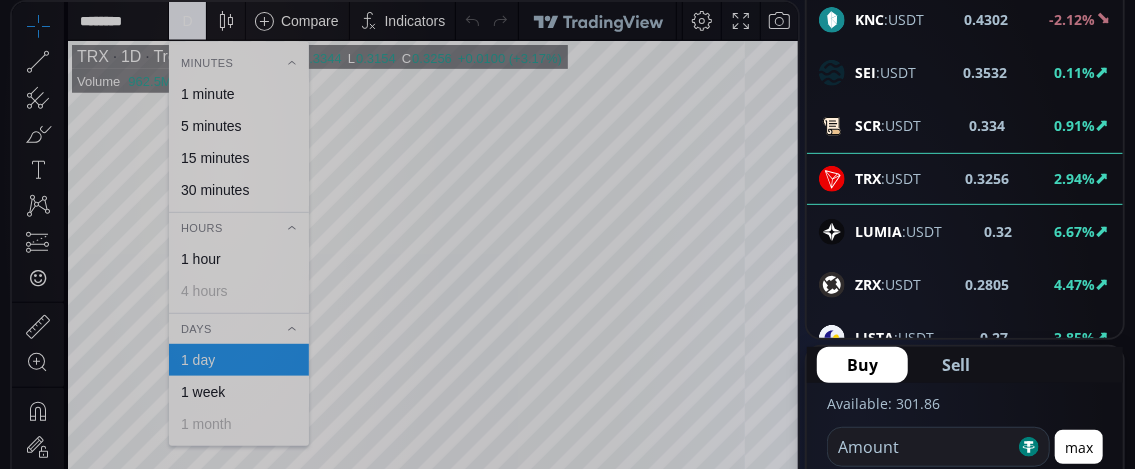 click on "1 minute" at bounding box center [208, 94] 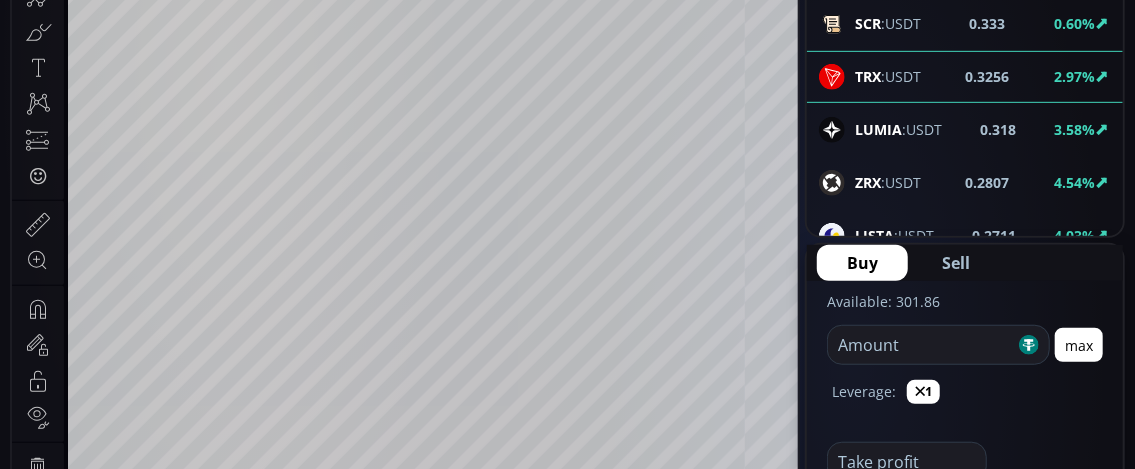 scroll, scrollTop: 500, scrollLeft: 0, axis: vertical 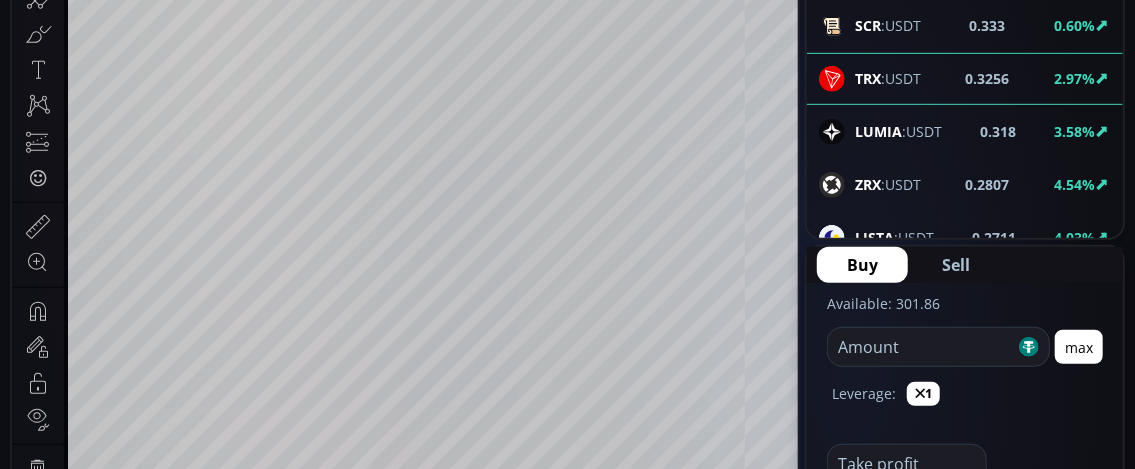 click on "LUMIA" at bounding box center (878, 131) 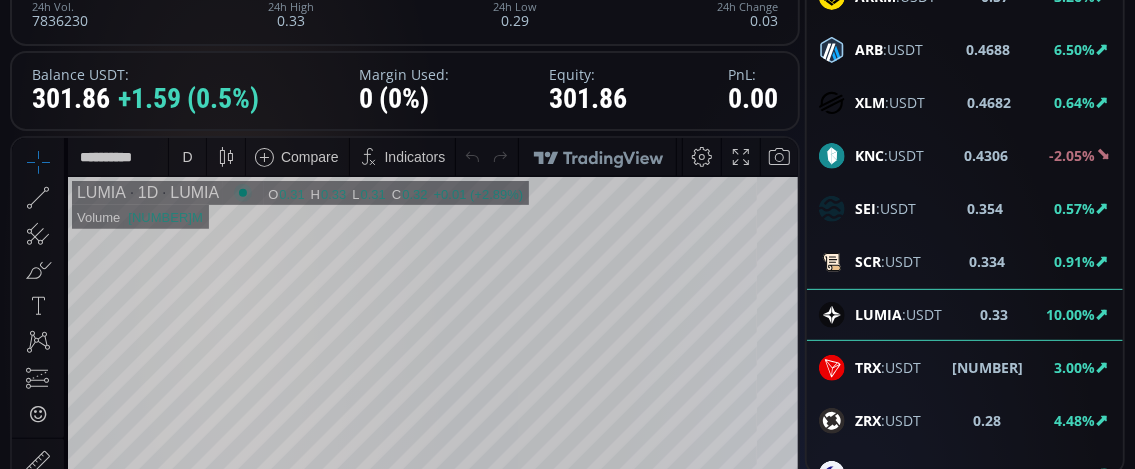 scroll, scrollTop: 200, scrollLeft: 0, axis: vertical 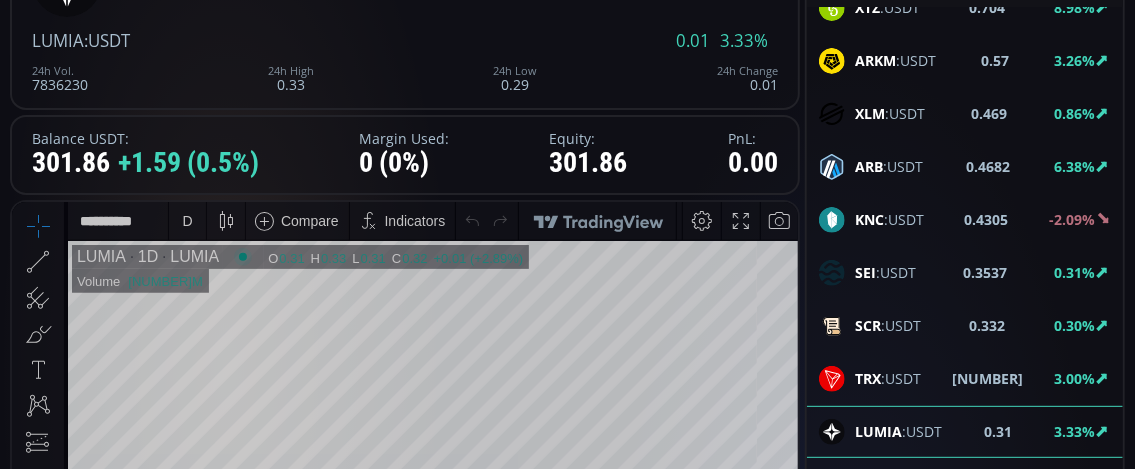 click on "D" at bounding box center [187, 220] 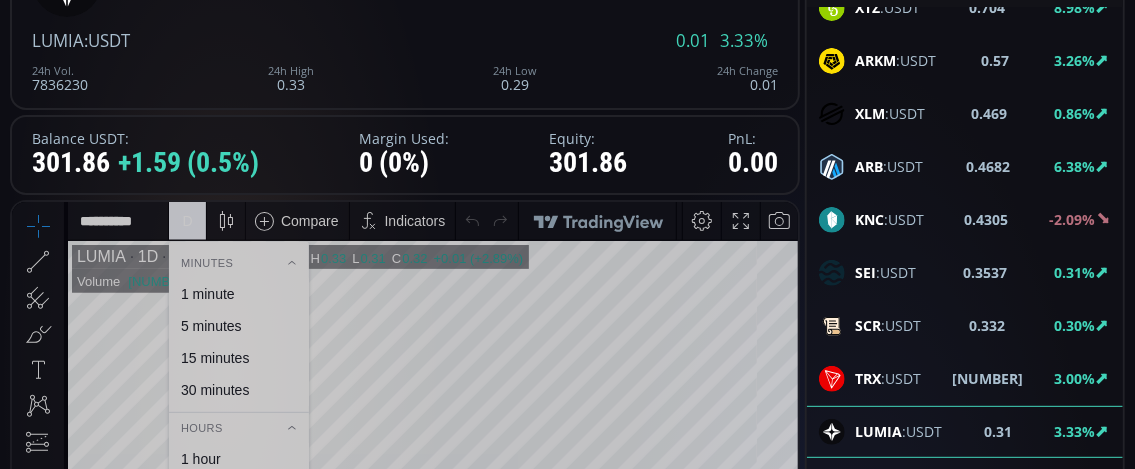 click on "1 minute" at bounding box center [208, 293] 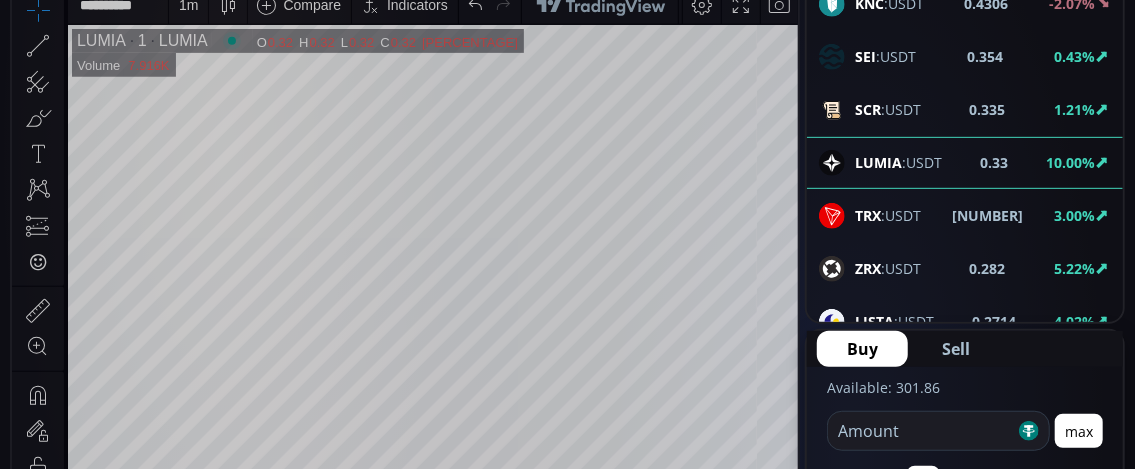 scroll, scrollTop: 400, scrollLeft: 0, axis: vertical 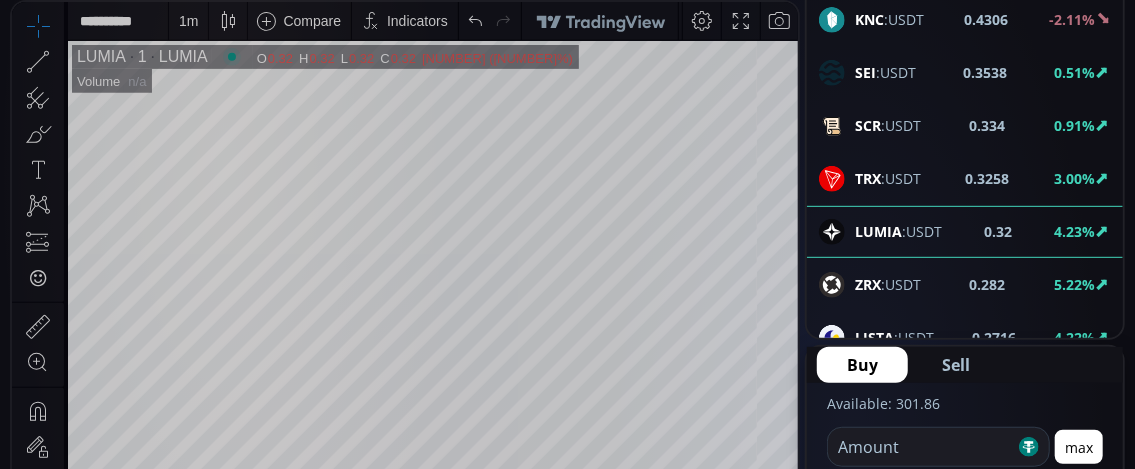 click on "ZRX" at bounding box center (868, 284) 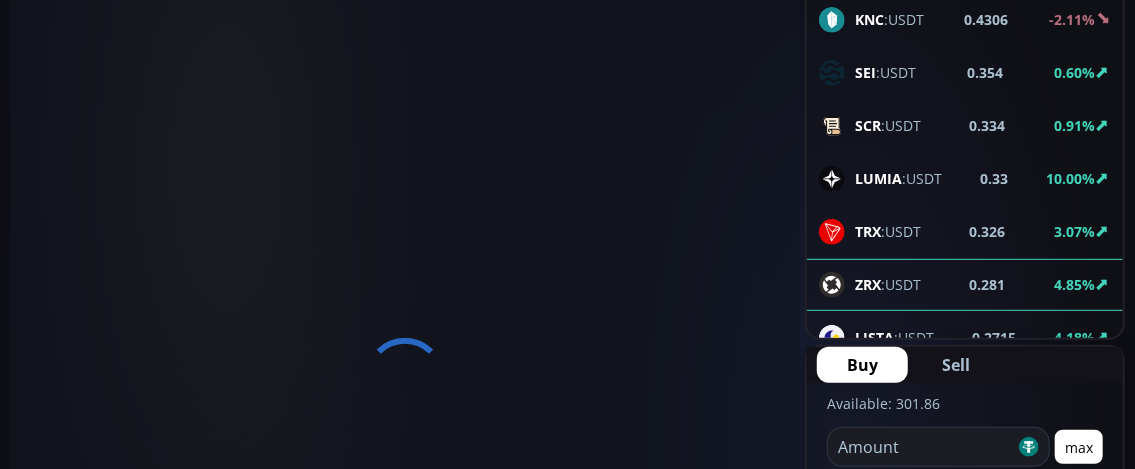 scroll, scrollTop: 0, scrollLeft: 0, axis: both 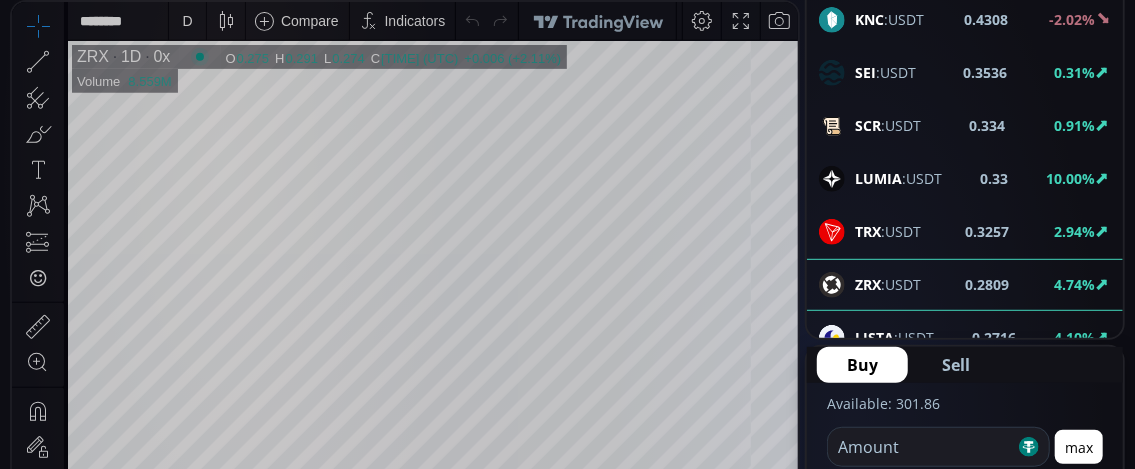 click on "D" at bounding box center [187, 21] 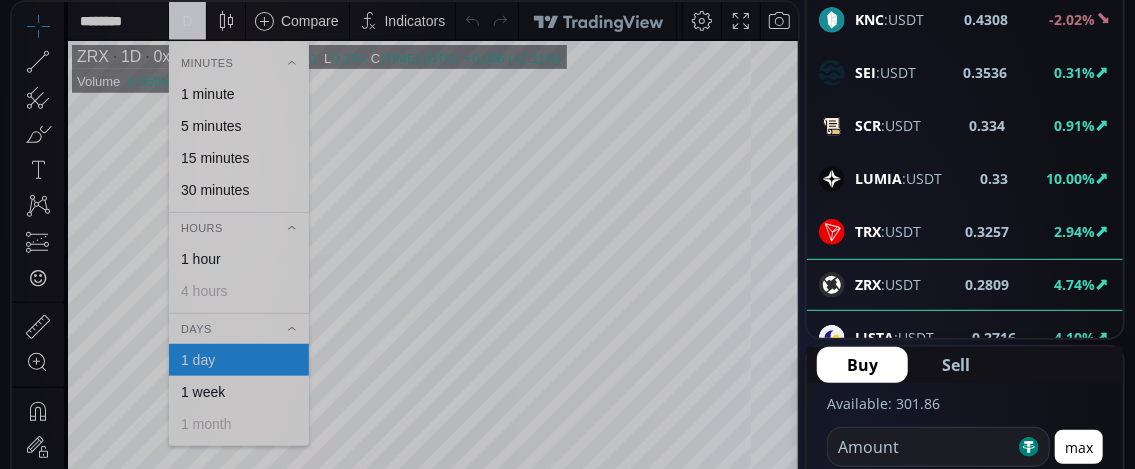 click on "1 minute" at bounding box center [208, 94] 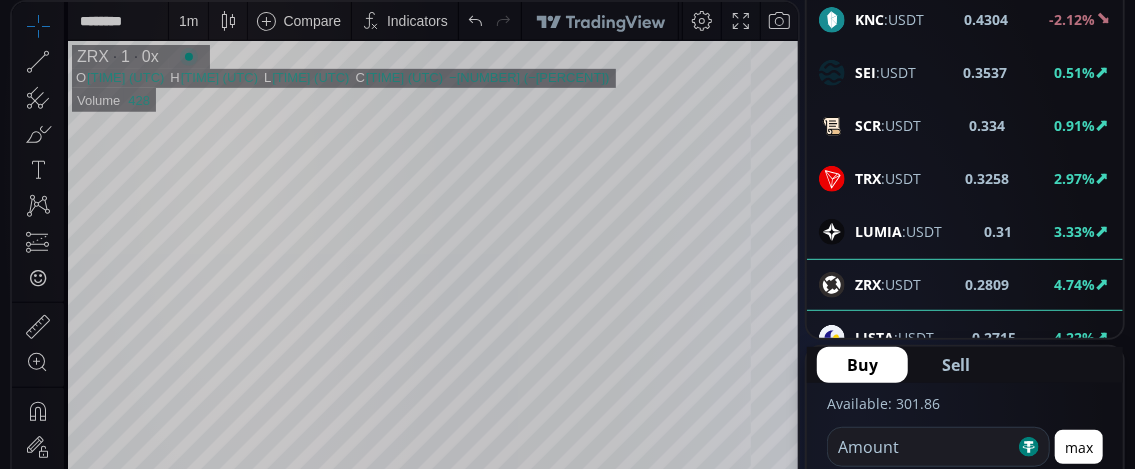 click on "LISTA" at bounding box center [874, 337] 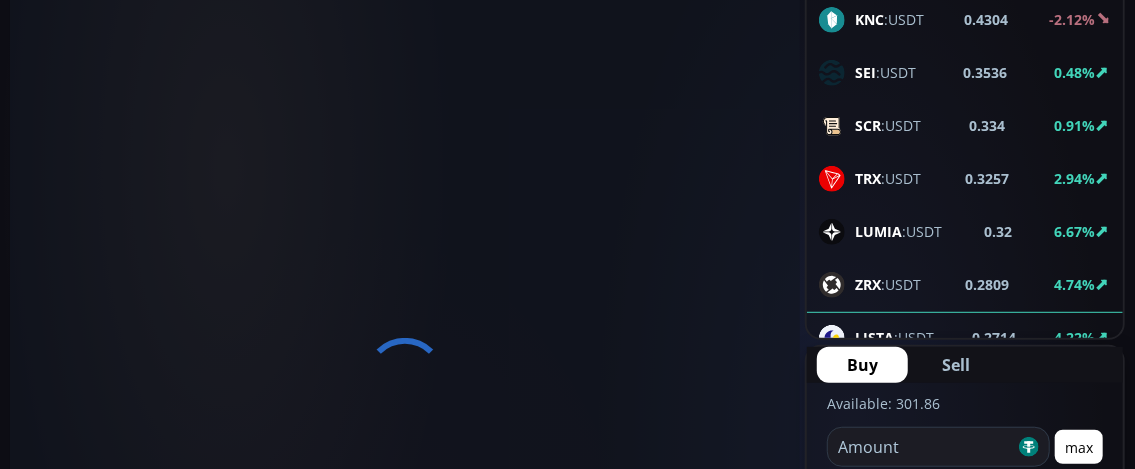 scroll, scrollTop: 0, scrollLeft: 0, axis: both 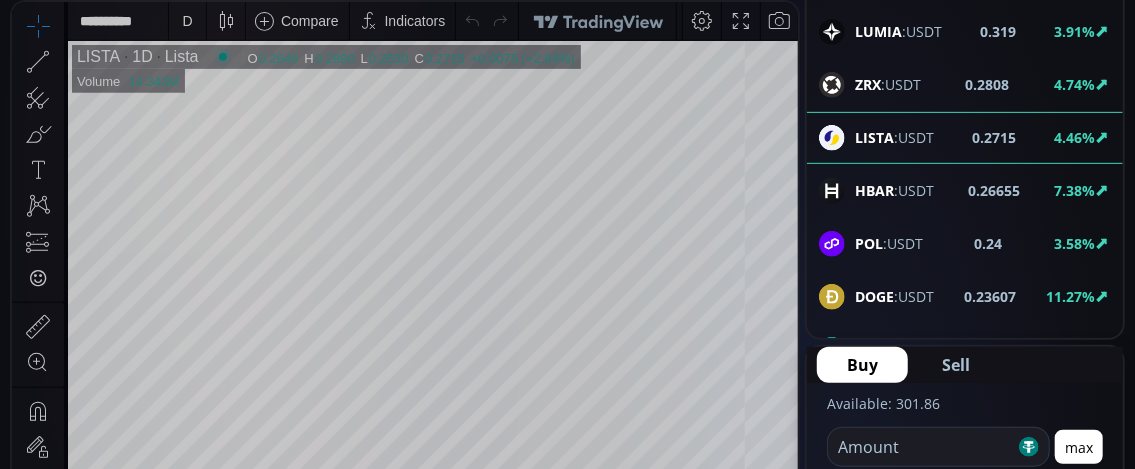 click on "HBAR" at bounding box center [874, 190] 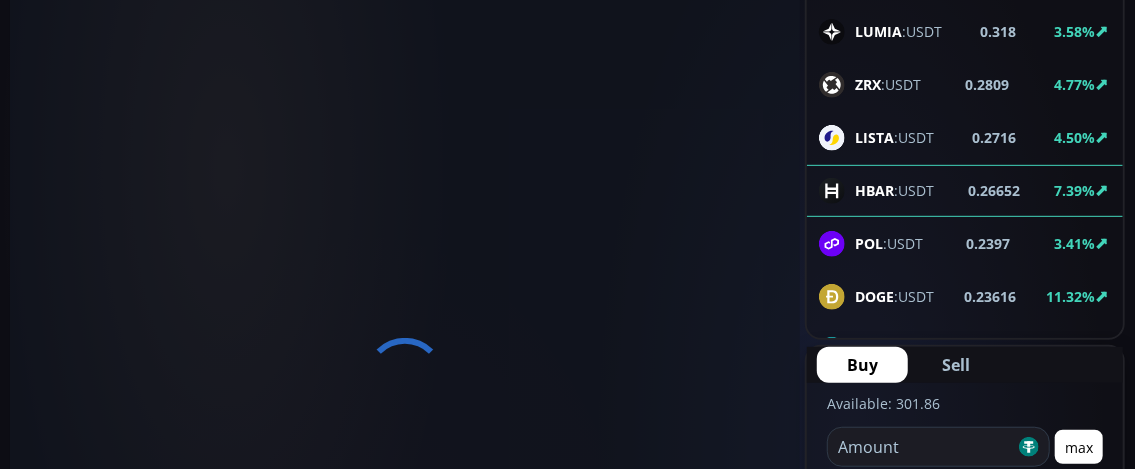scroll, scrollTop: 0, scrollLeft: 0, axis: both 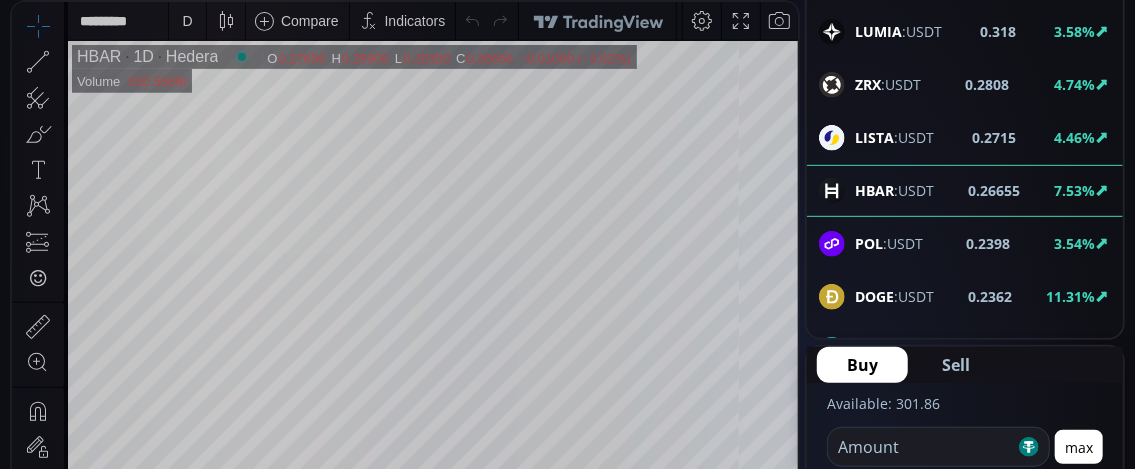 click on "D" at bounding box center (187, 21) 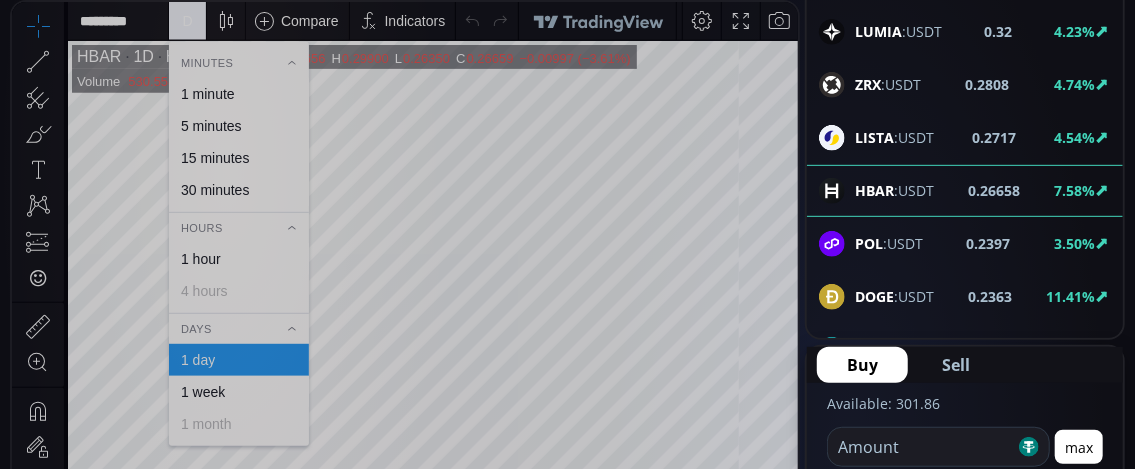 click on "1 minute" at bounding box center (208, 94) 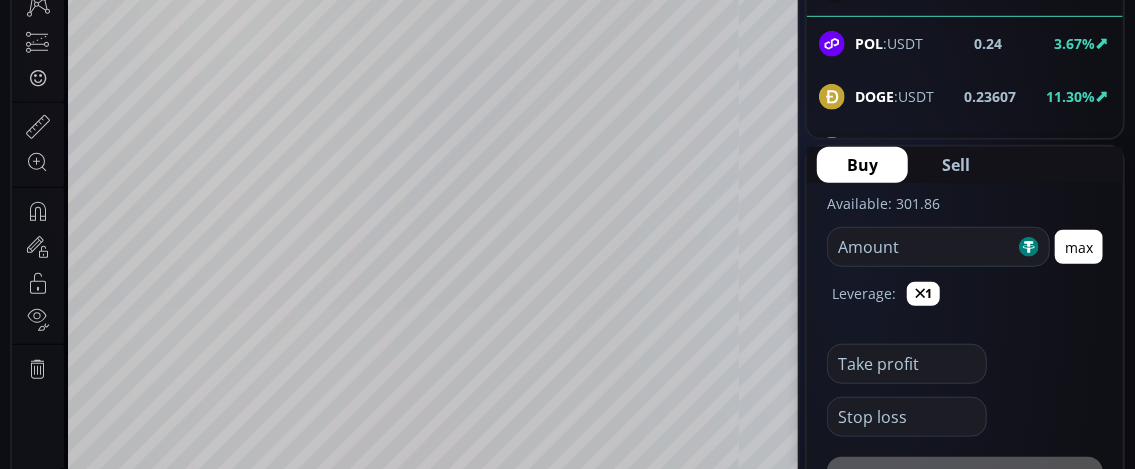 scroll, scrollTop: 700, scrollLeft: 0, axis: vertical 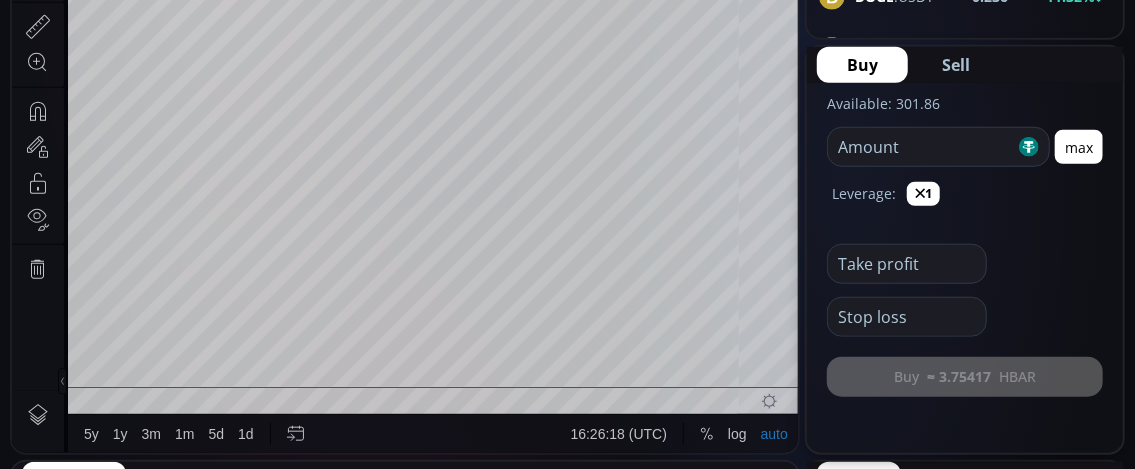 click 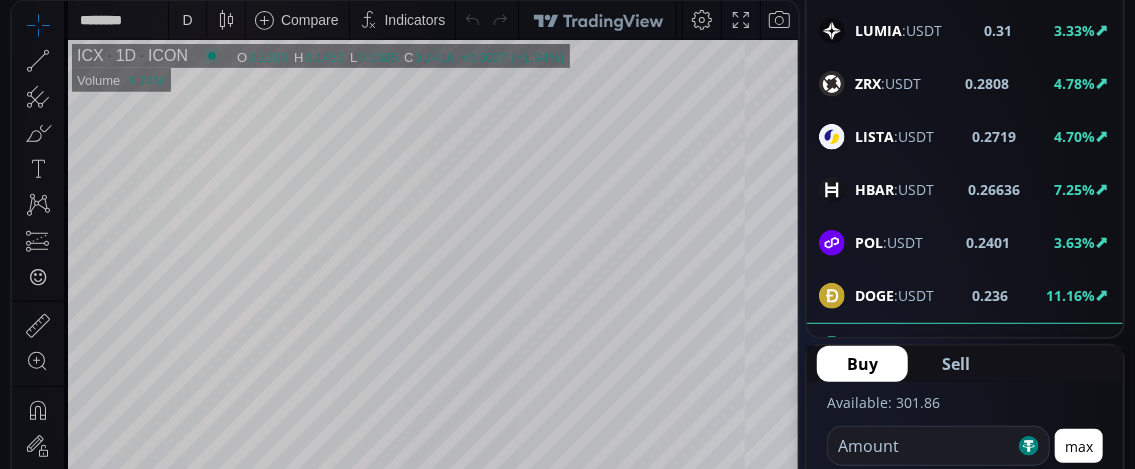 scroll, scrollTop: 400, scrollLeft: 0, axis: vertical 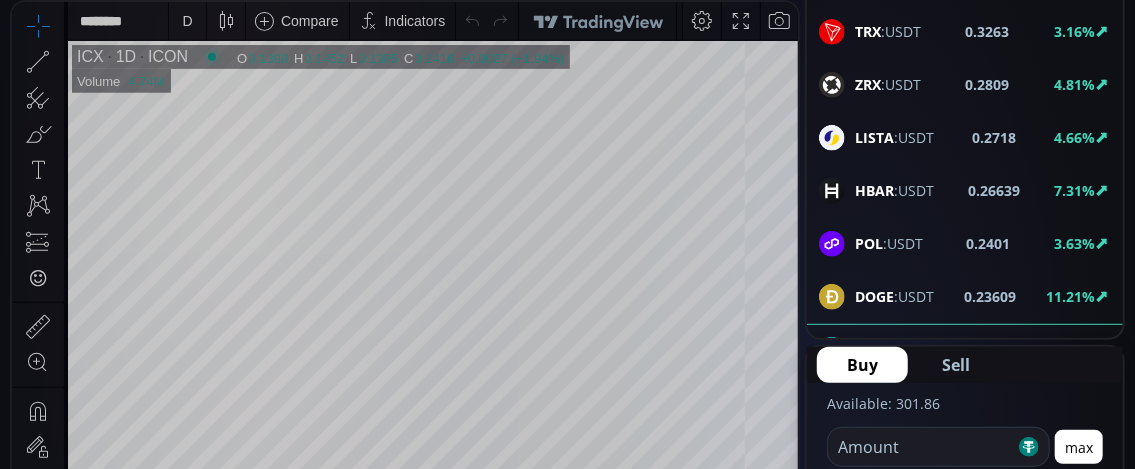 click on "D" at bounding box center [187, 21] 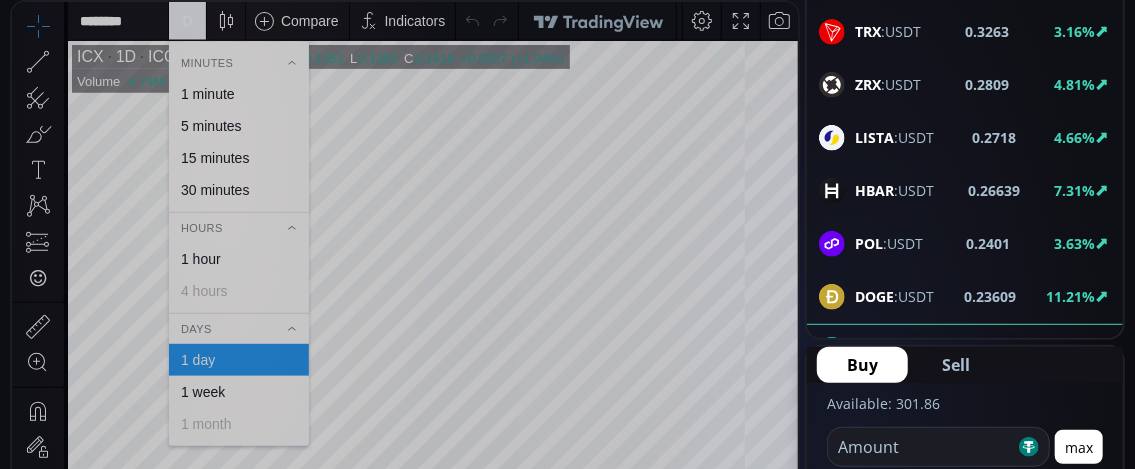 click on "1 minute" at bounding box center (208, 94) 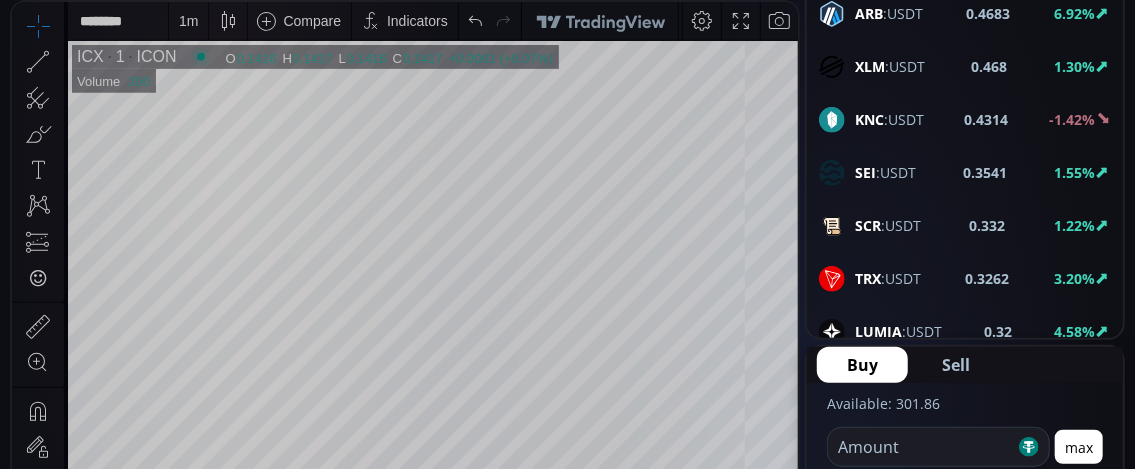 scroll, scrollTop: 1704, scrollLeft: 0, axis: vertical 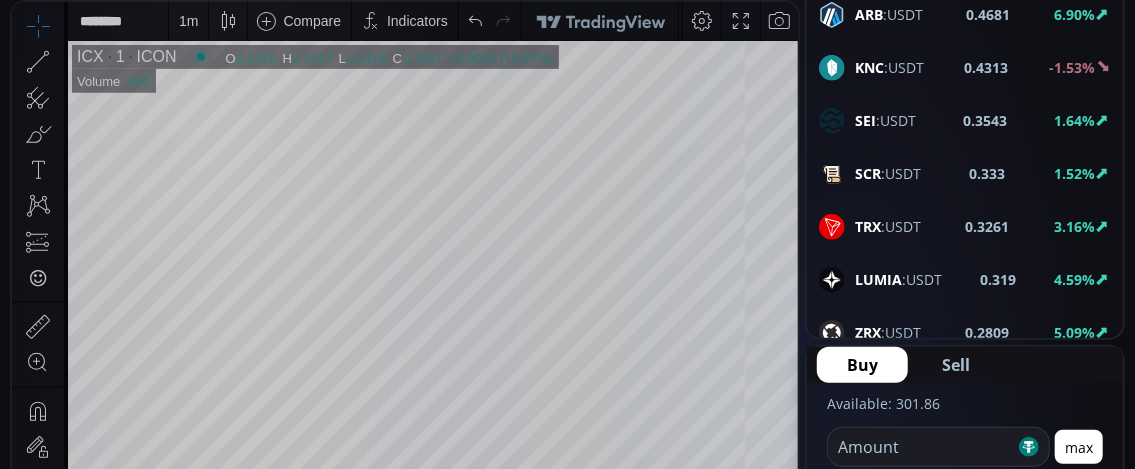 click on "KNC" at bounding box center (869, 67) 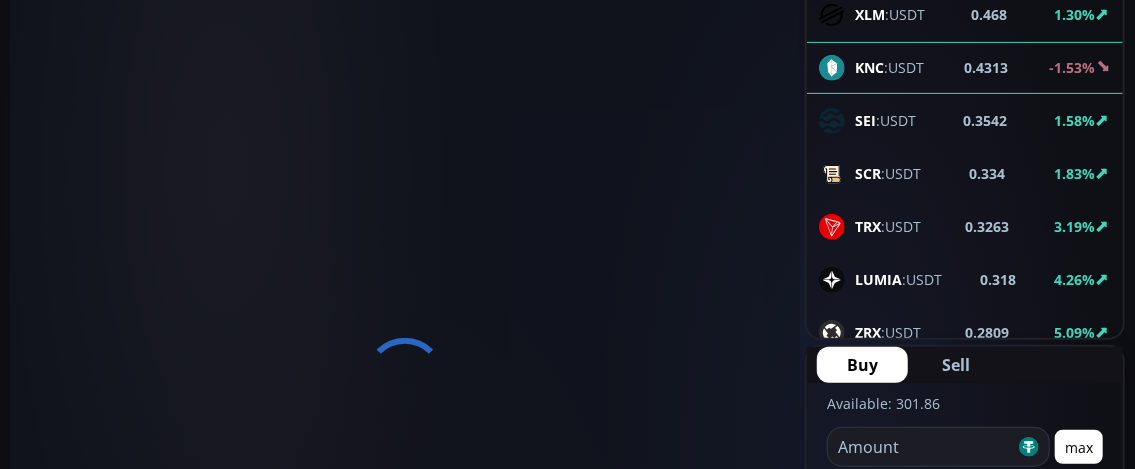 scroll, scrollTop: 0, scrollLeft: 0, axis: both 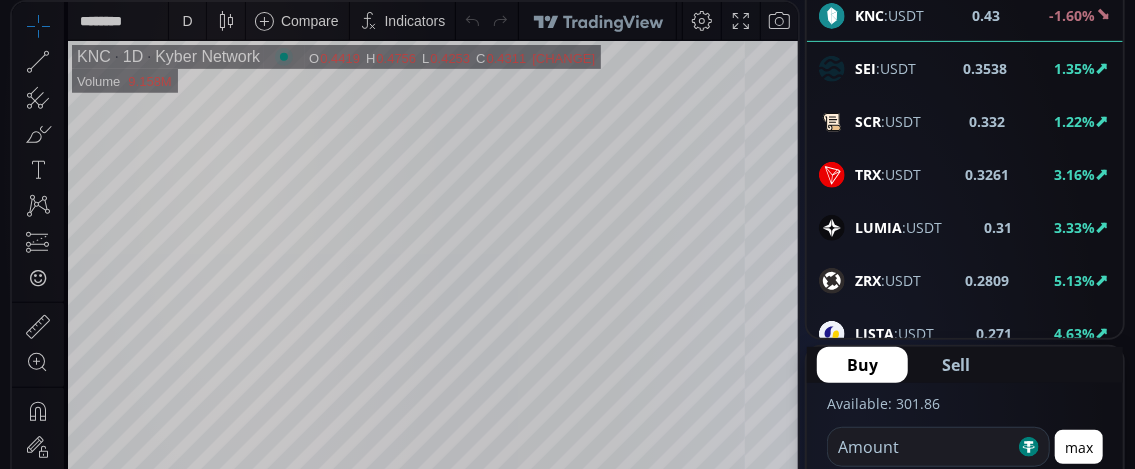 click on "SCR" at bounding box center (868, 121) 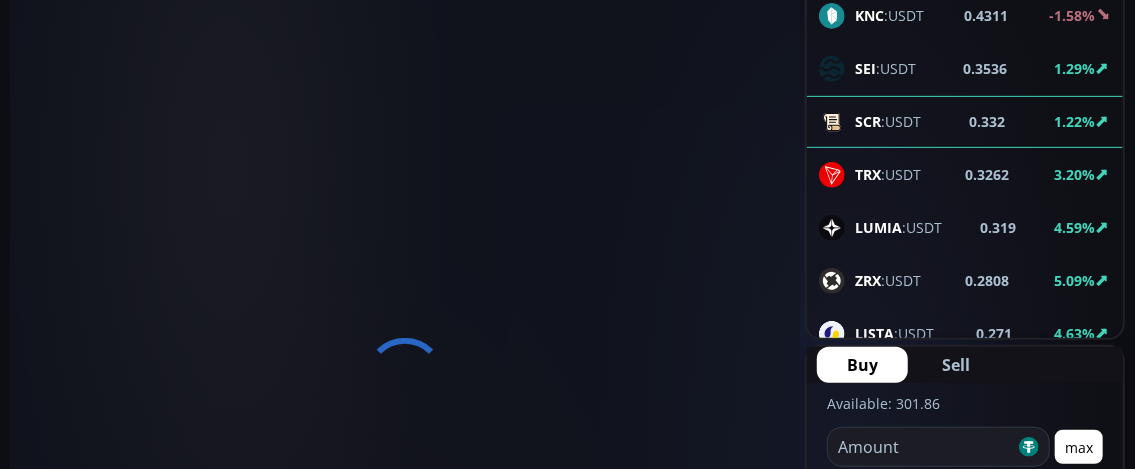 scroll, scrollTop: 0, scrollLeft: 0, axis: both 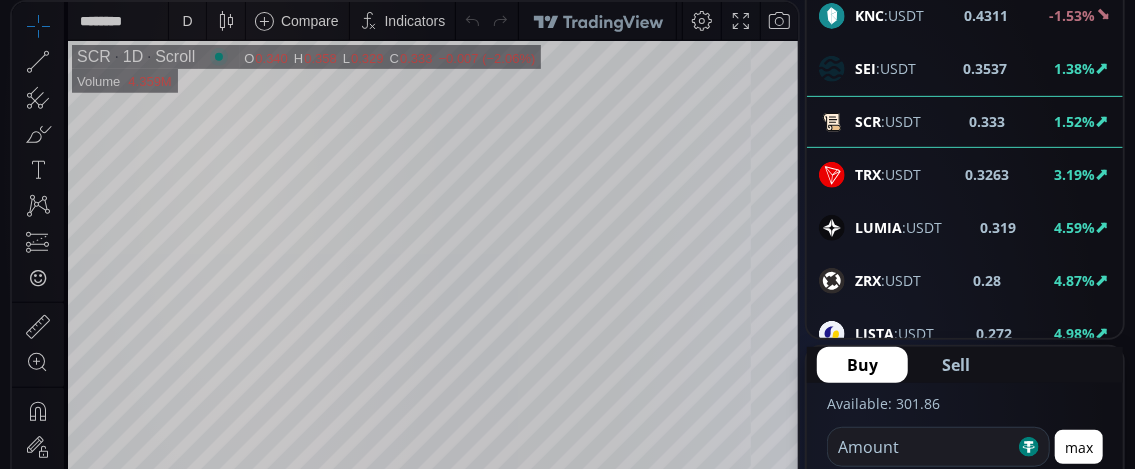 click on "D" at bounding box center [187, 21] 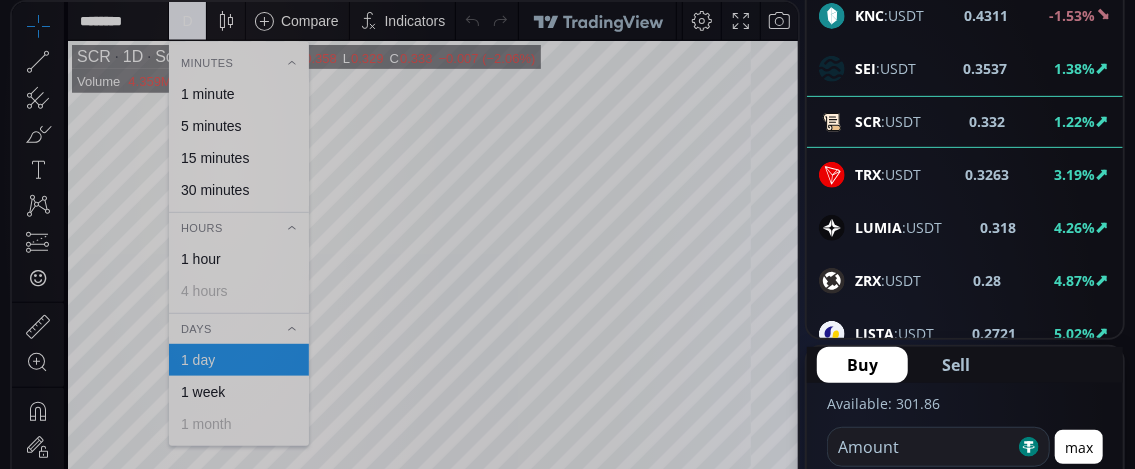 click on "1 minute" at bounding box center [208, 94] 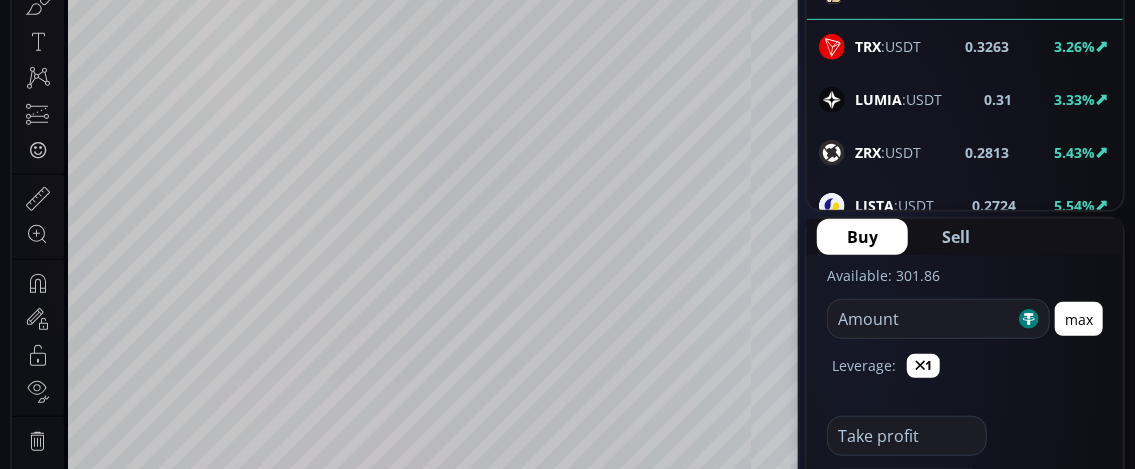 scroll, scrollTop: 500, scrollLeft: 0, axis: vertical 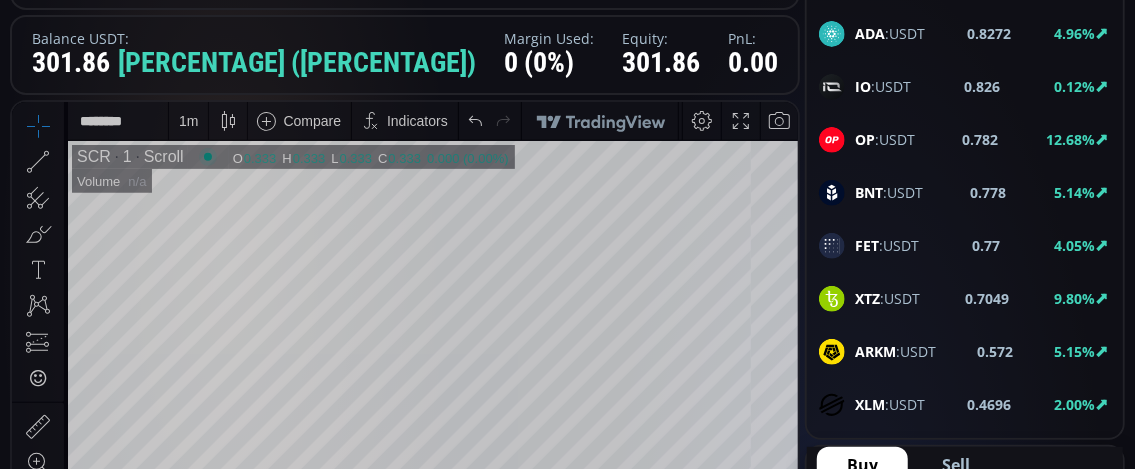 click on "BNT" at bounding box center (869, 192) 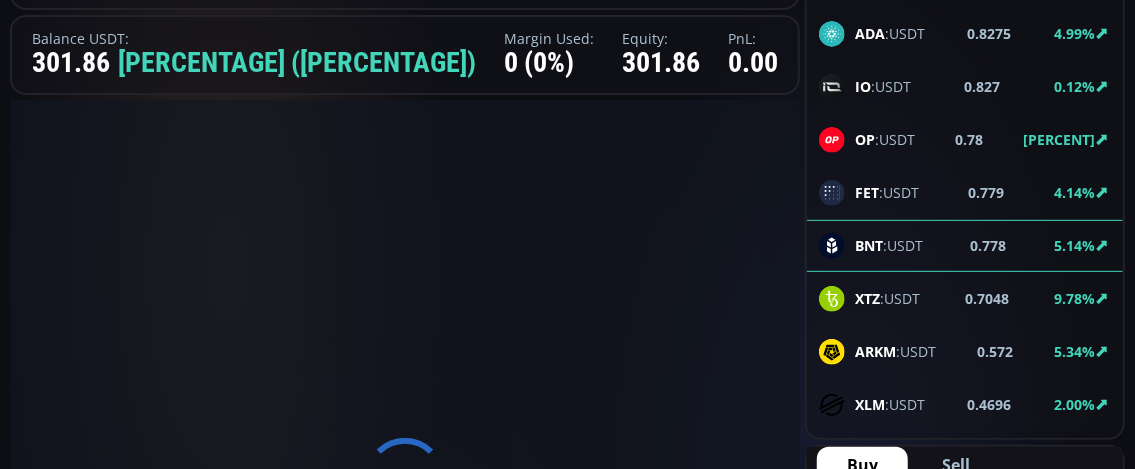 scroll, scrollTop: 0, scrollLeft: 0, axis: both 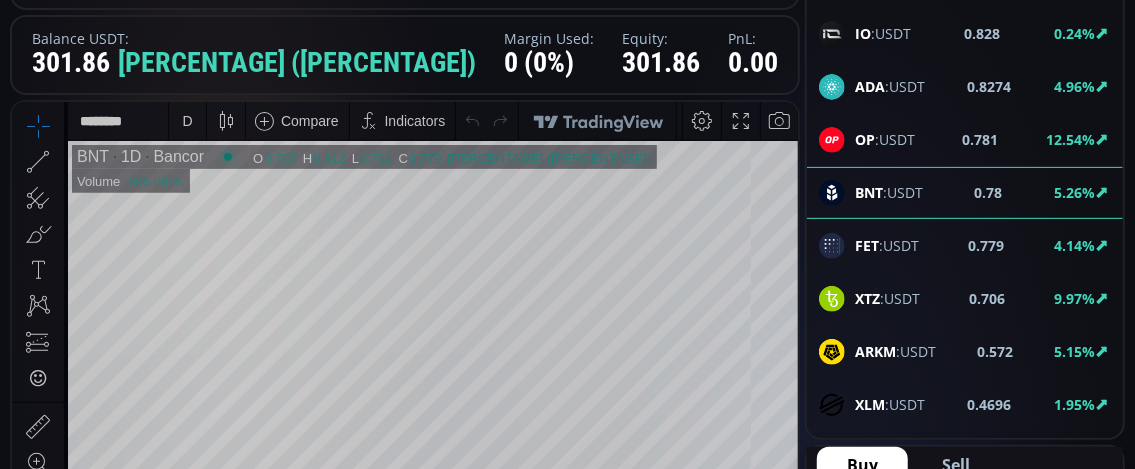 click on "D" at bounding box center (187, 120) 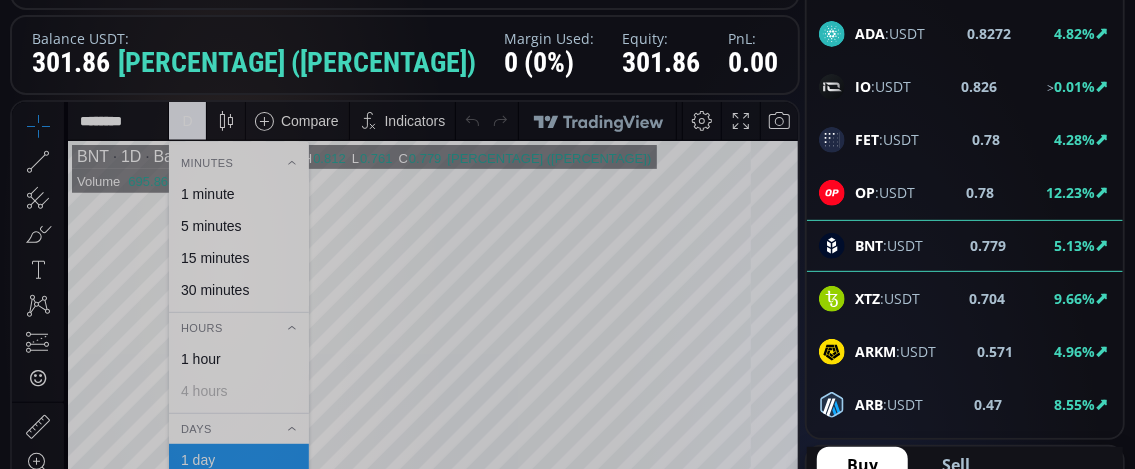 click on "1 minute" at bounding box center (208, 193) 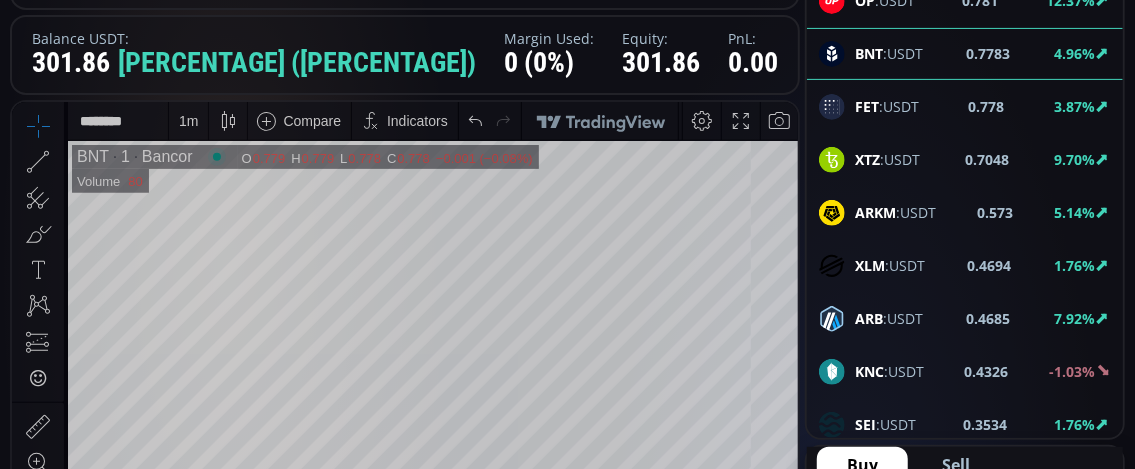 scroll, scrollTop: 1461, scrollLeft: 0, axis: vertical 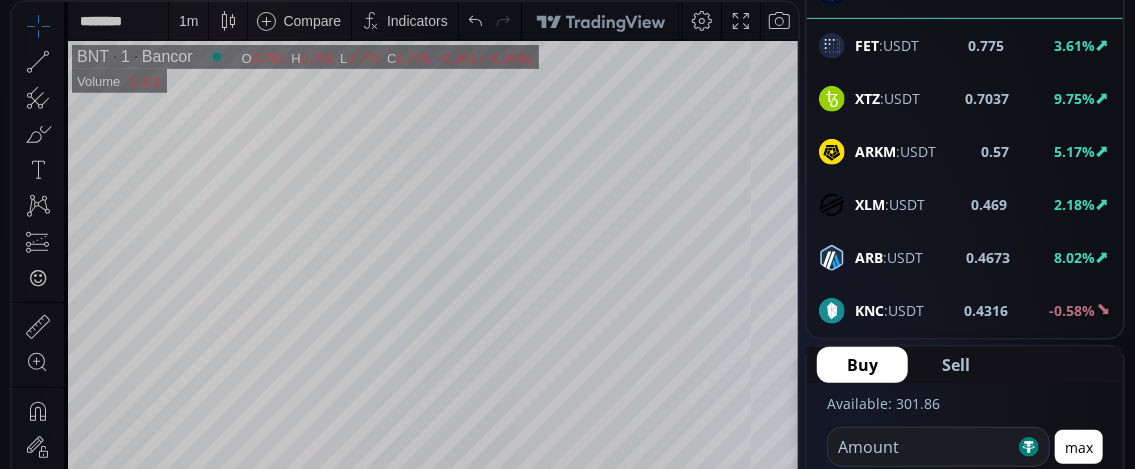 click on "ARB" at bounding box center [869, 257] 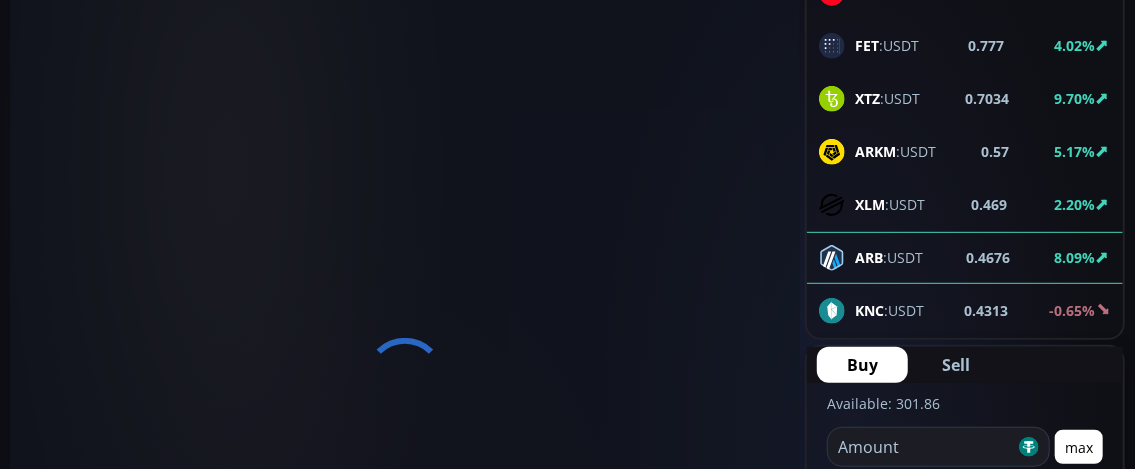 scroll, scrollTop: 0, scrollLeft: 0, axis: both 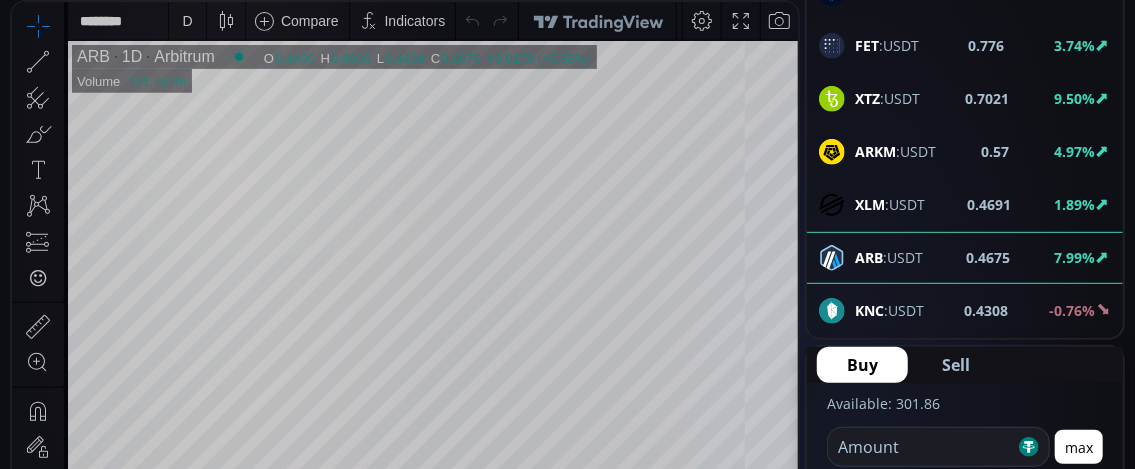 click on "D" at bounding box center [187, 21] 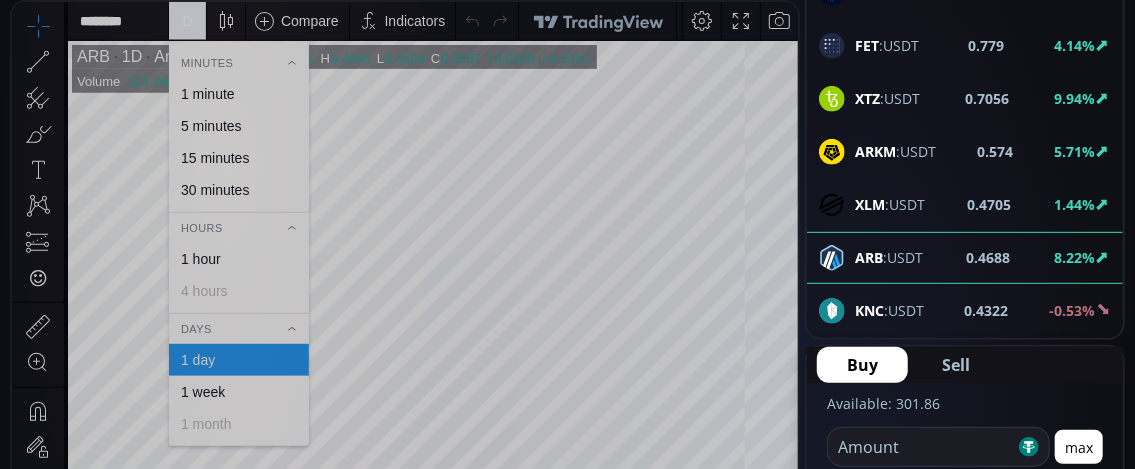 click on "1 minute" at bounding box center (208, 94) 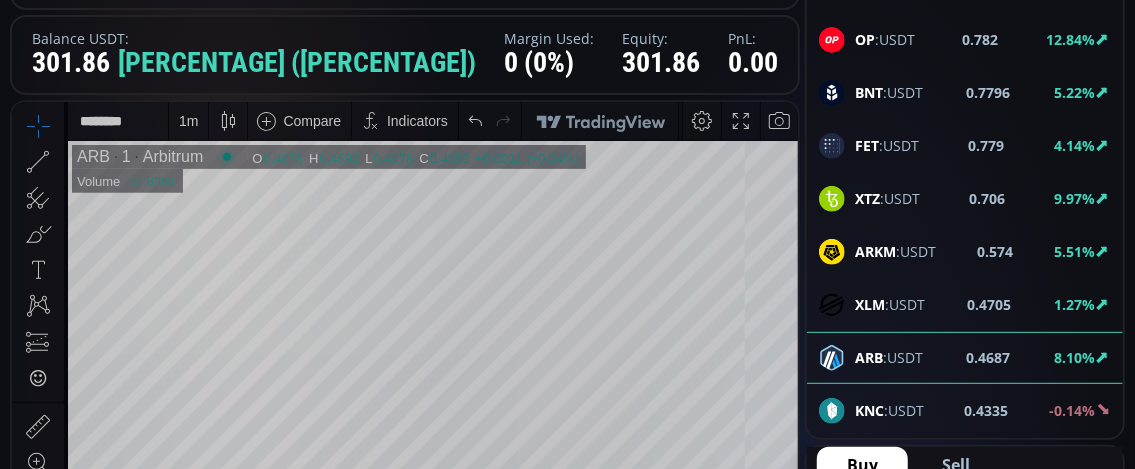 scroll, scrollTop: 300, scrollLeft: 0, axis: vertical 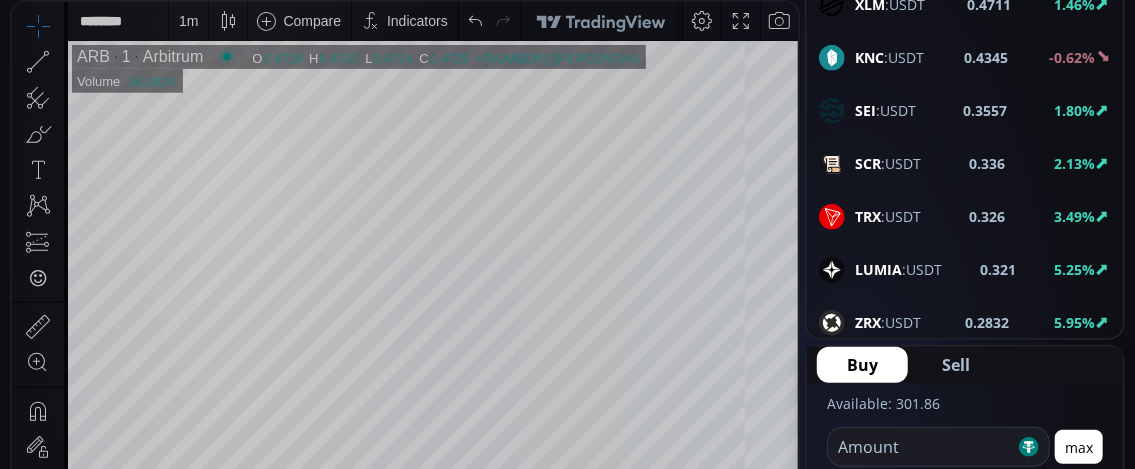click on "1 m" at bounding box center [188, 21] 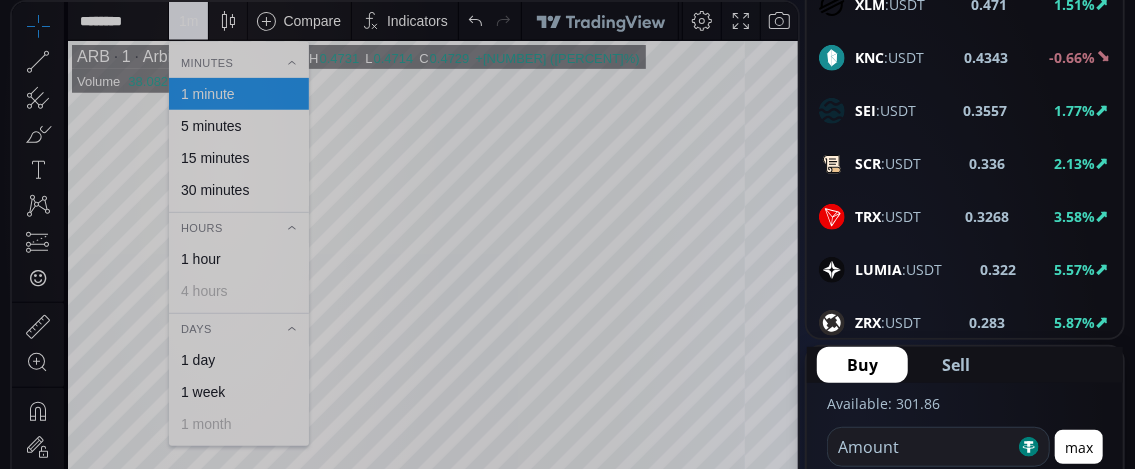 click on "15 minutes" at bounding box center [215, 158] 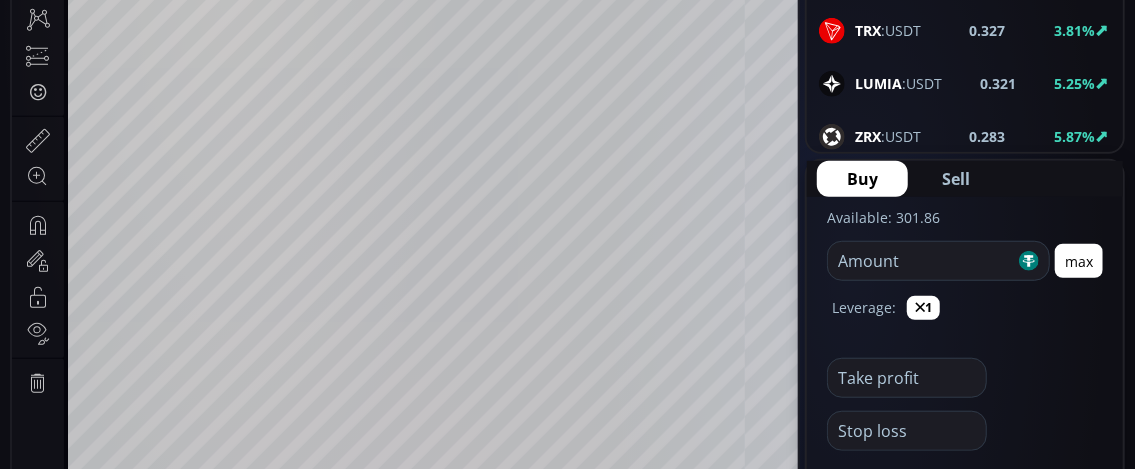 scroll, scrollTop: 600, scrollLeft: 0, axis: vertical 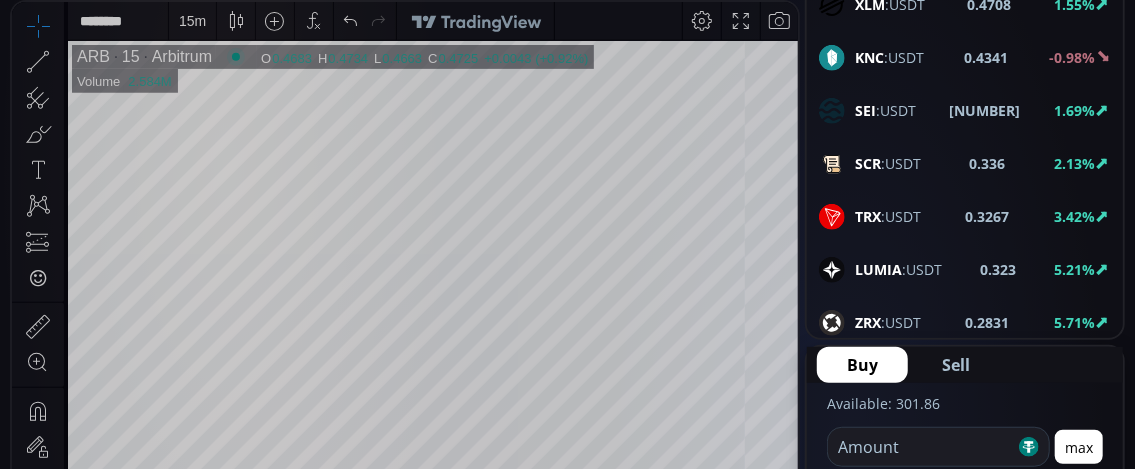 click on "15 m" at bounding box center [192, 21] 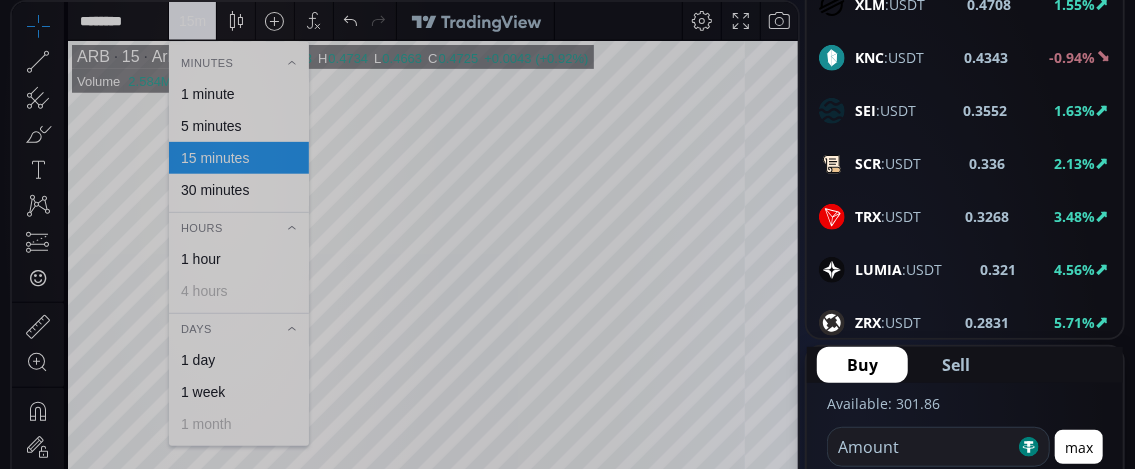 click on "1 minute" at bounding box center (208, 94) 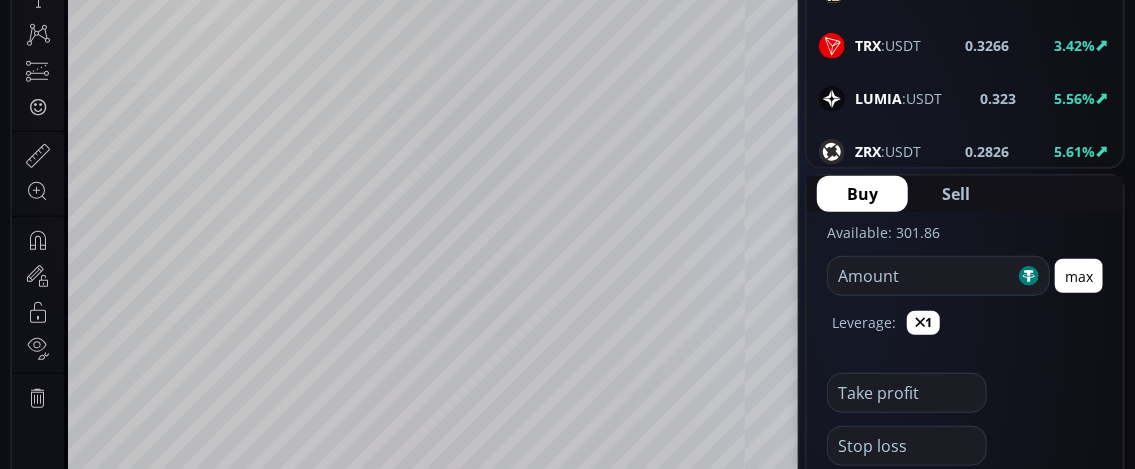 scroll, scrollTop: 600, scrollLeft: 0, axis: vertical 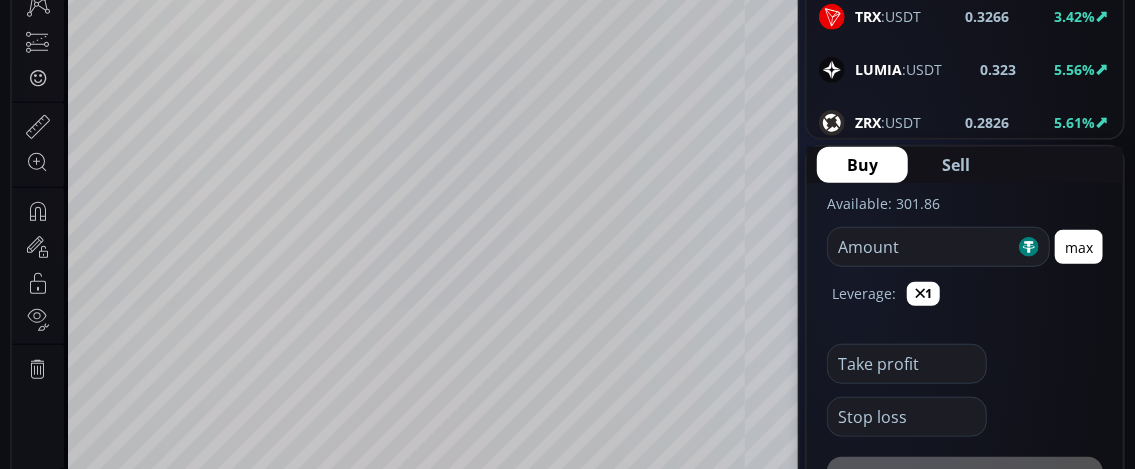 click at bounding box center [921, 247] 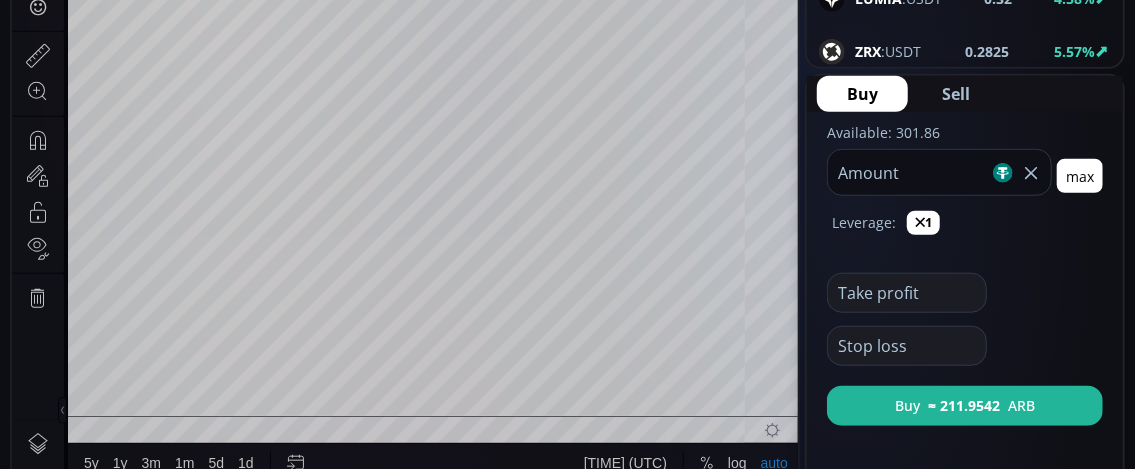 scroll, scrollTop: 700, scrollLeft: 0, axis: vertical 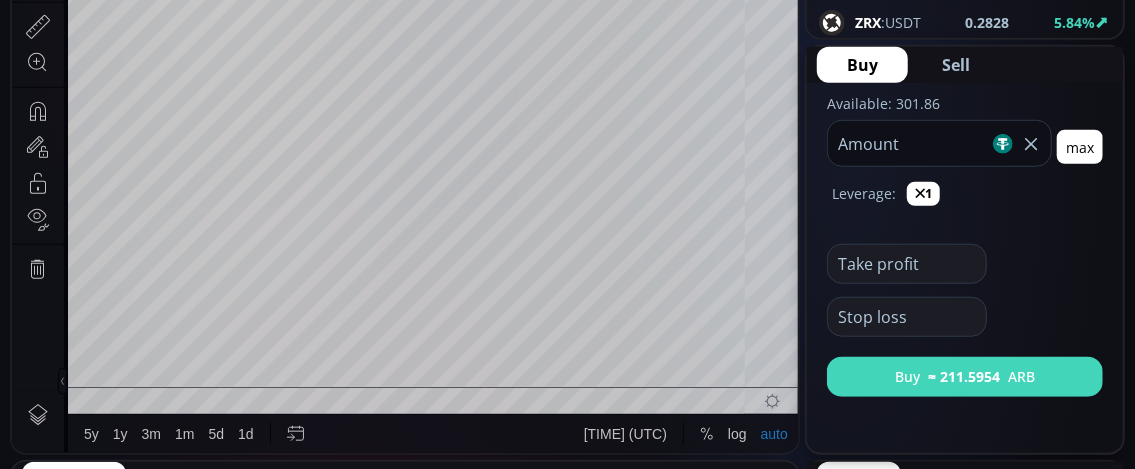 type on "***" 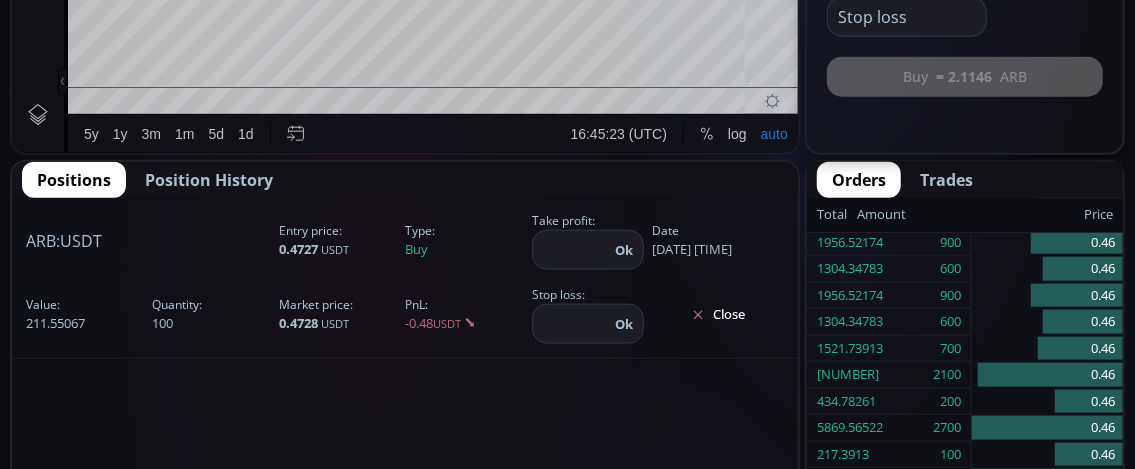 scroll, scrollTop: 900, scrollLeft: 0, axis: vertical 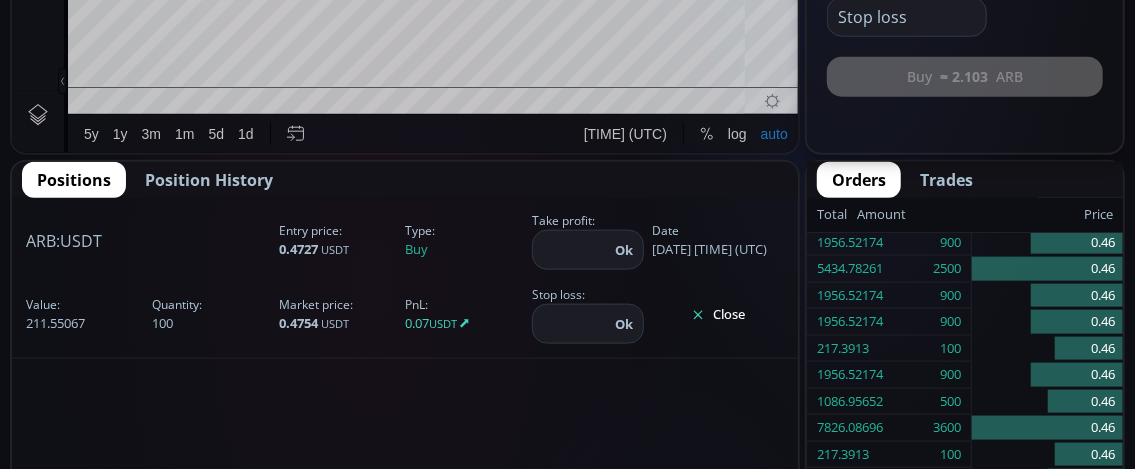 click on "Close" at bounding box center (718, 315) 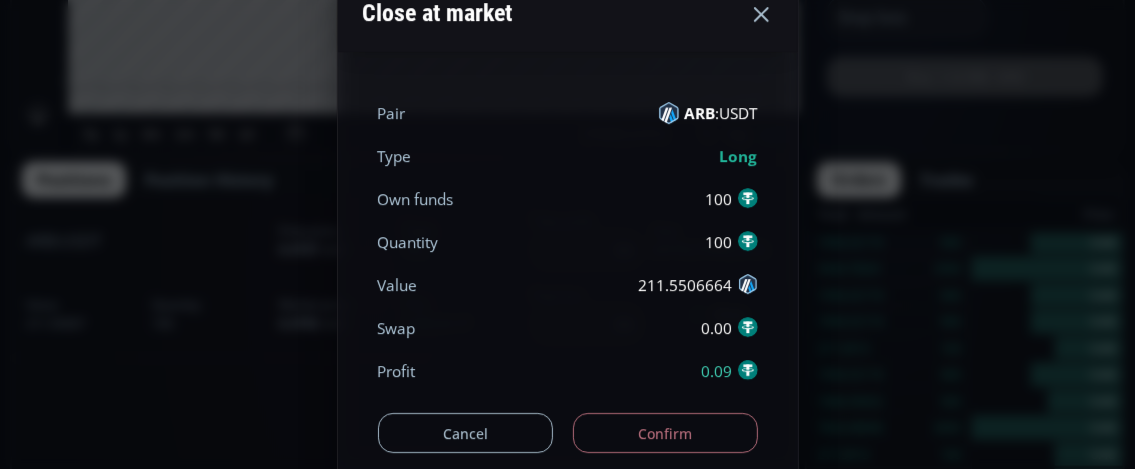 click on "Confirm" at bounding box center [665, 433] 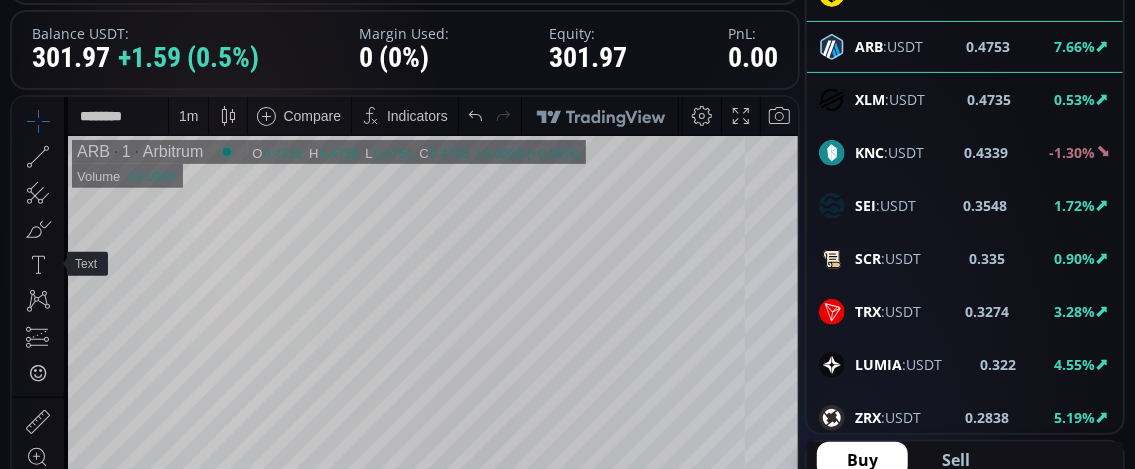 scroll, scrollTop: 300, scrollLeft: 0, axis: vertical 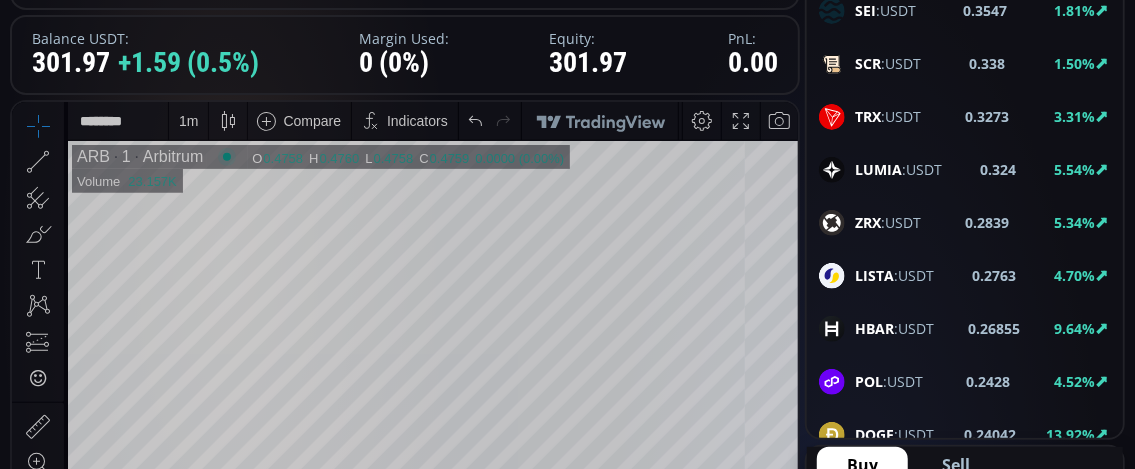 click on "HBAR :USDT" 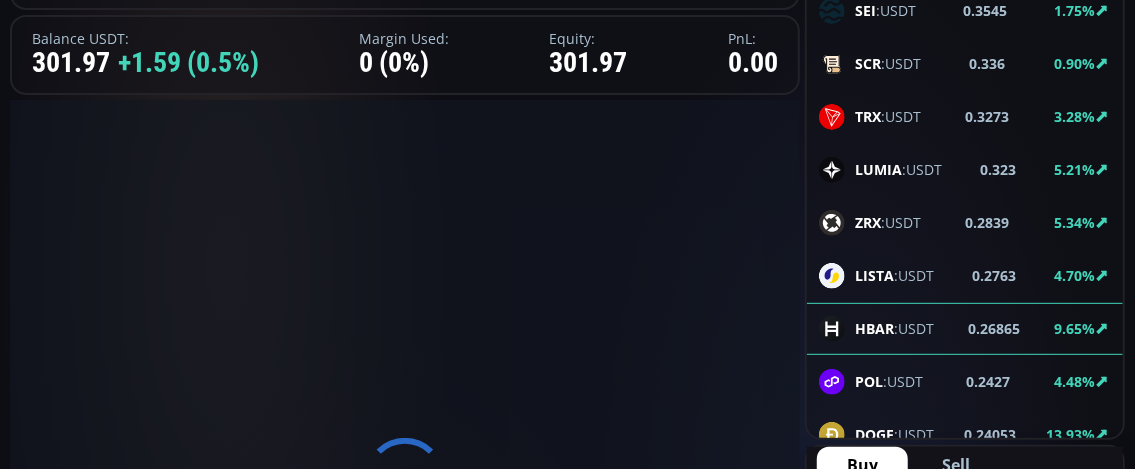 scroll, scrollTop: 0, scrollLeft: 0, axis: both 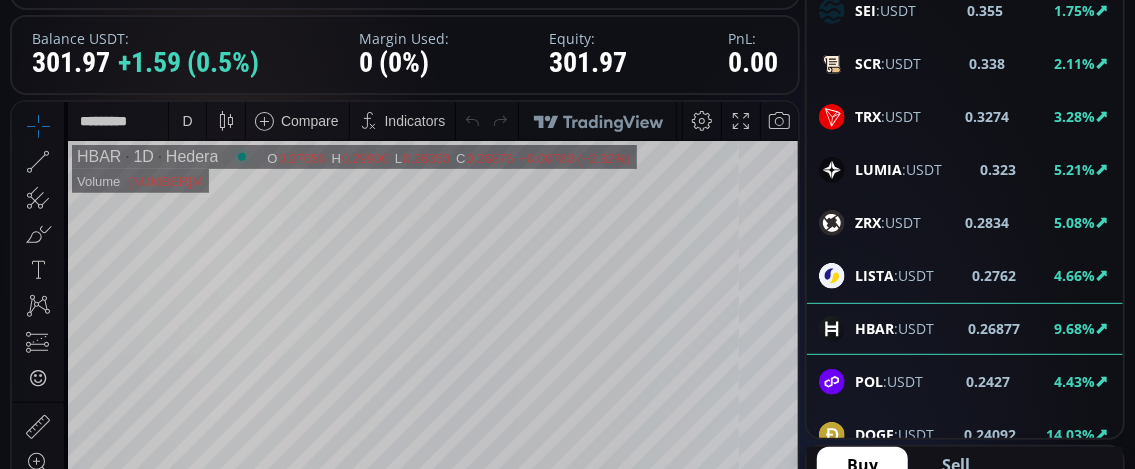 click on "D" at bounding box center [187, 120] 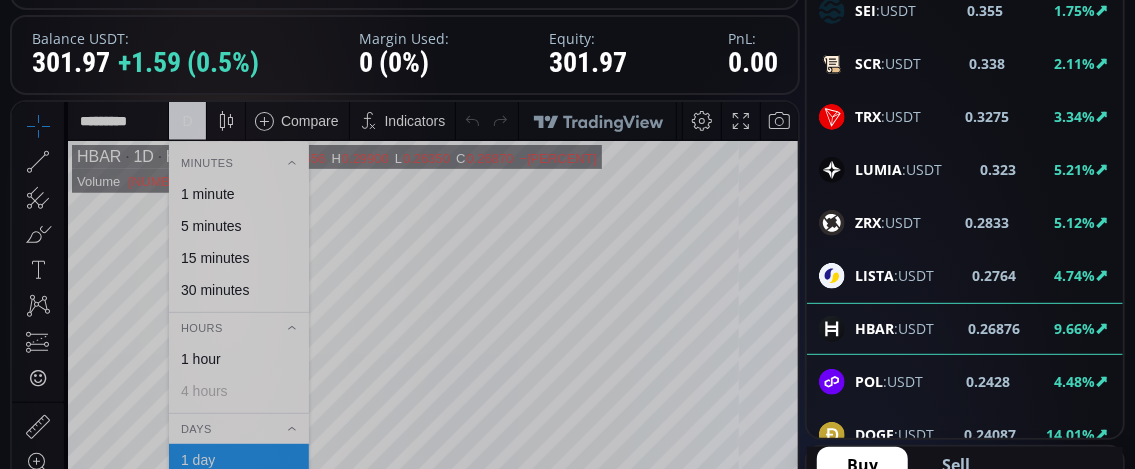 click on "1 minute" at bounding box center [208, 193] 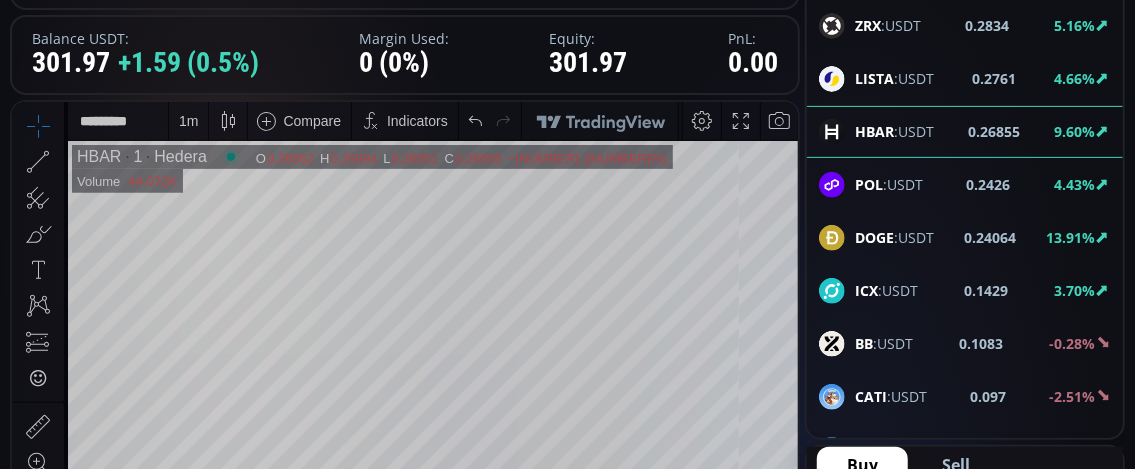 scroll, scrollTop: 2114, scrollLeft: 0, axis: vertical 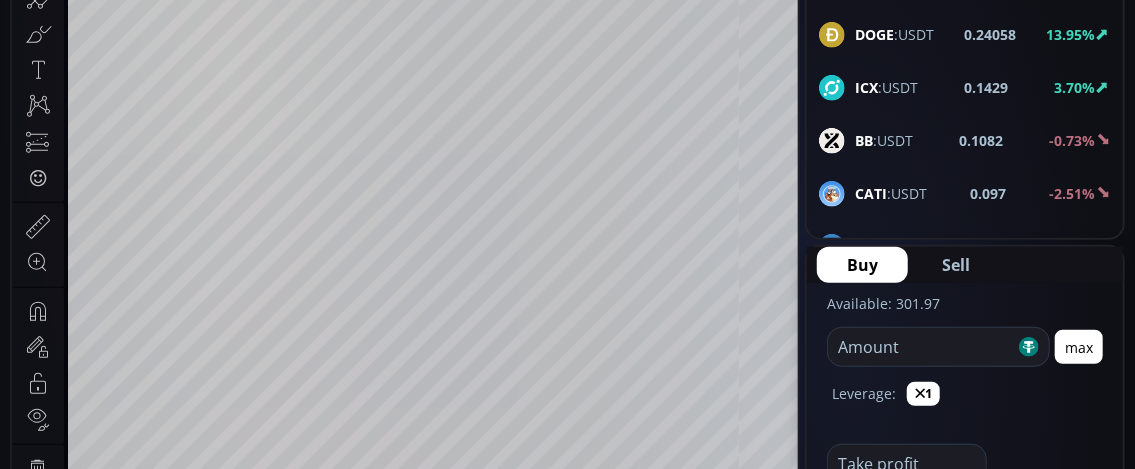 click at bounding box center (921, 347) 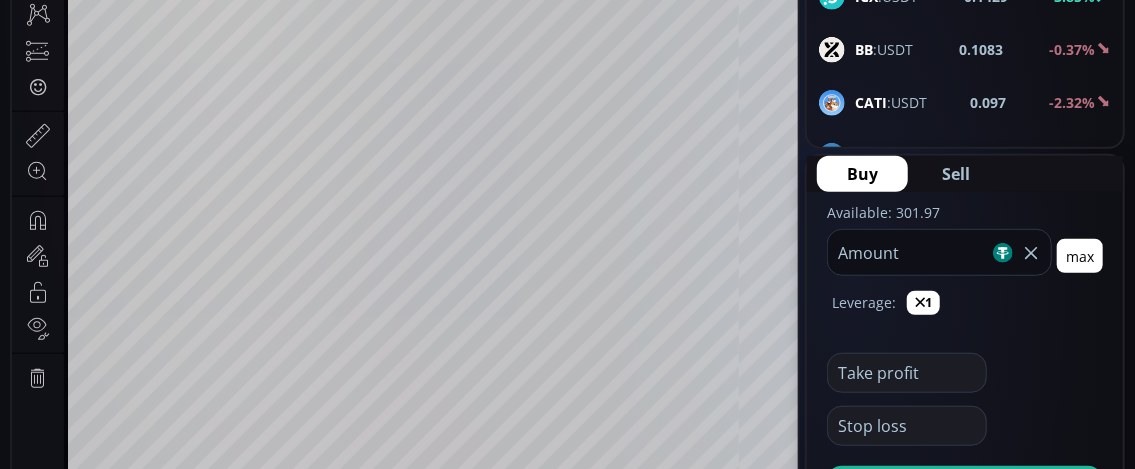scroll, scrollTop: 500, scrollLeft: 0, axis: vertical 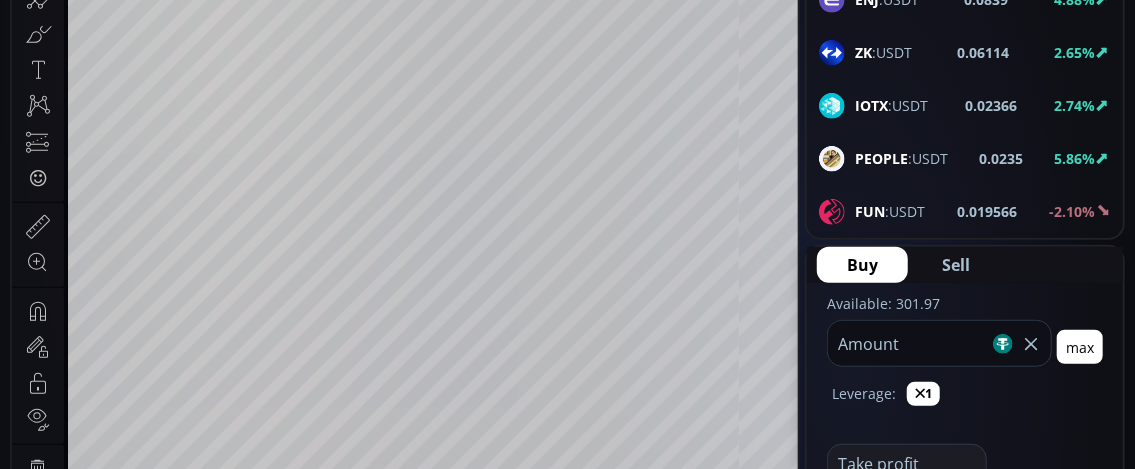 type on "***" 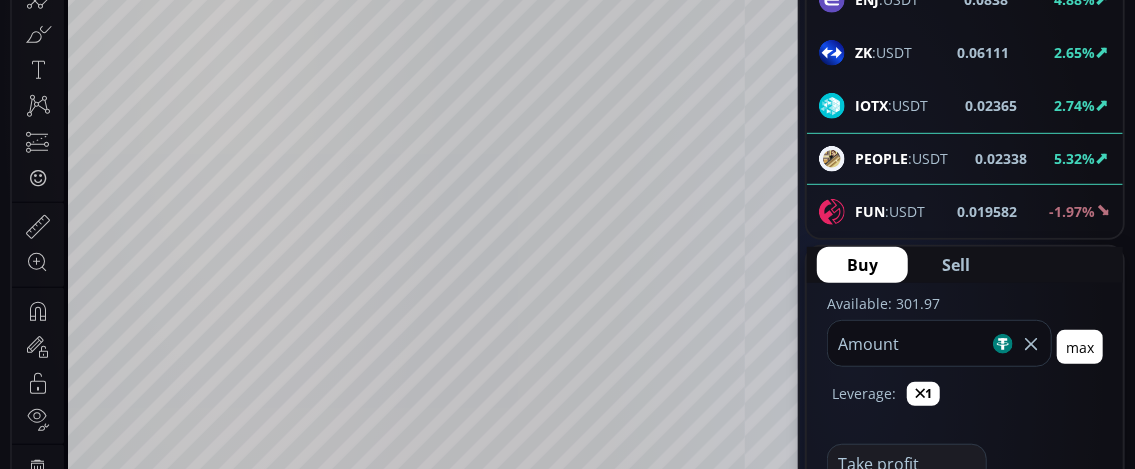 scroll, scrollTop: 300, scrollLeft: 0, axis: vertical 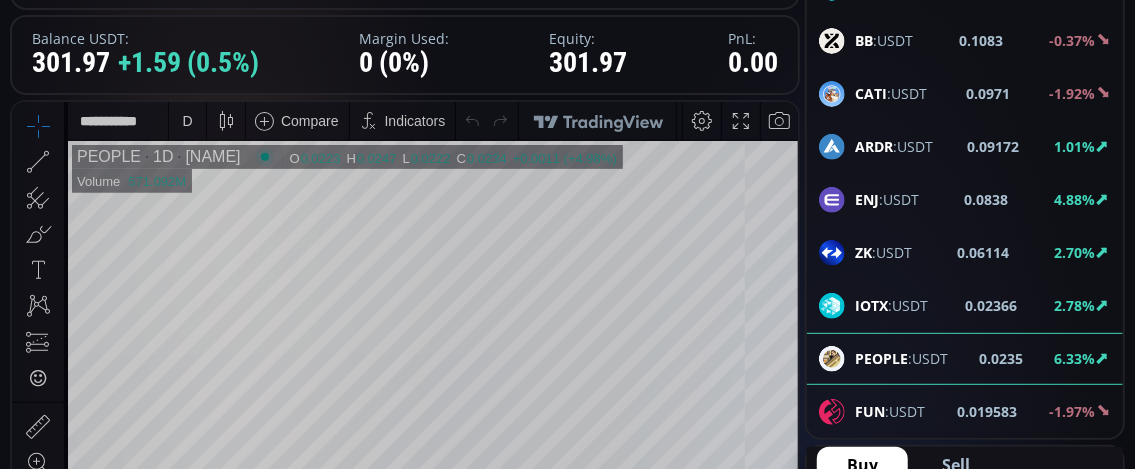 click on "D" at bounding box center (187, 120) 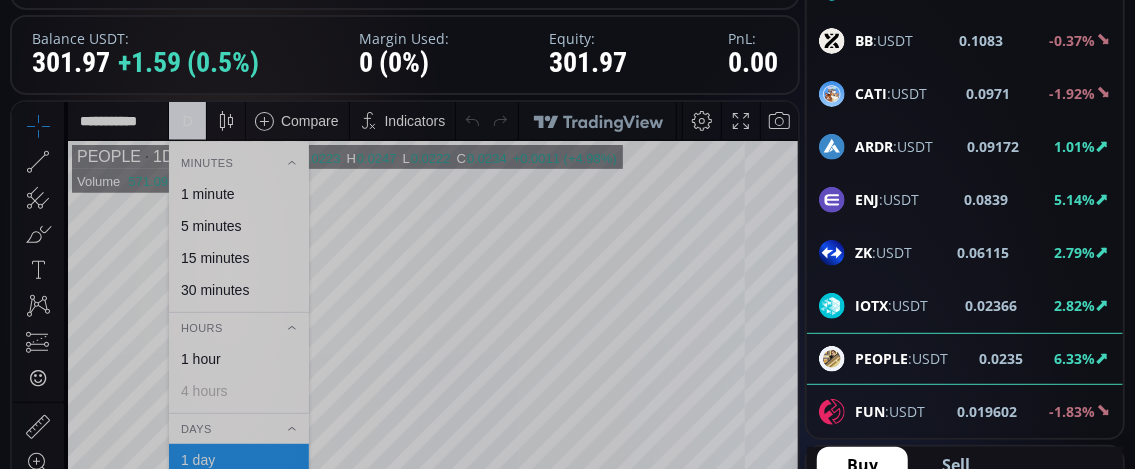 click on "1 minute" at bounding box center (208, 193) 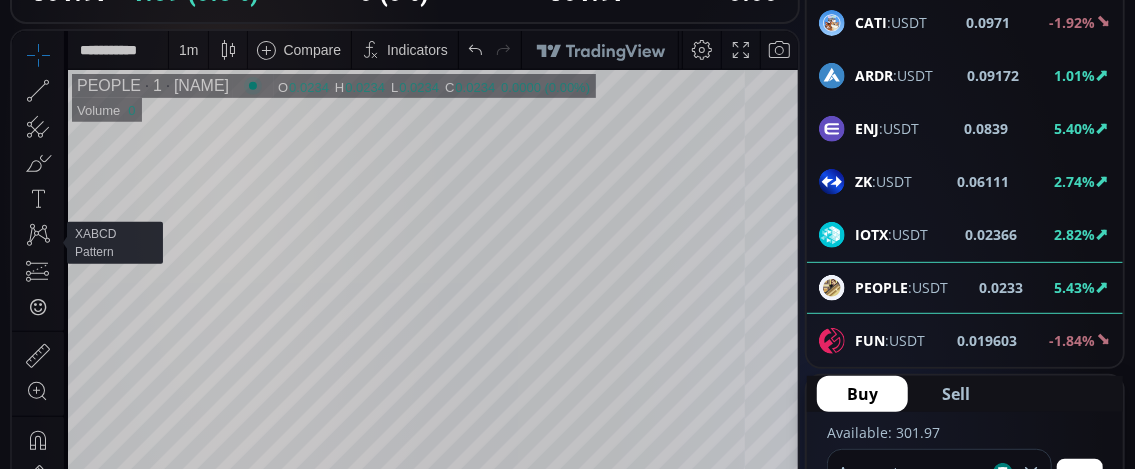 scroll, scrollTop: 400, scrollLeft: 0, axis: vertical 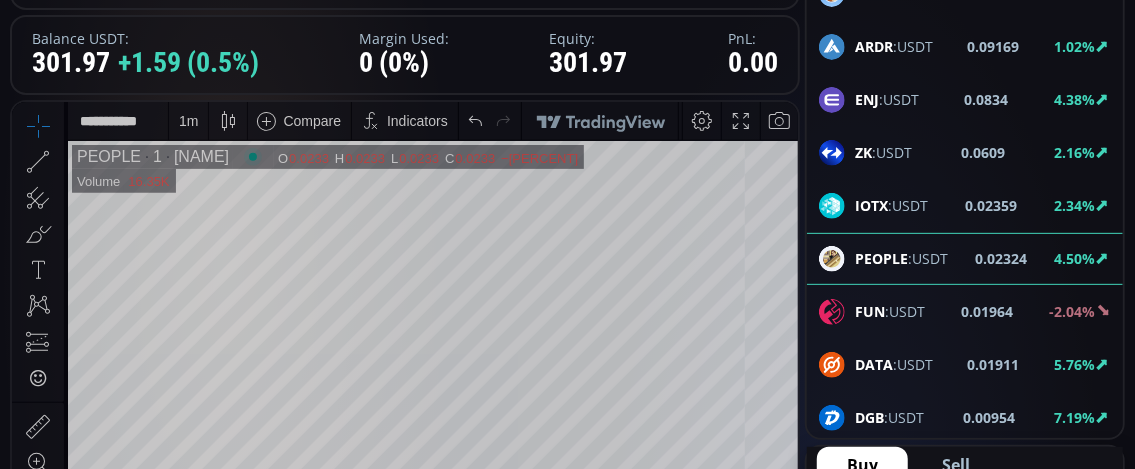 click on "DATA :USDT" 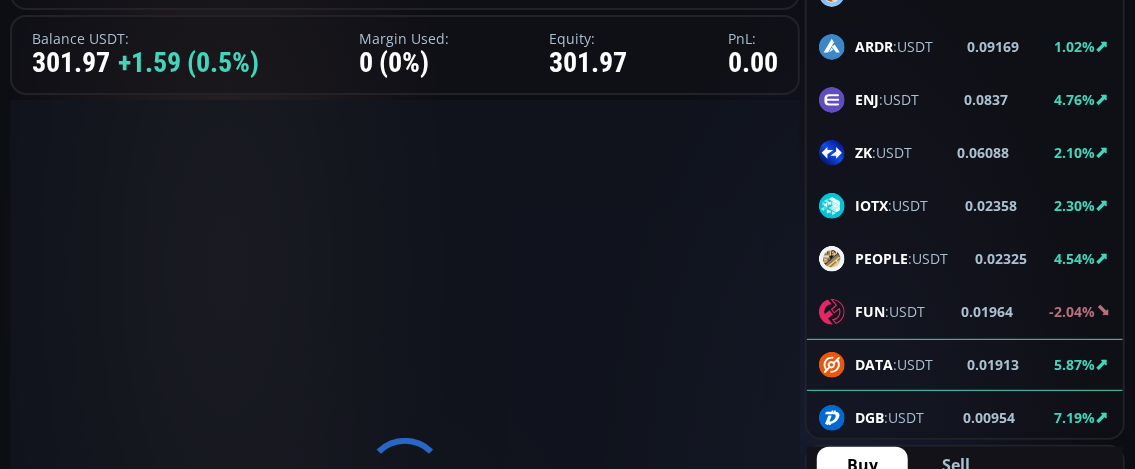 scroll, scrollTop: 0, scrollLeft: 0, axis: both 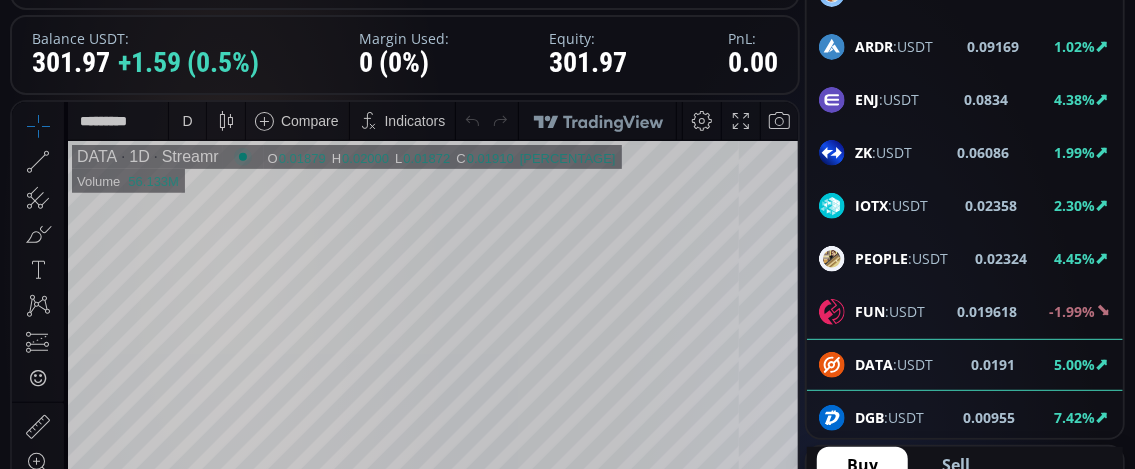 click on "D" at bounding box center [187, 120] 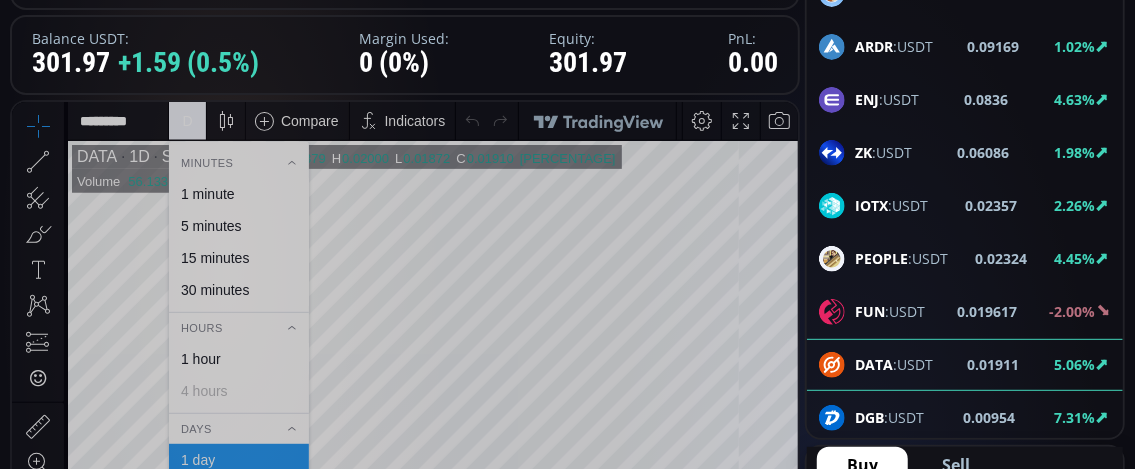 click on "1 minute" at bounding box center (208, 193) 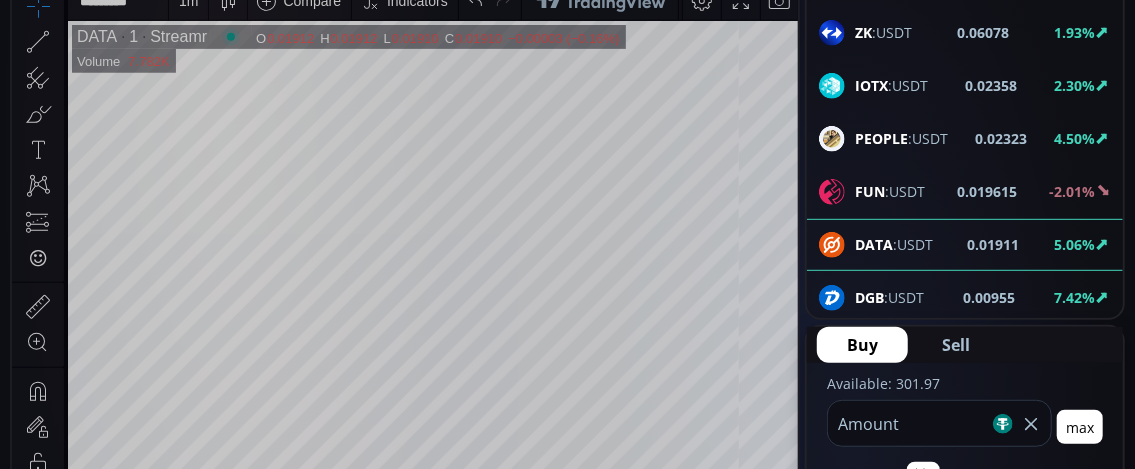 scroll, scrollTop: 500, scrollLeft: 0, axis: vertical 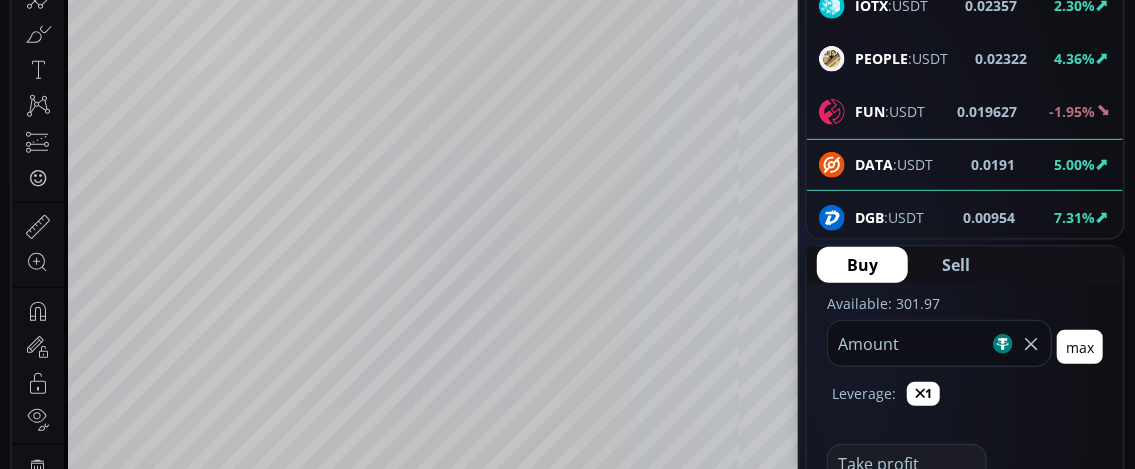 click on "DGB" at bounding box center (869, 217) 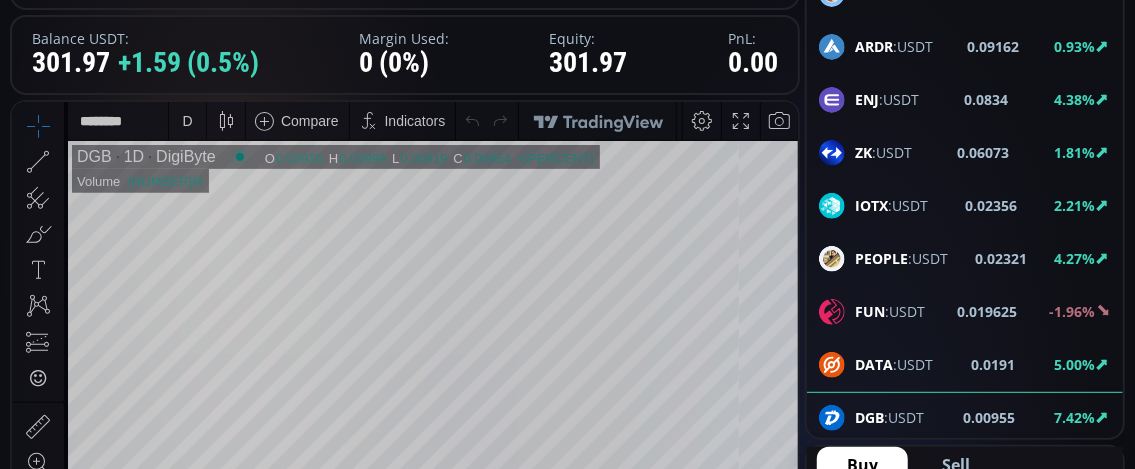 scroll, scrollTop: 300, scrollLeft: 0, axis: vertical 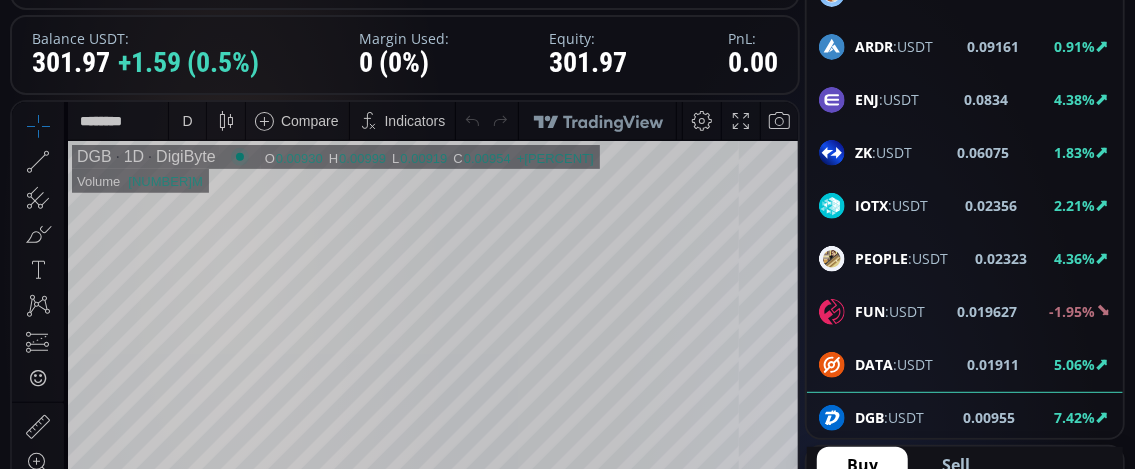 click on "D" at bounding box center [187, 120] 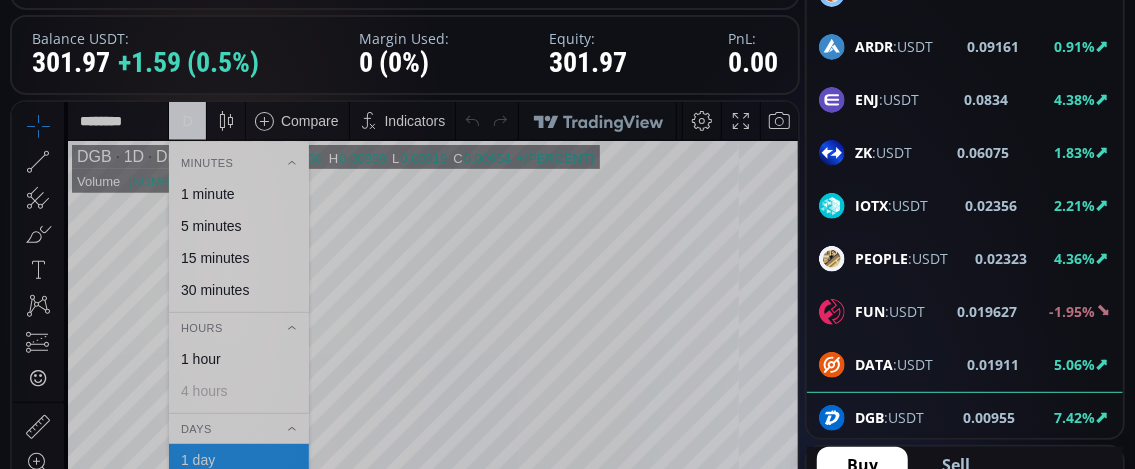 click on "1 minute" at bounding box center [208, 193] 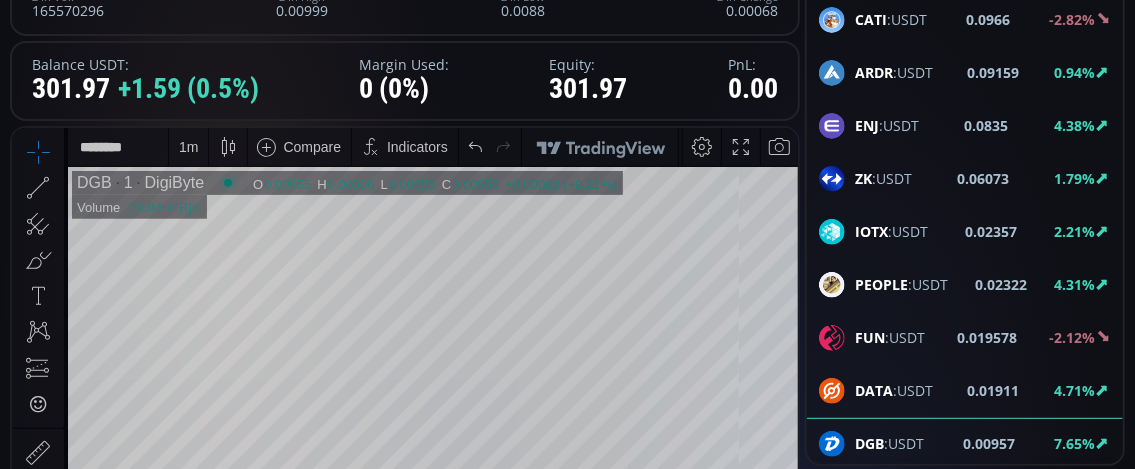scroll, scrollTop: 200, scrollLeft: 0, axis: vertical 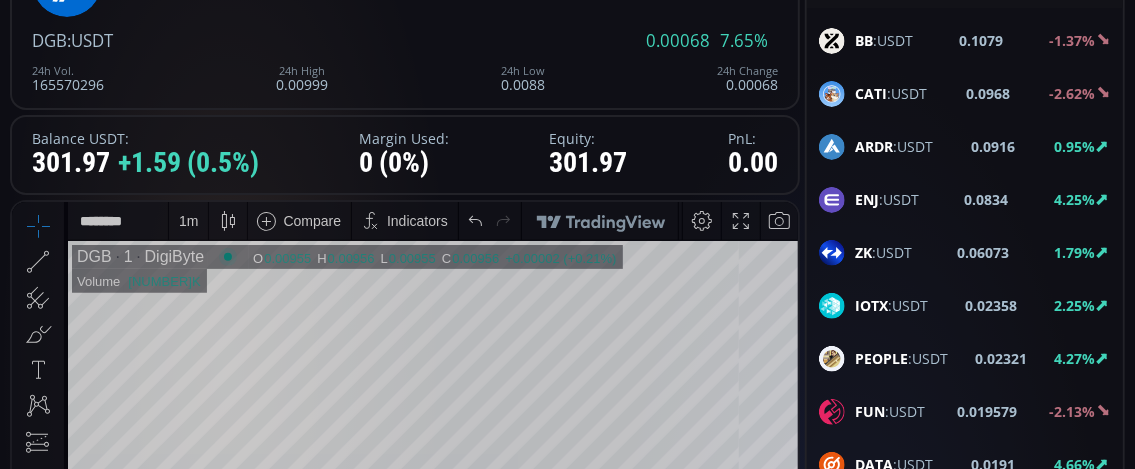 click on "1 m" at bounding box center (188, 220) 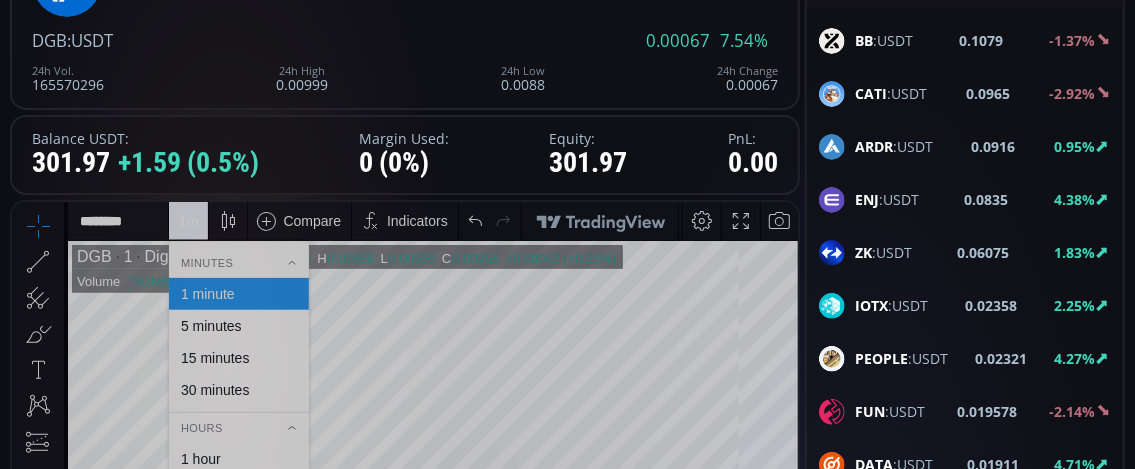 click on "15 minutes" at bounding box center (215, 357) 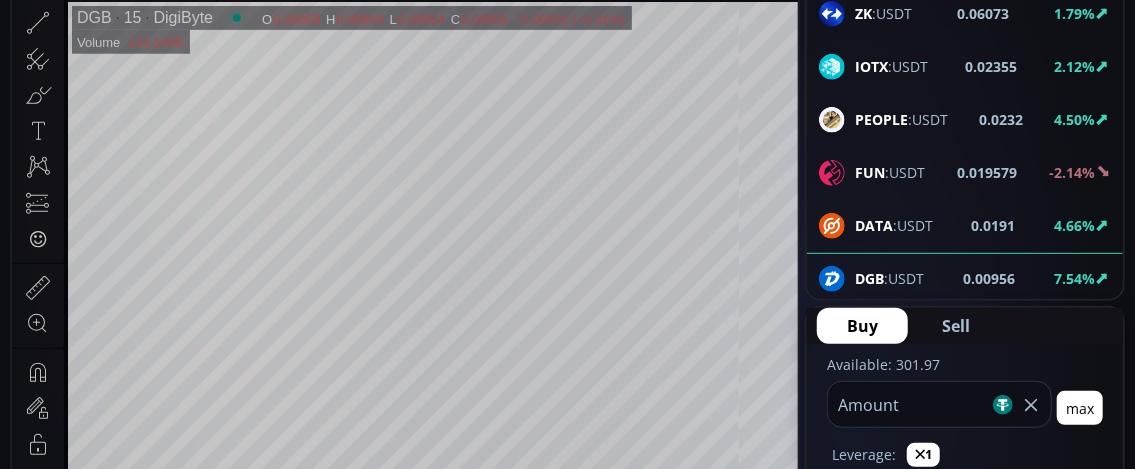 scroll, scrollTop: 400, scrollLeft: 0, axis: vertical 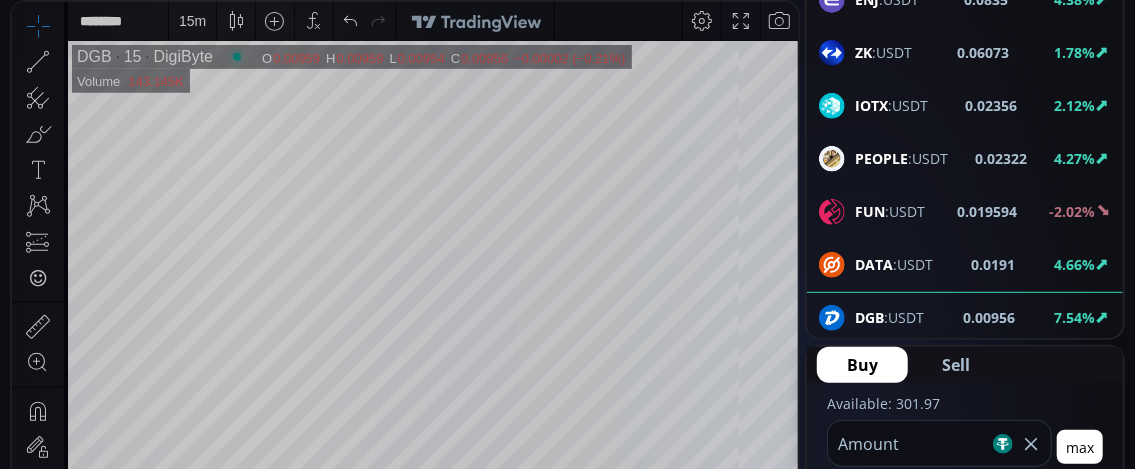 click on "15 m" at bounding box center [192, 21] 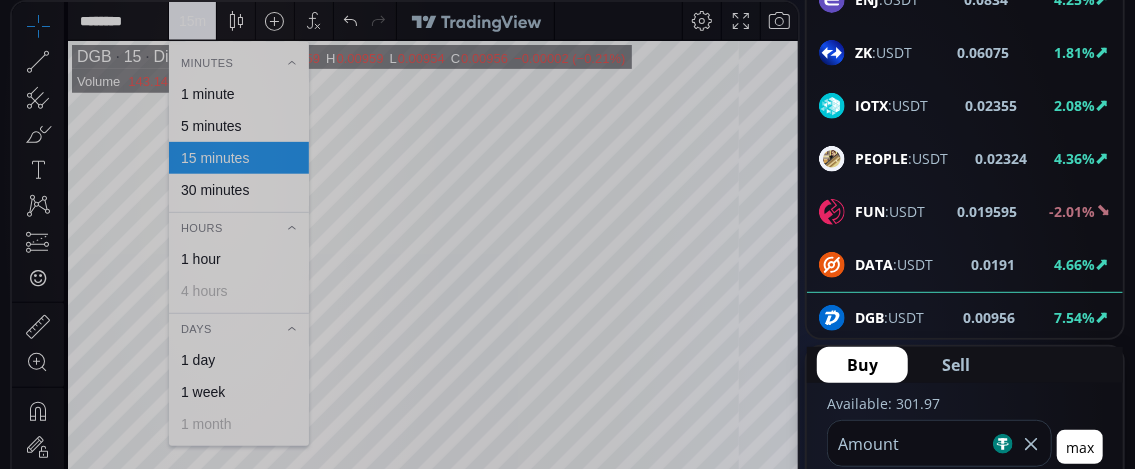 click on "5 minutes" at bounding box center (211, 126) 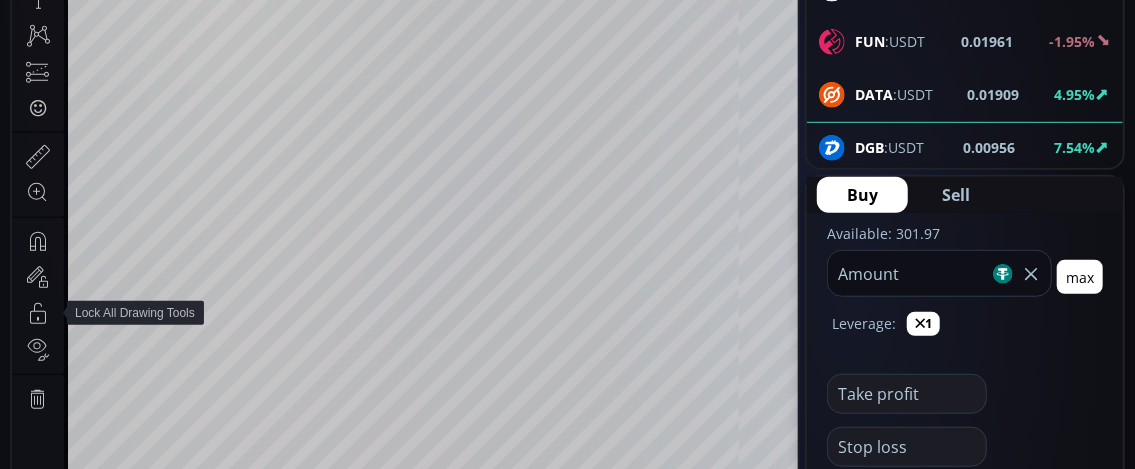 scroll, scrollTop: 400, scrollLeft: 0, axis: vertical 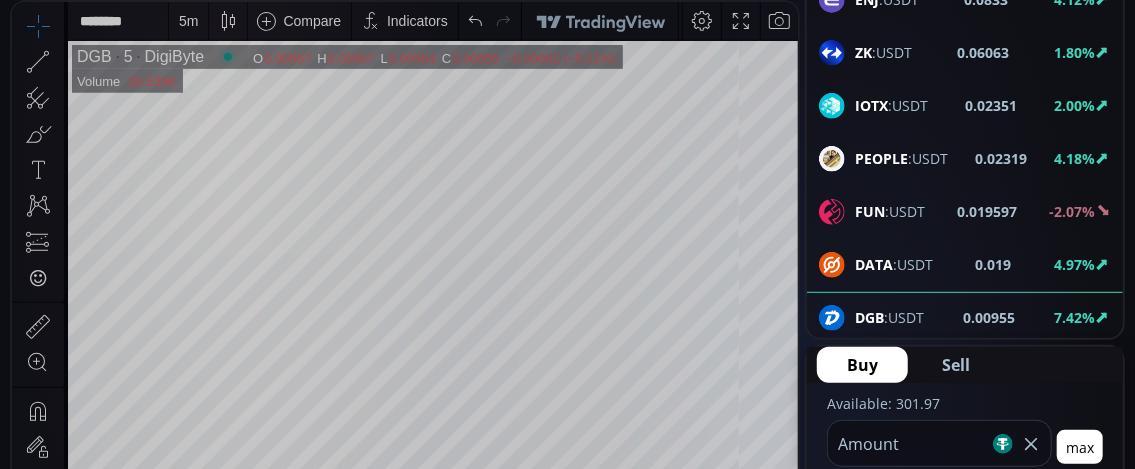 click on "DATA" at bounding box center (874, 264) 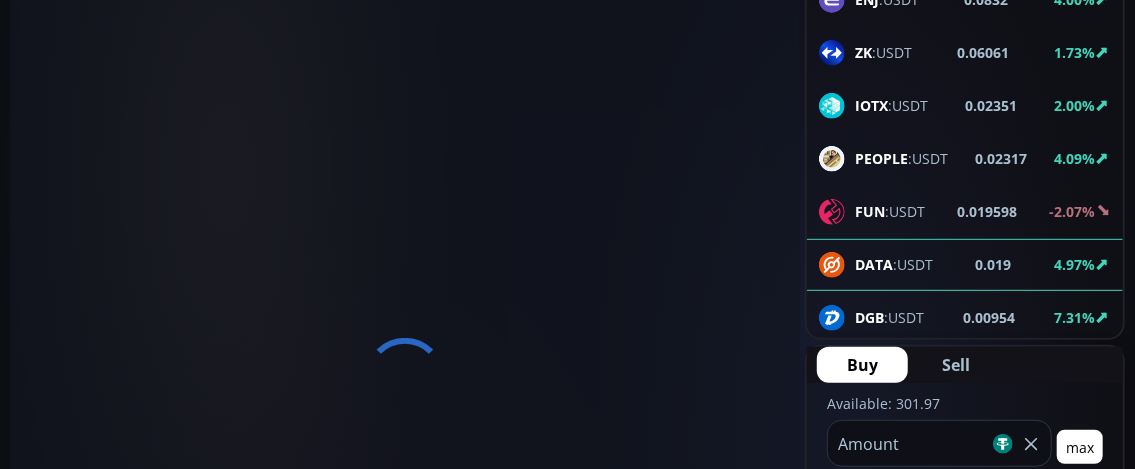 scroll, scrollTop: 0, scrollLeft: 0, axis: both 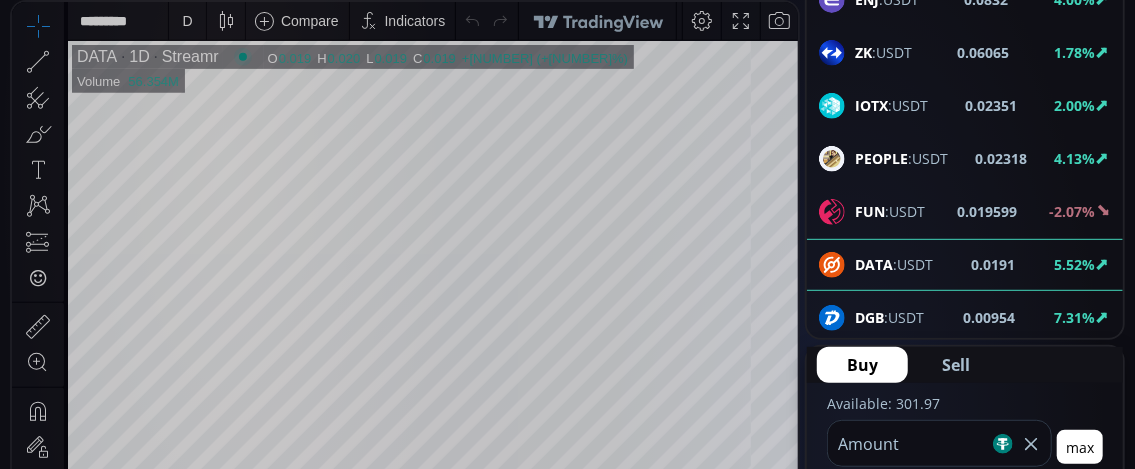 click on "D" at bounding box center (187, 21) 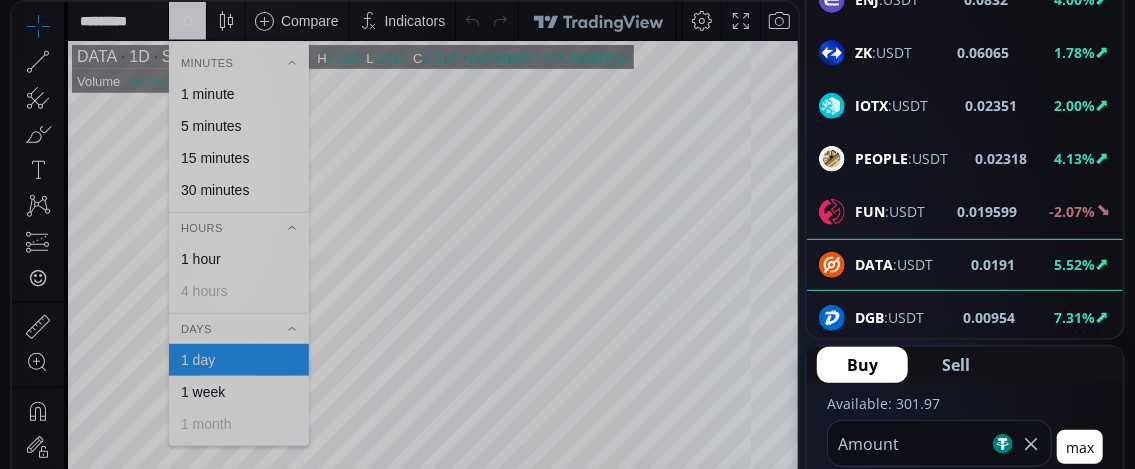 click on "1 minute" at bounding box center [208, 94] 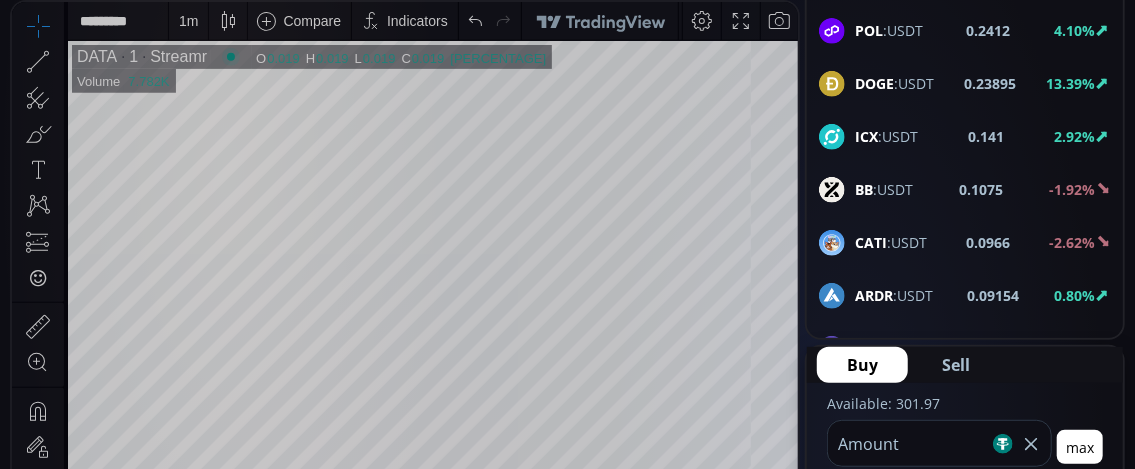 scroll, scrollTop: 2114, scrollLeft: 0, axis: vertical 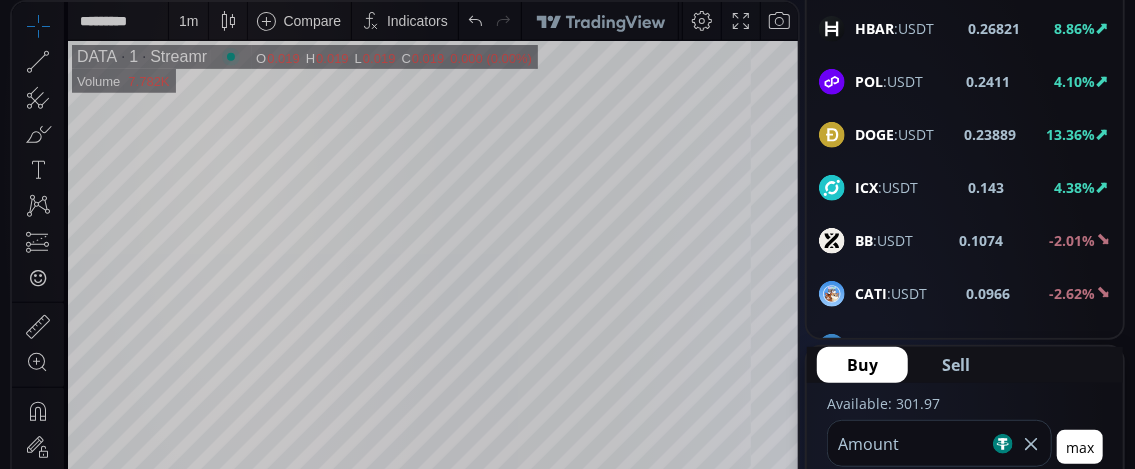 click on "DOGE" at bounding box center (874, 134) 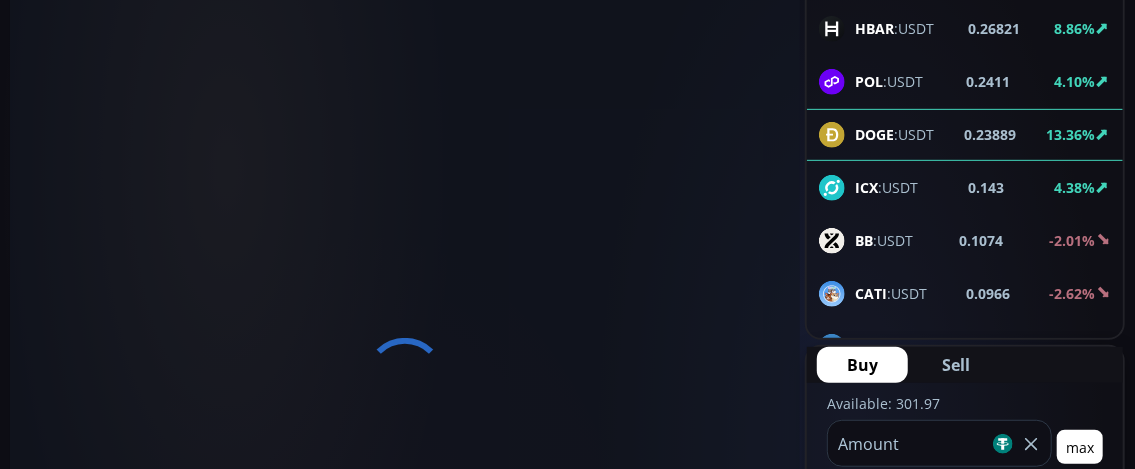 scroll, scrollTop: 0, scrollLeft: 0, axis: both 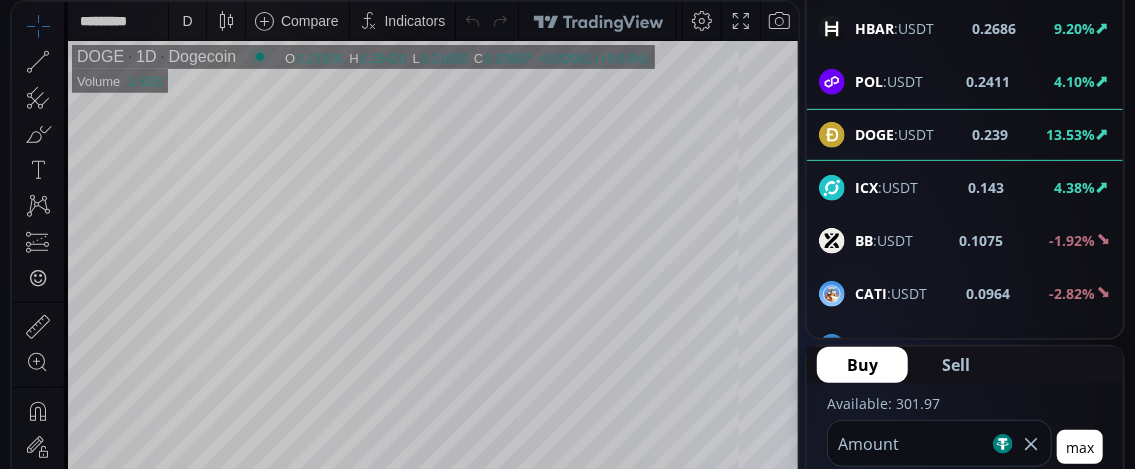 click on "D" at bounding box center [187, 21] 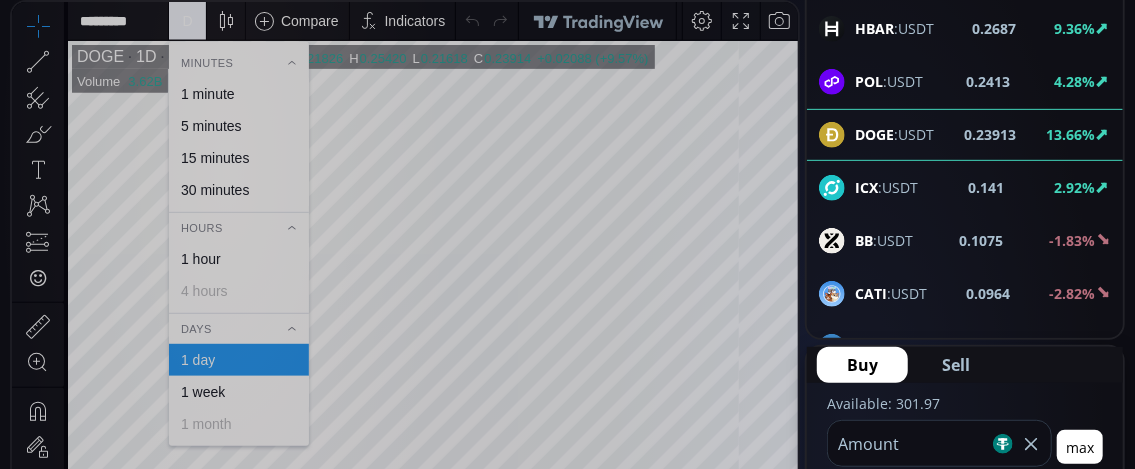 click on "1 minute" at bounding box center (208, 94) 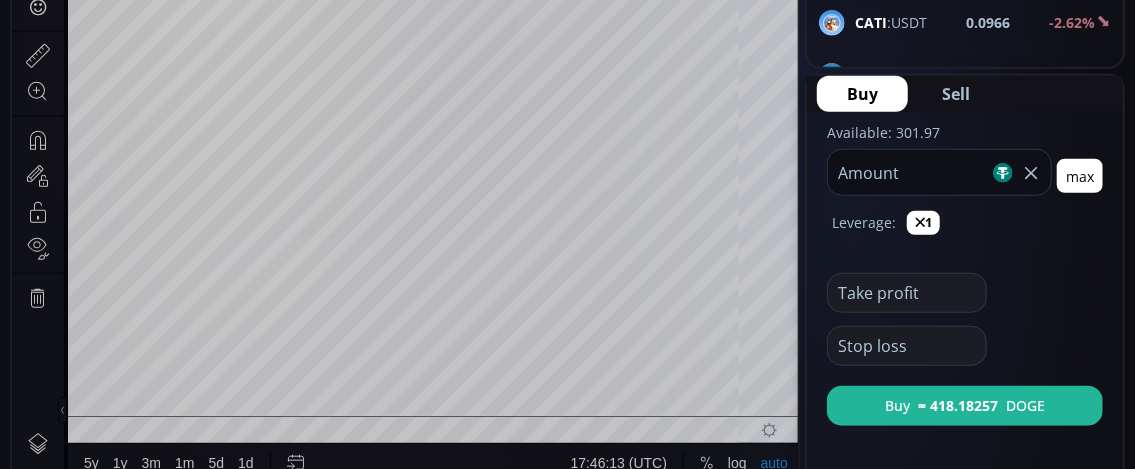 scroll, scrollTop: 700, scrollLeft: 0, axis: vertical 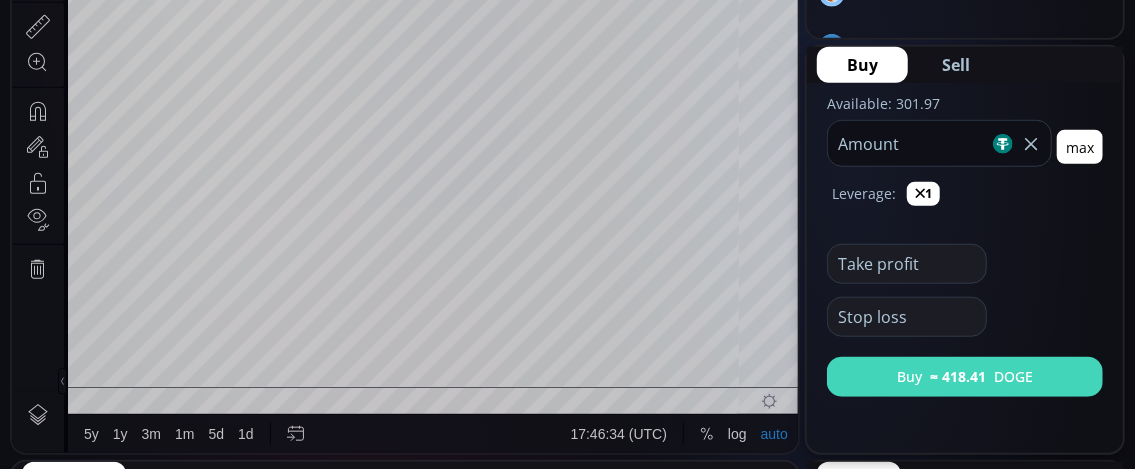 click on "Buy  ≈ 418.41  DOGE" at bounding box center [965, 377] 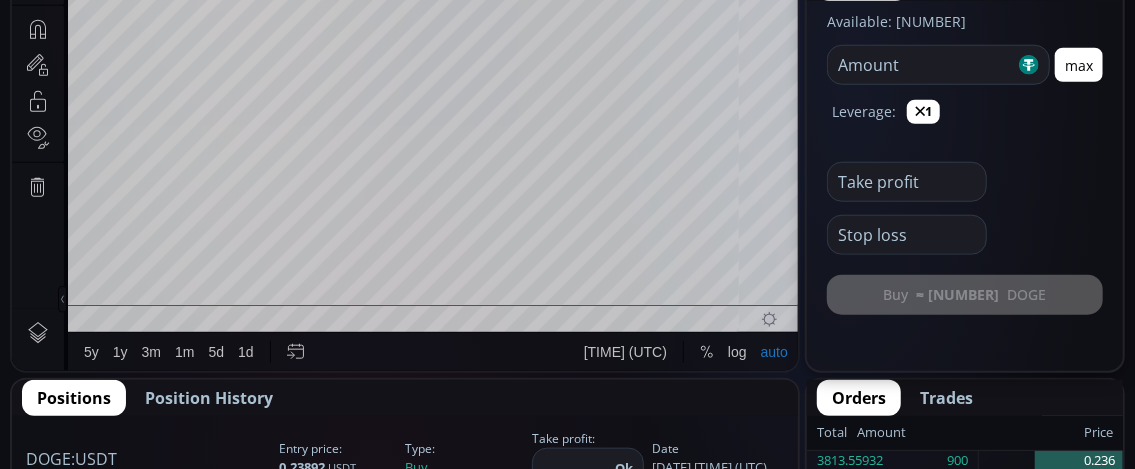 scroll, scrollTop: 800, scrollLeft: 0, axis: vertical 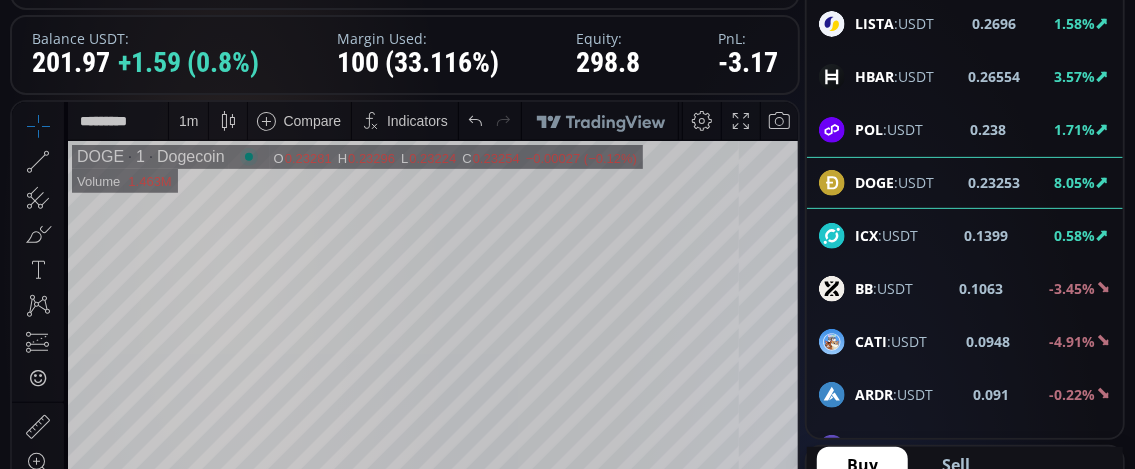 click on "1 m" at bounding box center [188, 120] 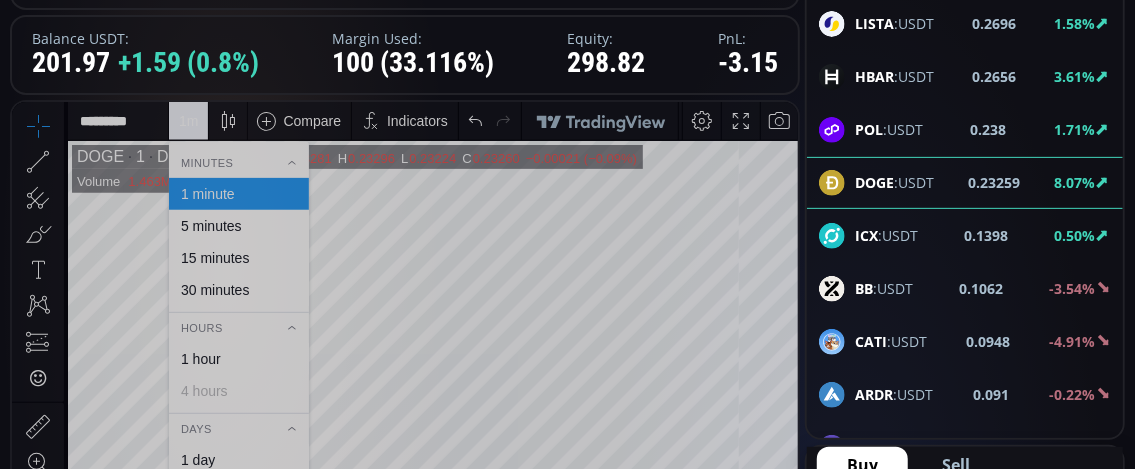 click on "5 minutes" at bounding box center [211, 225] 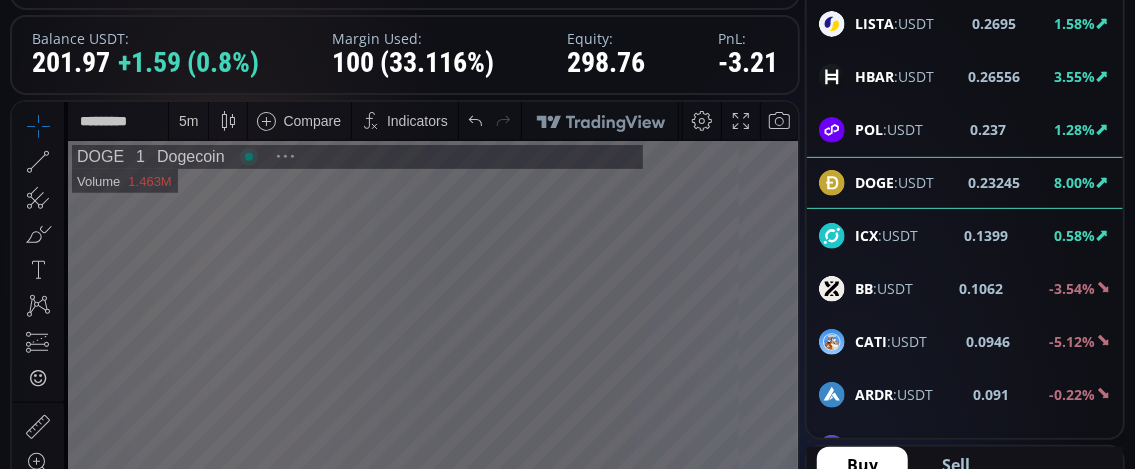 scroll, scrollTop: 268, scrollLeft: 0, axis: vertical 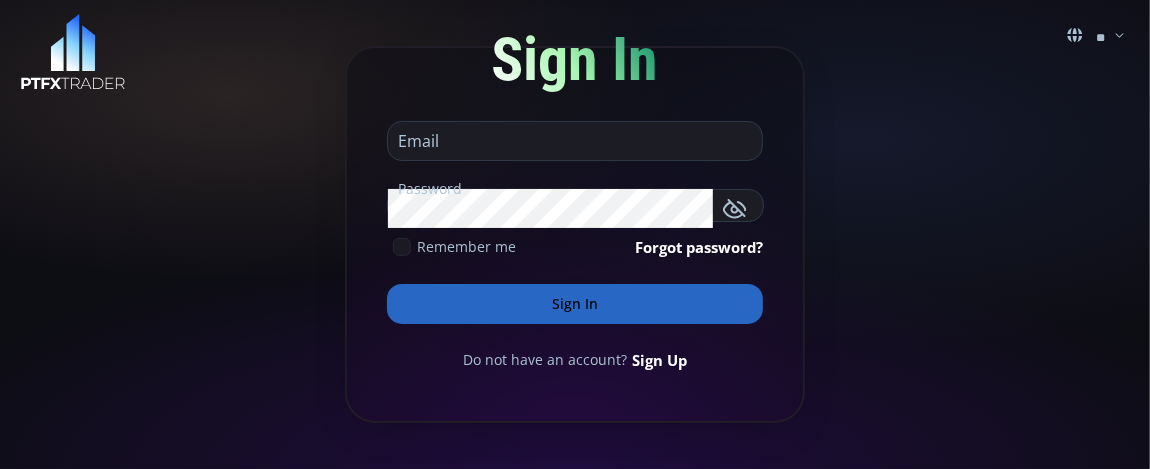 click at bounding box center (570, 141) 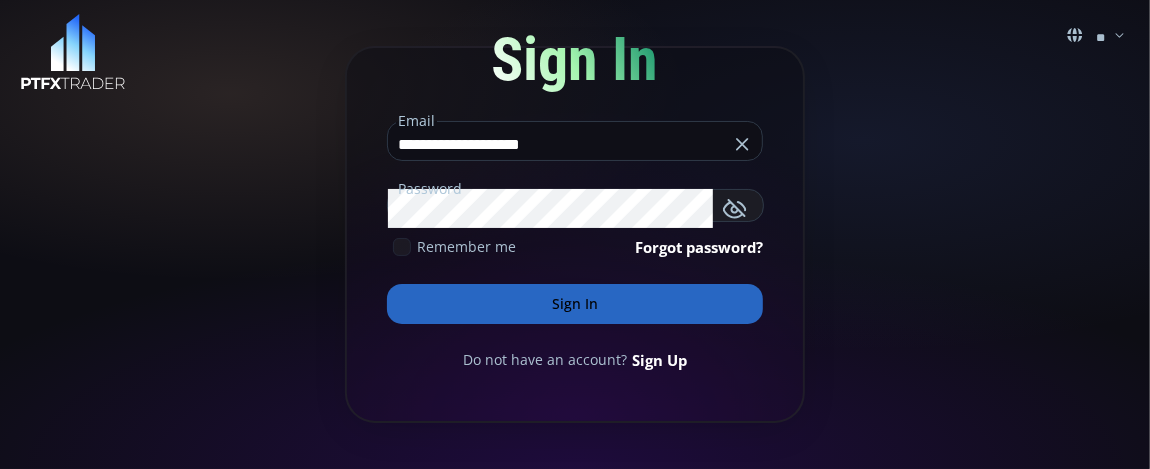 type on "**********" 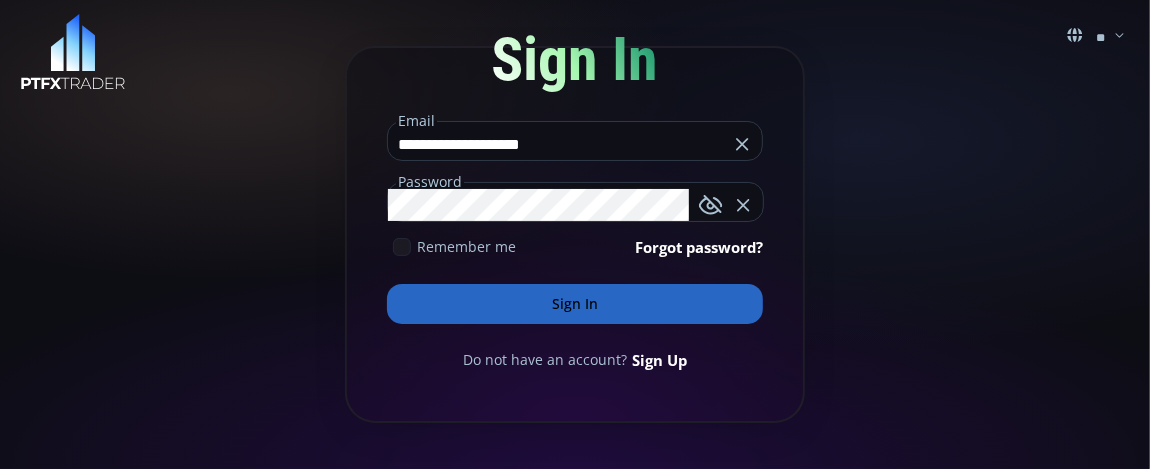 click on "Sign In" at bounding box center [575, 304] 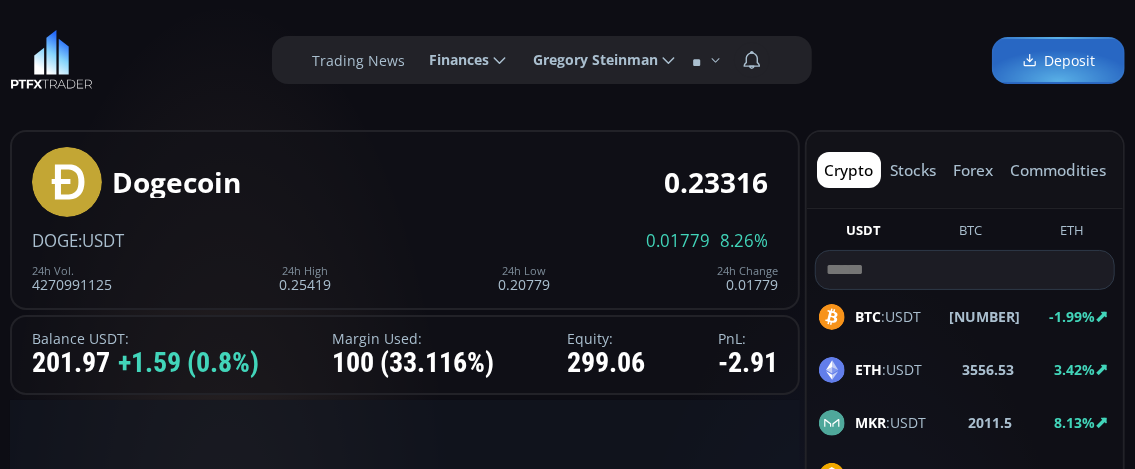 scroll, scrollTop: 0, scrollLeft: 0, axis: both 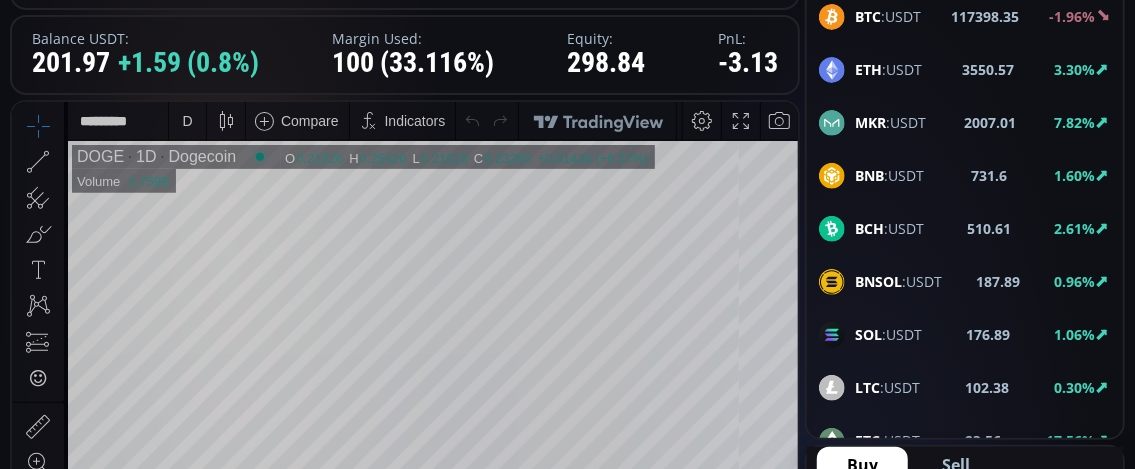 click on "D" at bounding box center [187, 120] 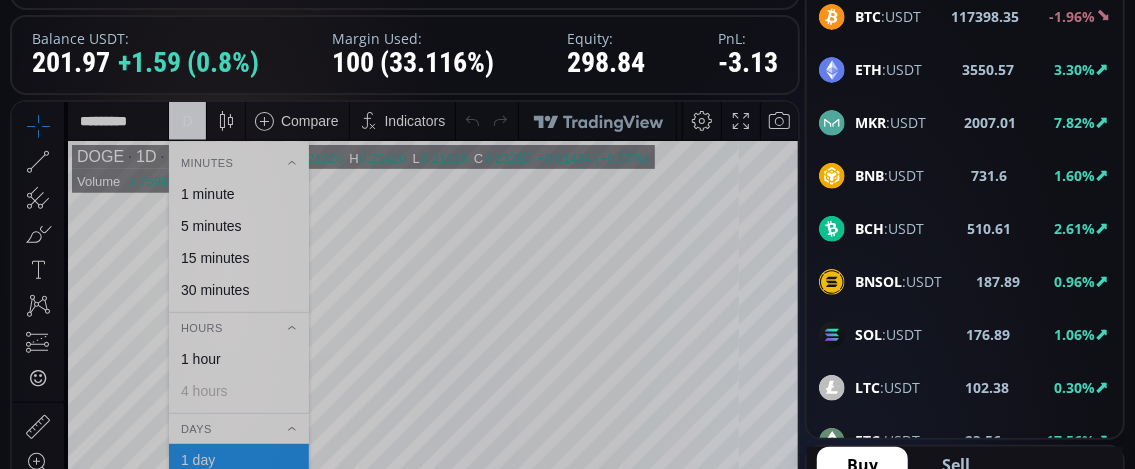 click on "1 minute" at bounding box center (208, 193) 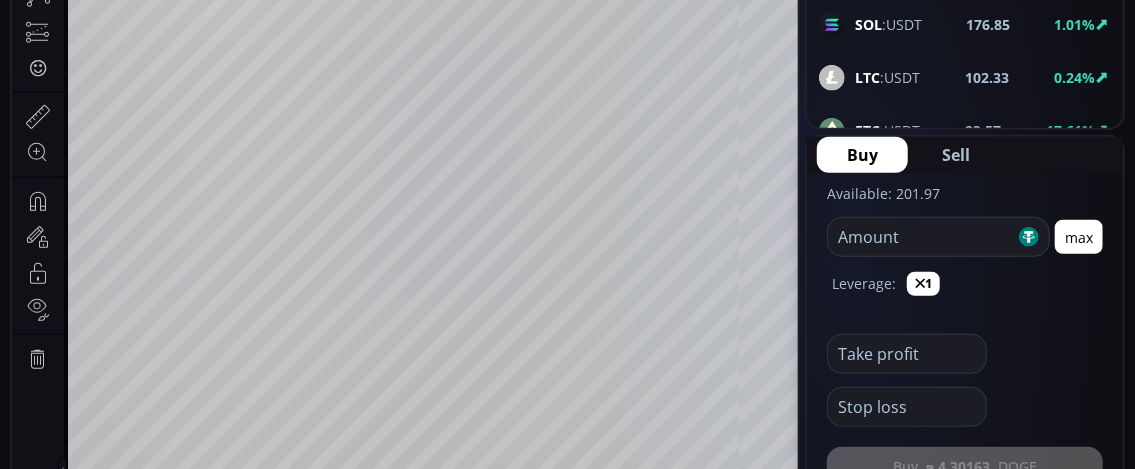 scroll, scrollTop: 600, scrollLeft: 0, axis: vertical 